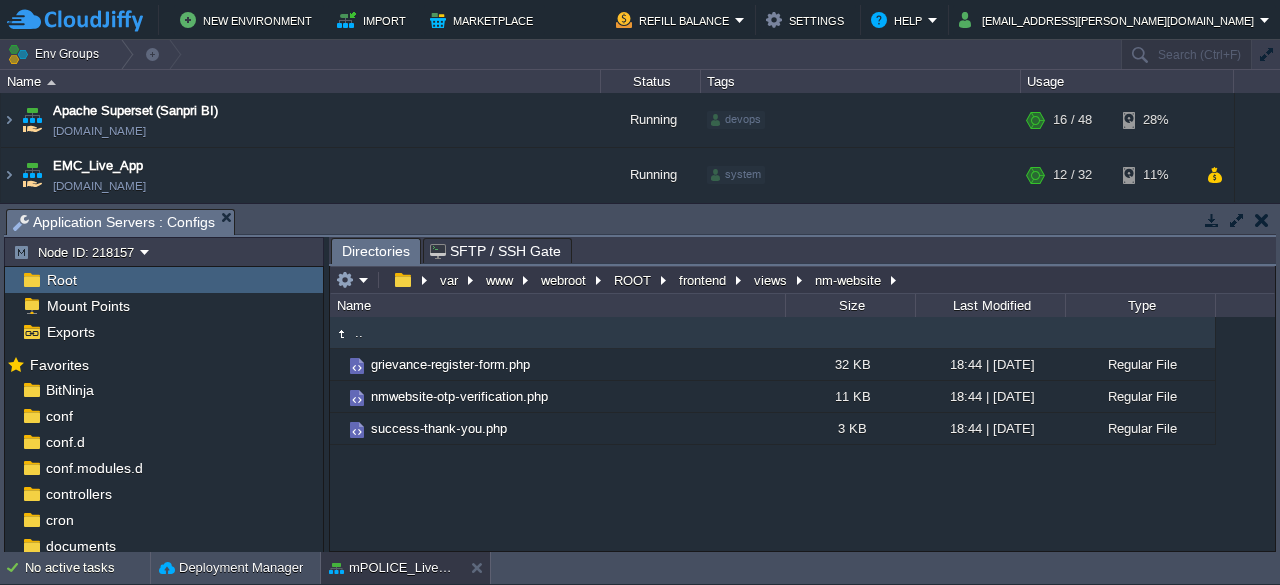 scroll, scrollTop: 0, scrollLeft: 0, axis: both 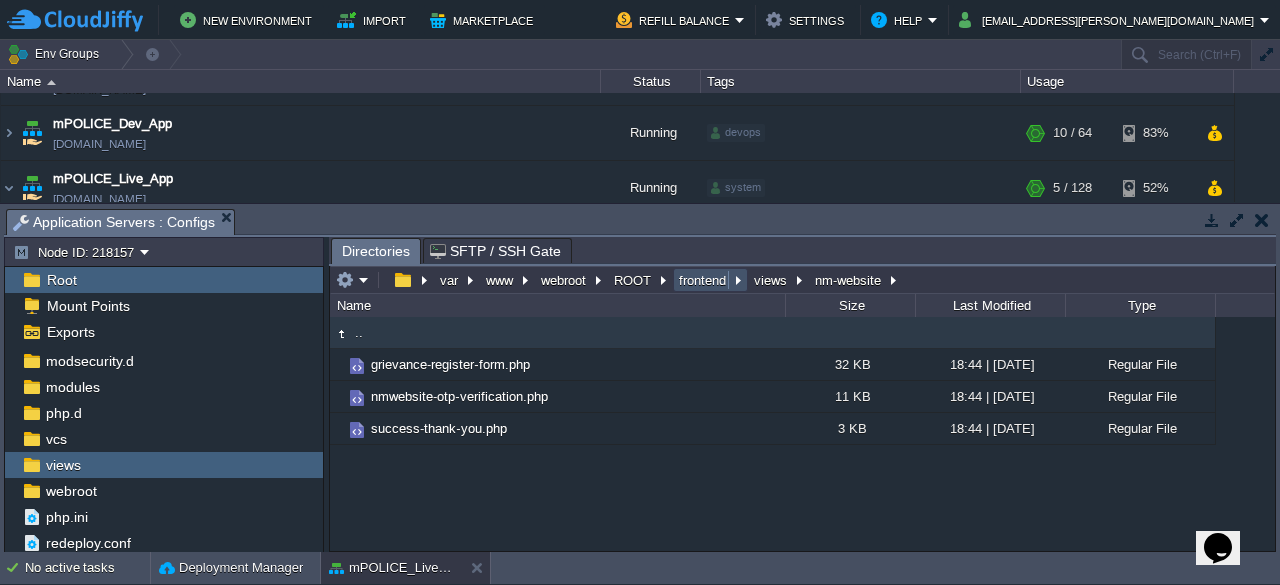 click on "frontend" at bounding box center (703, 280) 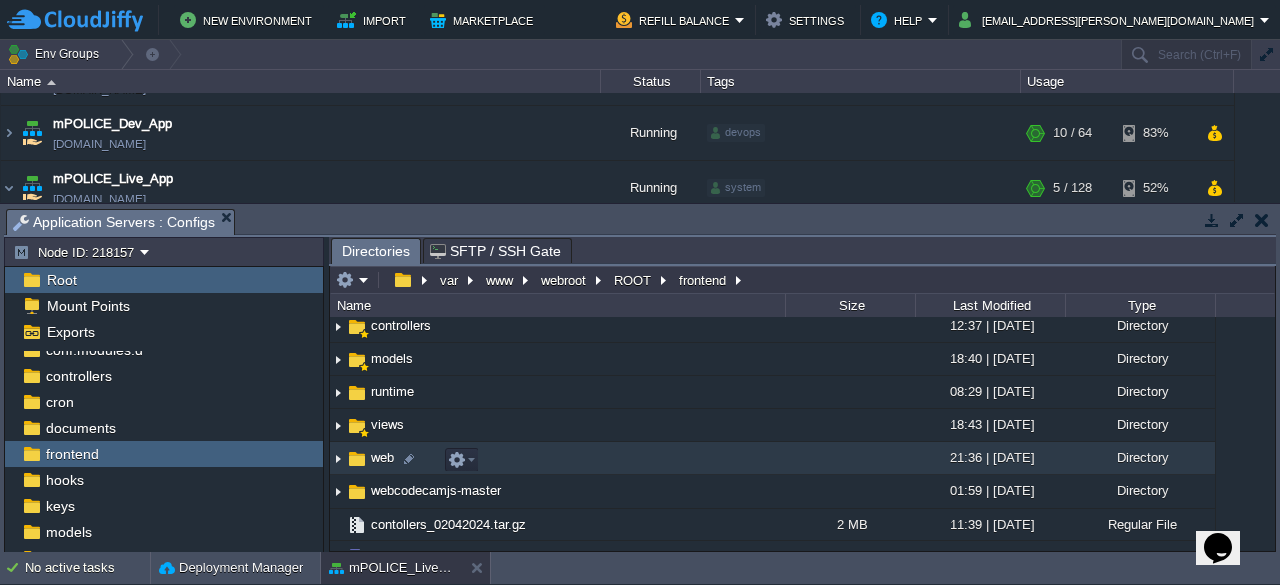 scroll, scrollTop: 95, scrollLeft: 0, axis: vertical 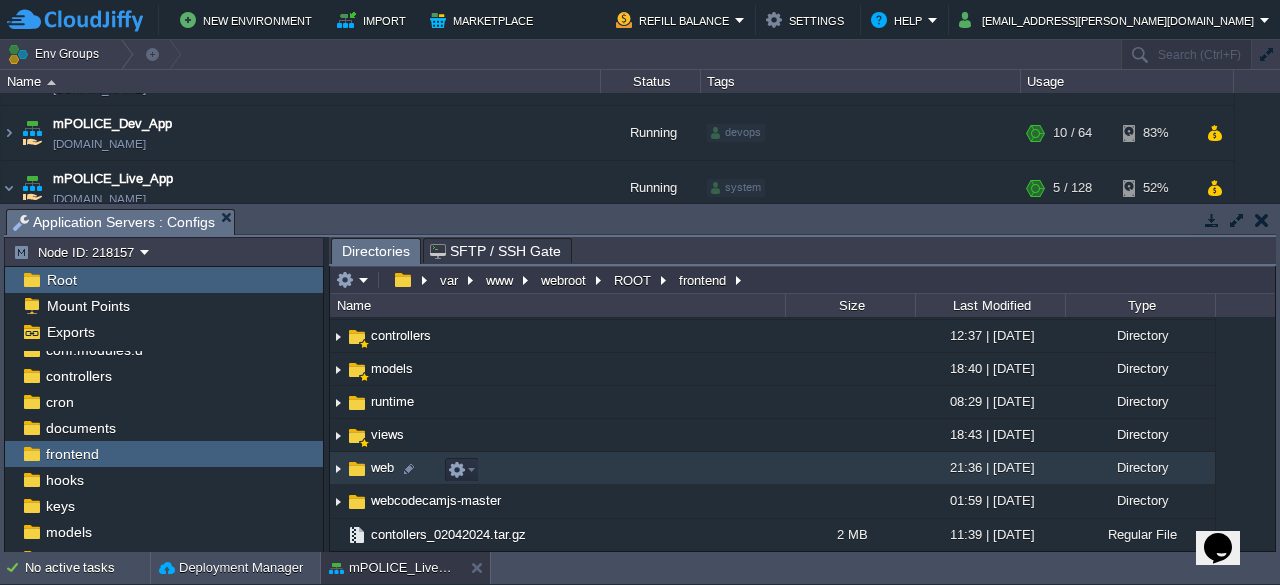 click on "web" at bounding box center (382, 467) 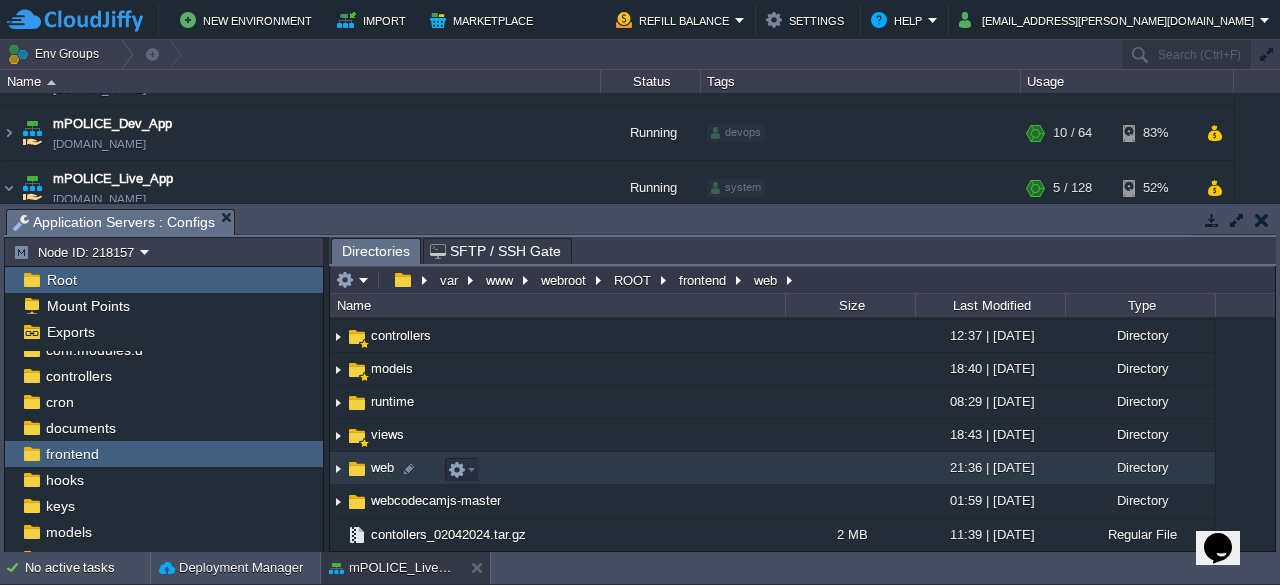 click on "web" at bounding box center (382, 467) 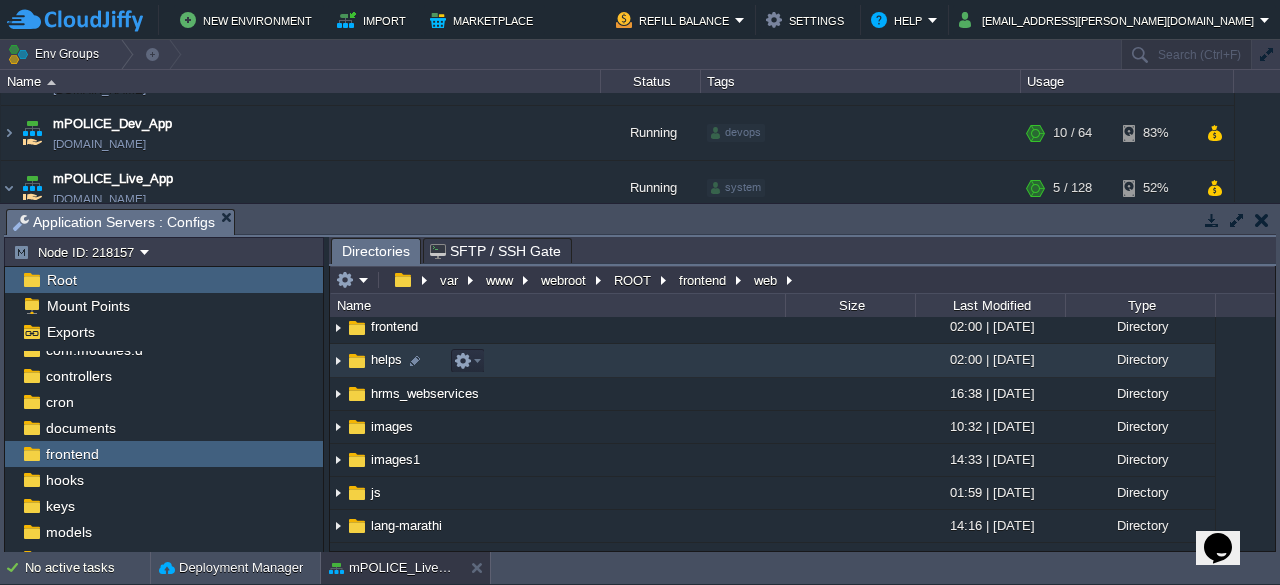 scroll, scrollTop: 190, scrollLeft: 0, axis: vertical 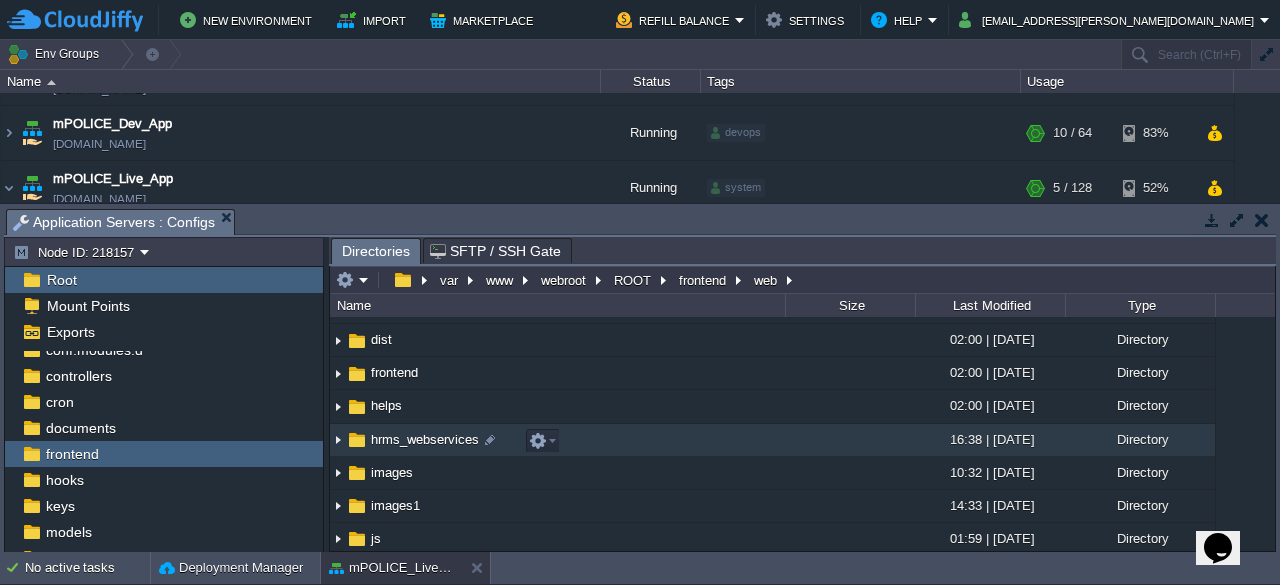 click on "hrms_webservices" at bounding box center (425, 439) 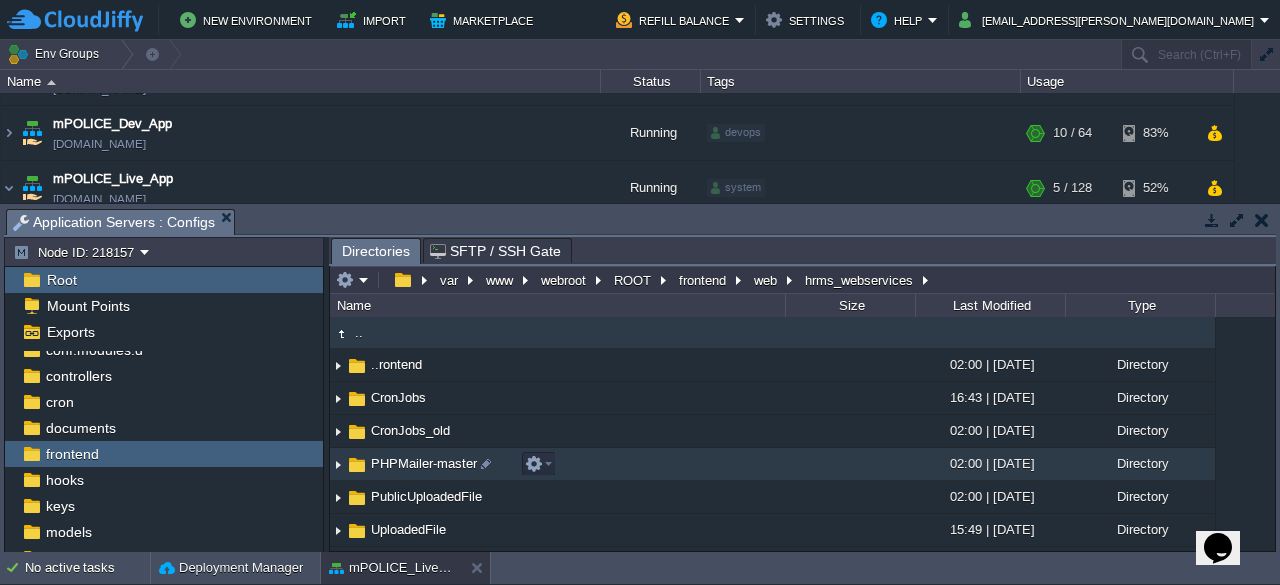 scroll, scrollTop: 6, scrollLeft: 0, axis: vertical 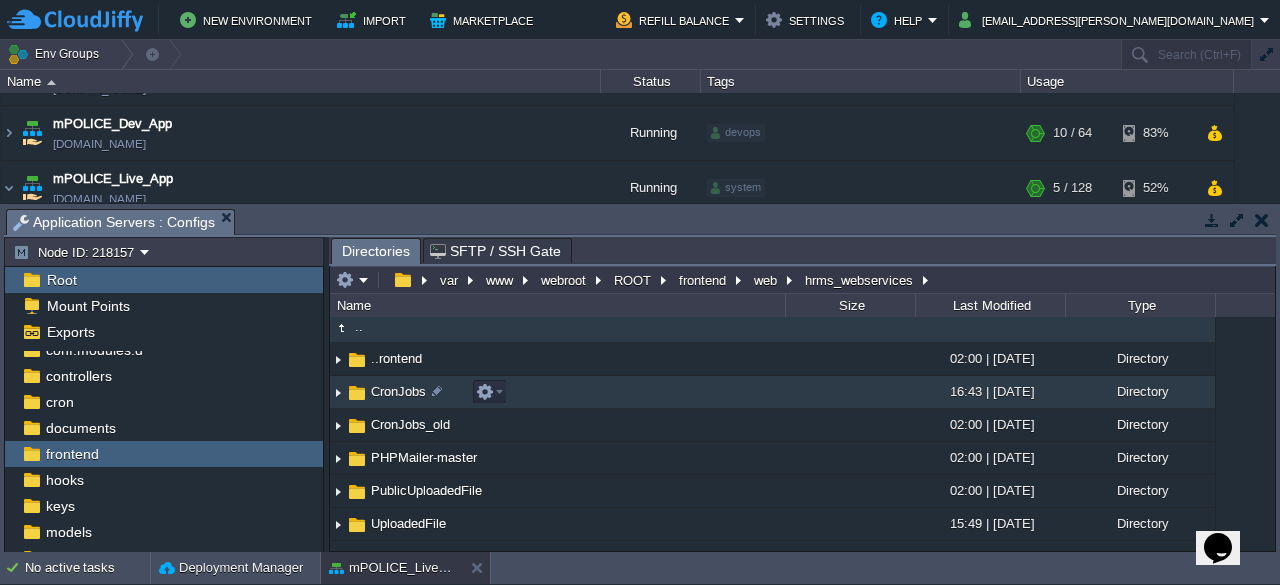 click on "CronJobs" at bounding box center (398, 391) 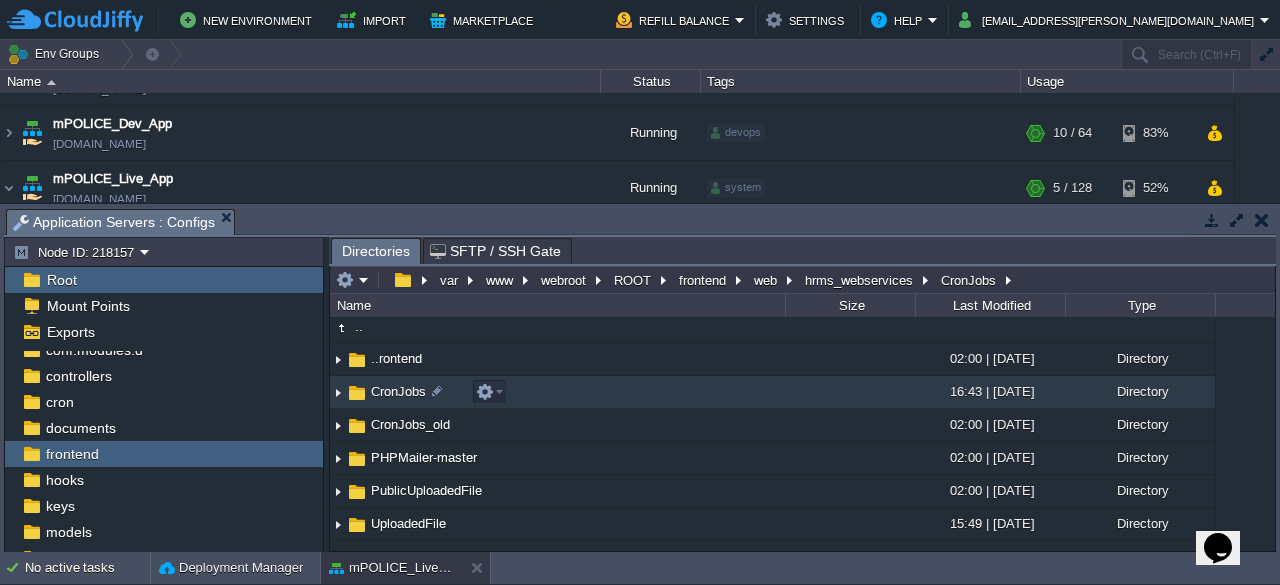 click on "CronJobs" at bounding box center [398, 391] 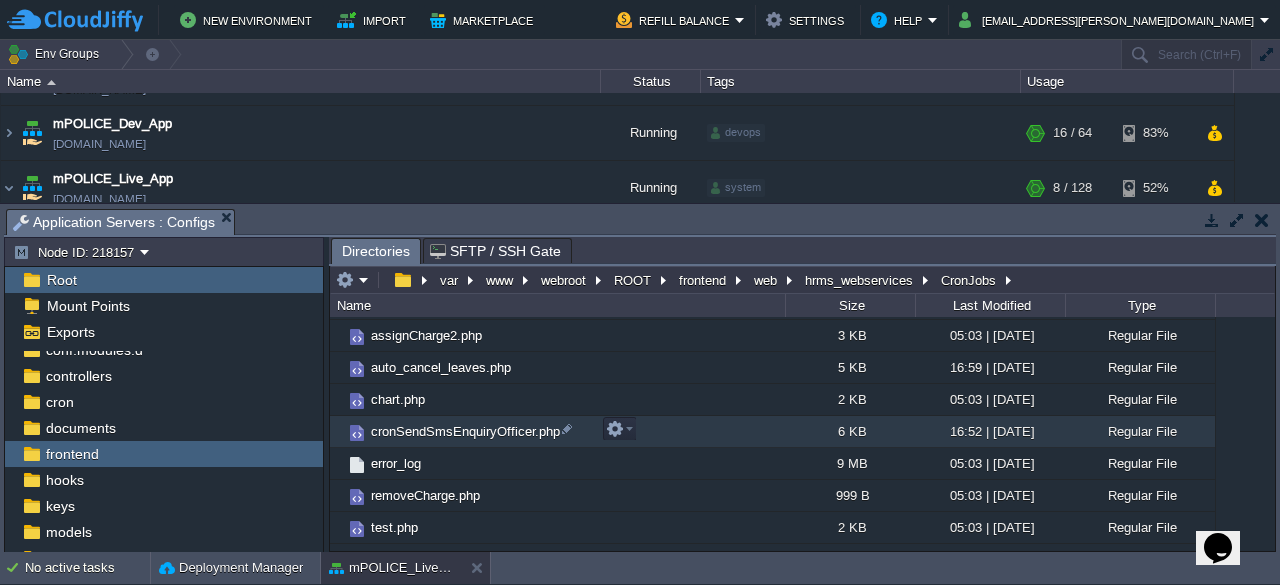 scroll, scrollTop: 136, scrollLeft: 0, axis: vertical 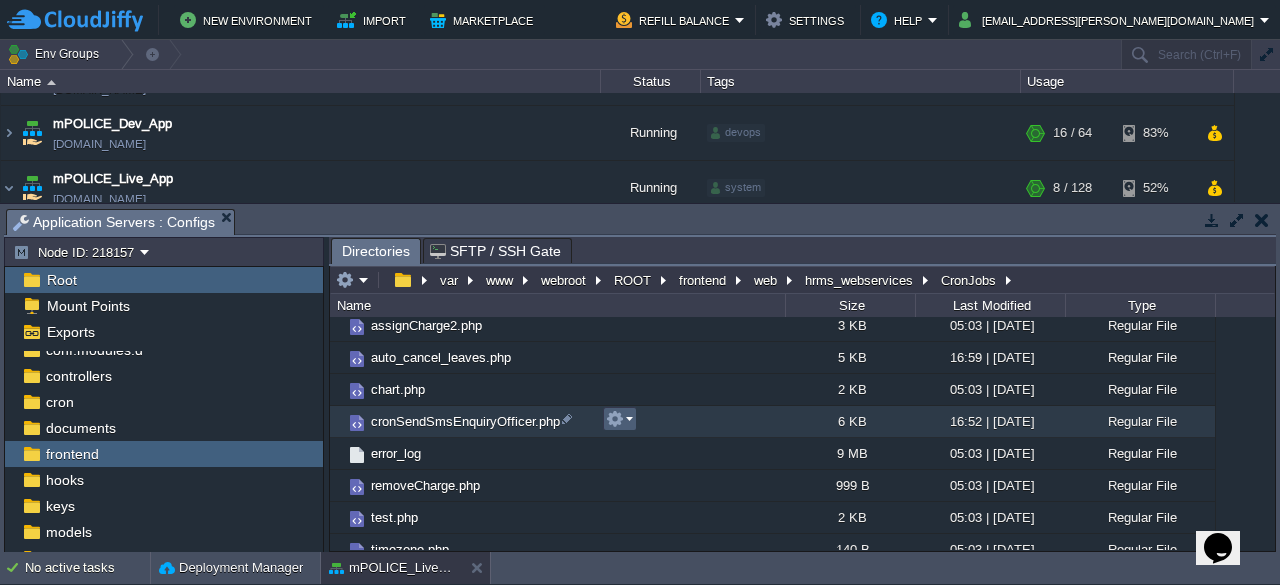 click at bounding box center (619, 419) 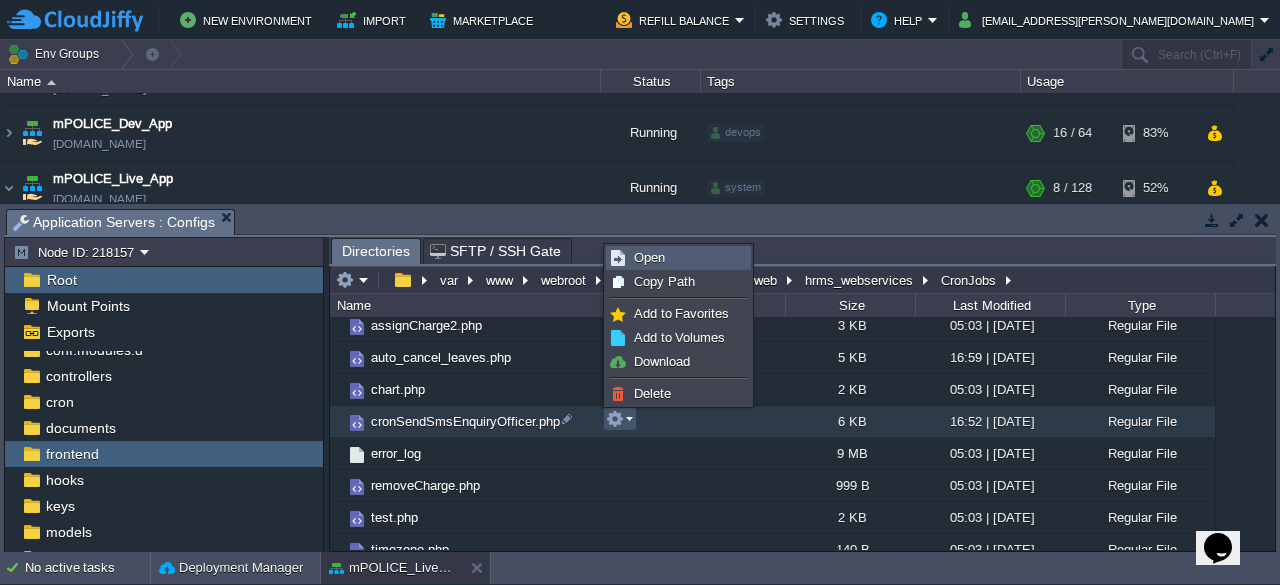 click on "Open" at bounding box center (678, 258) 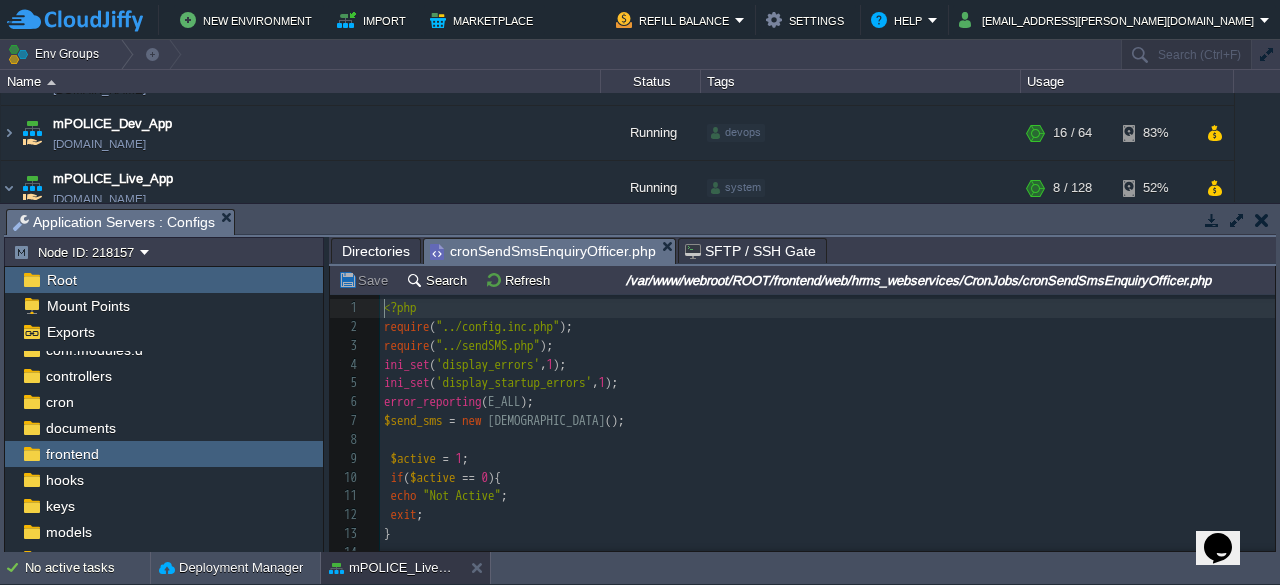 scroll, scrollTop: 6, scrollLeft: 0, axis: vertical 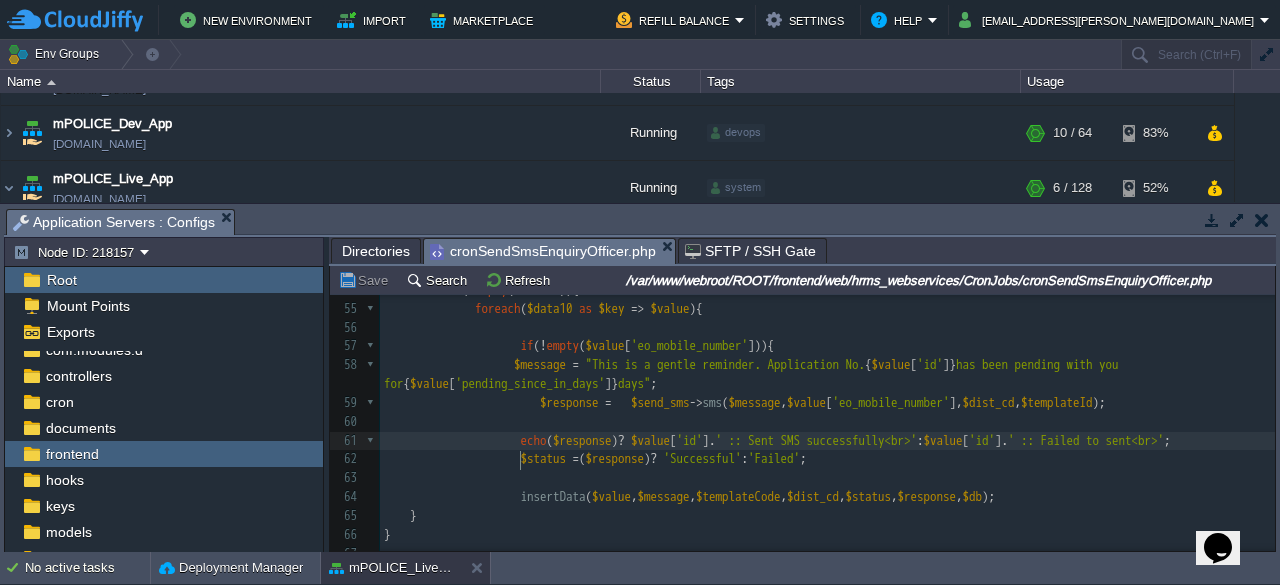 click on "153 <?php   26                     ' { $emp [ 'unit_master_id' ]} ', 27                     ' { $data [ 'eo_mobile_number' ]} ', 28                     ' $message ', 29                     ' $response ', 30                     ' { $data [ 'eo_name' ]} ', 31                     '"  .  date ( 'Y-m-d' ) .  "', 32                     '"  .  date ( 'H:i:s' ) .  "', 33                     ' $status ', 34                     ' { $data [ 'eo_sevarth_number' ]} ', 35                     ' $template_id ' 36                )" ; 37                $qry3   =   $db -> prepare ( $sql3 ); 38                $qry3 -> execute ();    39    40  } 41 ​ 42 try { 43       44         $templateCode   =   1607100000000120635 ; 45         $templateId   =   101010 ; 46         $dist_cd   = 19841 ; 47         $workInProgress   =   "'Work in Progress'" ; 48   49             $sql10Query   =   "SELECT * FROM vw_igrms_dtls where status_category =  $workInProgress   and pending_since_in_days IN(10,11,12)" ; 50" at bounding box center [827, 233] 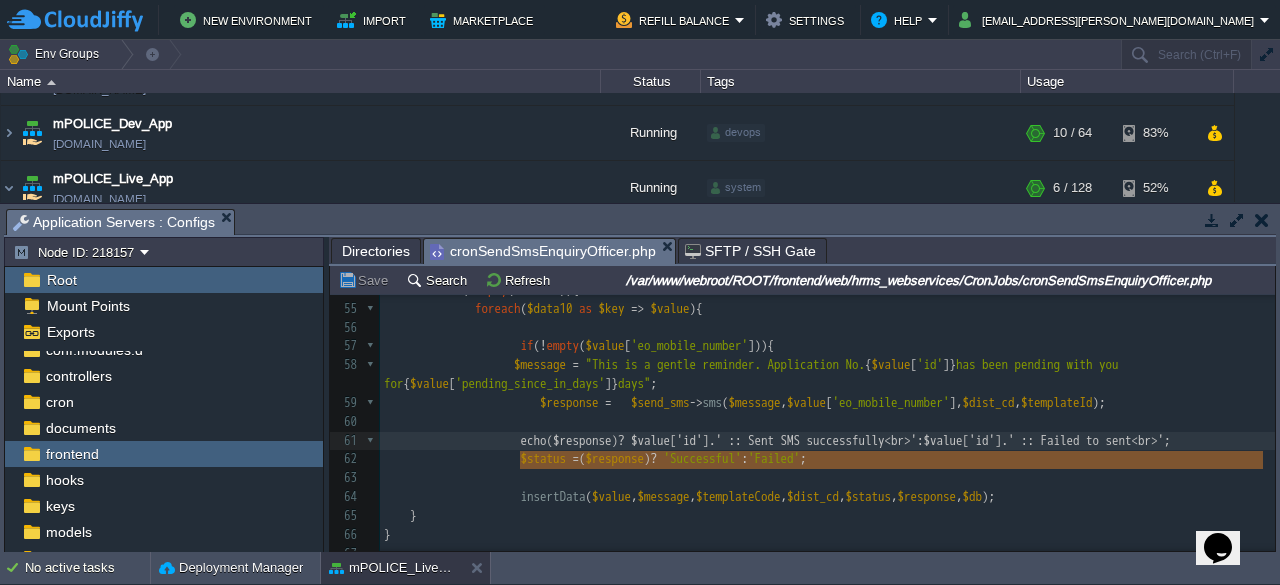 paste 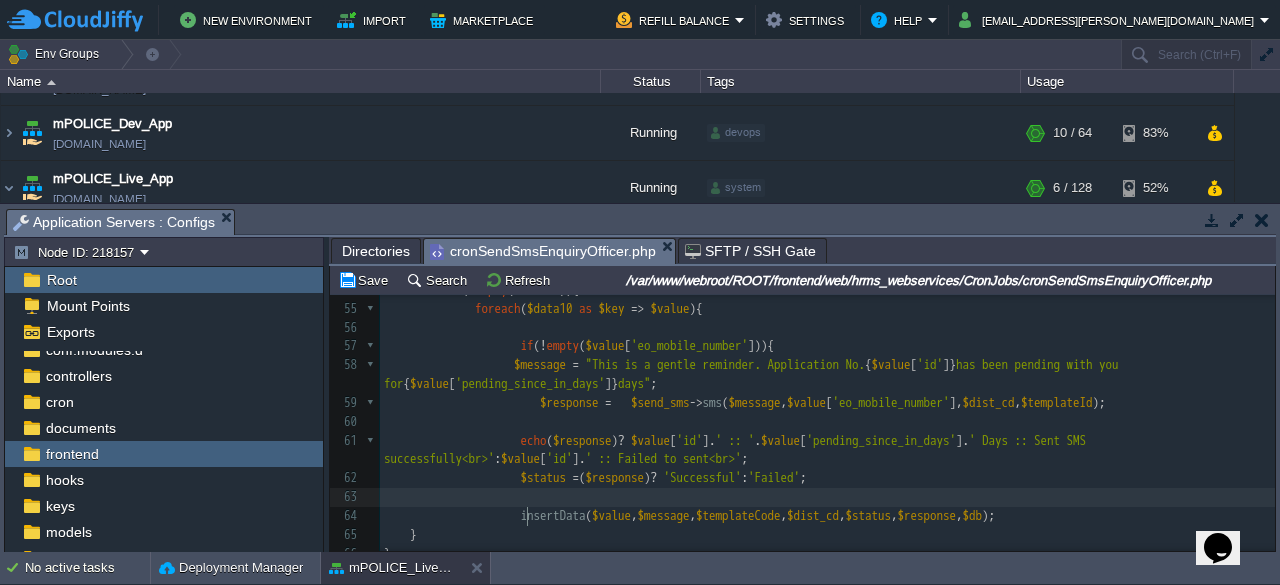 click at bounding box center [827, 497] 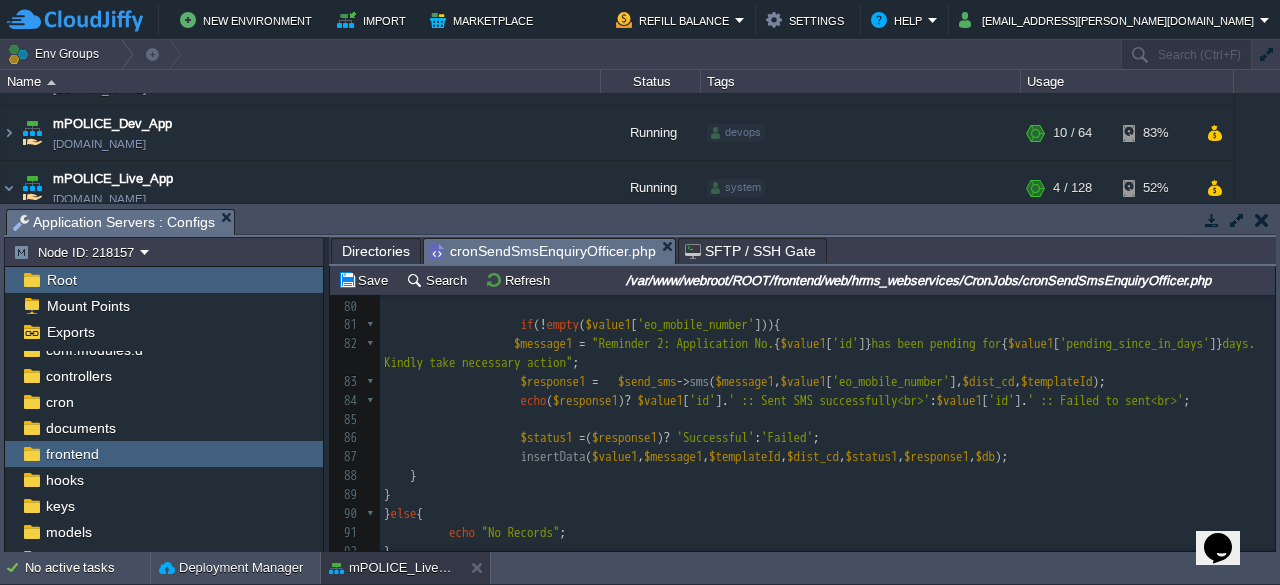 click at bounding box center [452, 400] 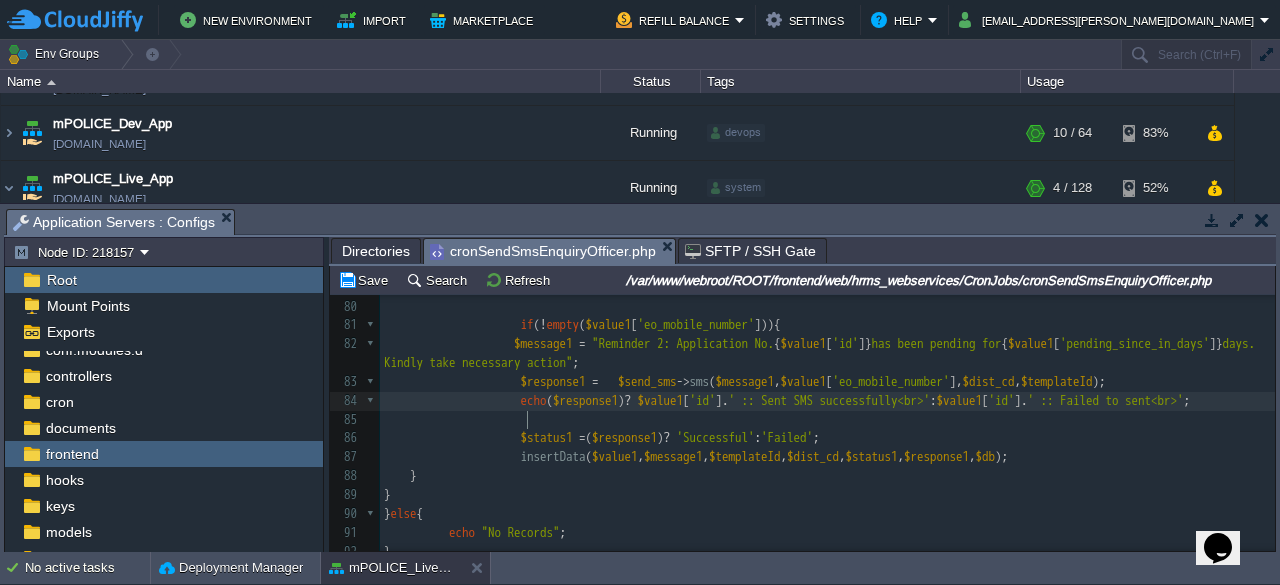 type on "echo ($response1) ? $value1['id'].' :: Sent SMS successfully<br>':$value1['id'].' :: Failed to sent<br>';" 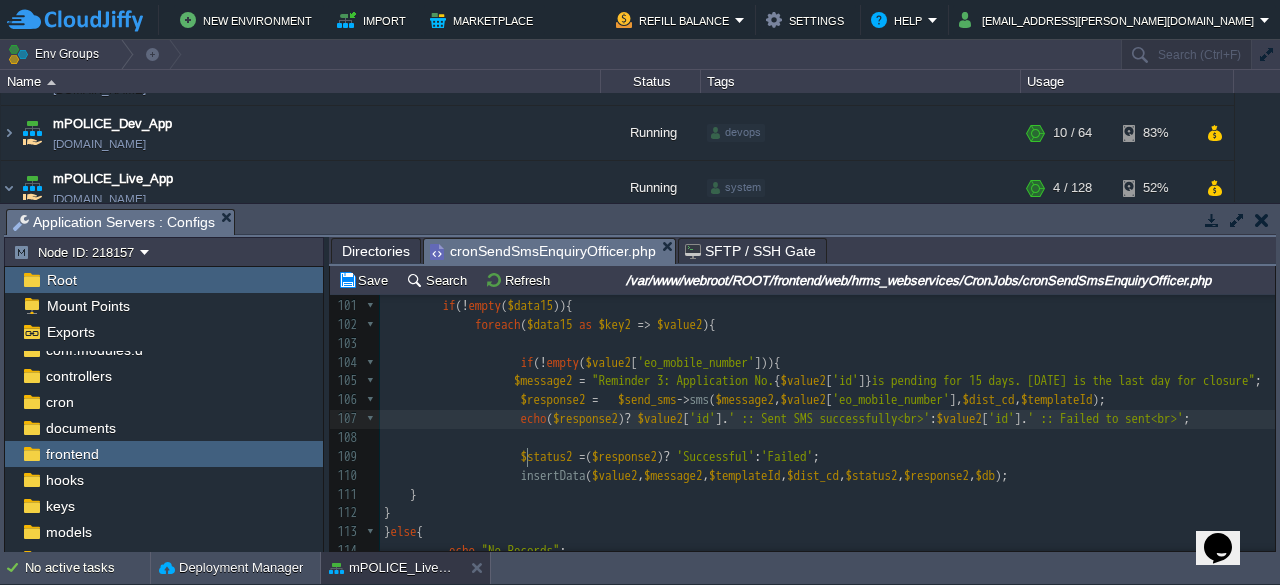 click on "xxxxxxxxxx <?php   74             $qry13   =   $db -> prepare ( $sql13Query ); 75             $qry13 -> execute (); 76             $data13   =   $qry13 -> fetchAll ( PDO :: FETCH_ASSOC ); 77             78          if ( ! empty ( $data13 )){ 79                foreach ( $data13   as   $key1   =>   $value1 ){ 80             81                       if ( ! empty ( $value1 [ 'eo_mobile_number' ])){ 82                       $message1   =   "Reminder 2: Application No. { $value1 [ 'id' ]}  has been pending for  { $value1 [ 'pending_since_in_days' ]}  days. Kindly take necessary action" ; 83                        $response1   =     $send_sms -> sms ( $message1 ,  $value1 [ 'eo_mobile_number' ],  $dist_cd ,  $templateId );  84                       echo  ( $response1 )  ?   $value1 [ 'id' ]. ' :: ' . $value1 [ 'pending_since_in_days' ]. ' Days  :: Sent SMS successfully<br>' : $value1 [ 'id' ]. ' :: Failed to sent<br>' ; 85      86      $status1   =" at bounding box center (827, 231) 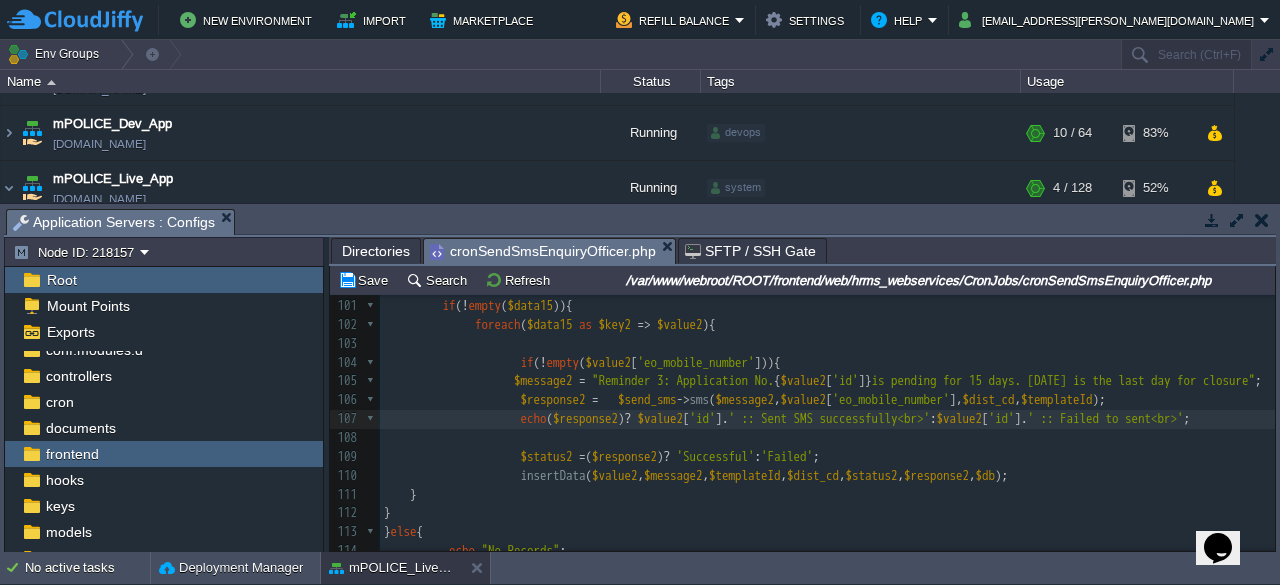 type on "echo ($response2) ? $value2['id'].' :: Sent SMS successfully<br>':$value2['id'].' :: Failed to sent<br>';" 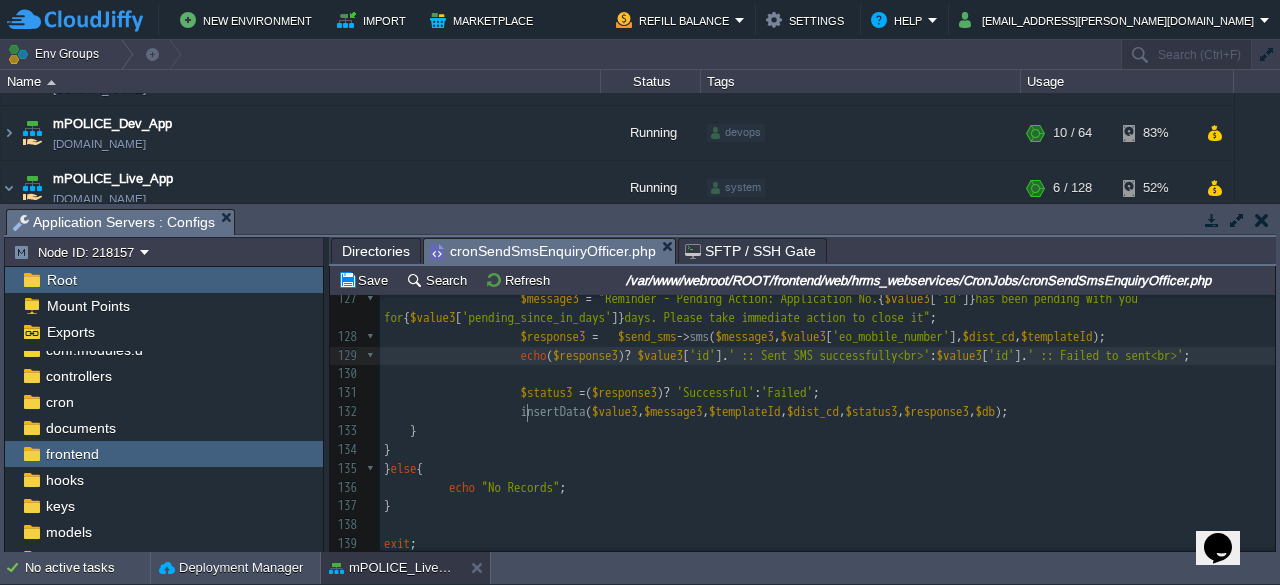 click on "xxxxxxxxxx <?php   95          96           $sql15Query   =   "SELECT * FROM vw_igrms_dtls where status_category =  $workInProgress   and pending_since_in_days = 15" ; 97           $qry15   =   $db -> prepare ( $sql15Query ); 98           $qry15 -> execute (); 99           $data15   =   $qry15 -> fetchAll ( PDO :: FETCH_ASSOC ); 100          101           if ( ! empty ( $data15 )){ 102                foreach ( $data15   as   $key2   =>   $value2 ){ 103             104                       if ( ! empty ( $value2 [ 'eo_mobile_number' ])){ 105                       $message2   =   "Reminder 3: Application No. { $value2 [ 'id' ]}  is pending for 15 days. [DATE] is the last day for closure" ; 106                        $response2   =     $send_sms -> sms ( $message2 ,  $value2 [ 'eo_mobile_number' ],  $dist_cd ,  $templateId ); 107                        echo  ( $response2 )  ?   $value2 [ 'id' ]. ' :: 15 Days  :: Sent SMS successfully<br>' :" at bounding box center [827, 186] 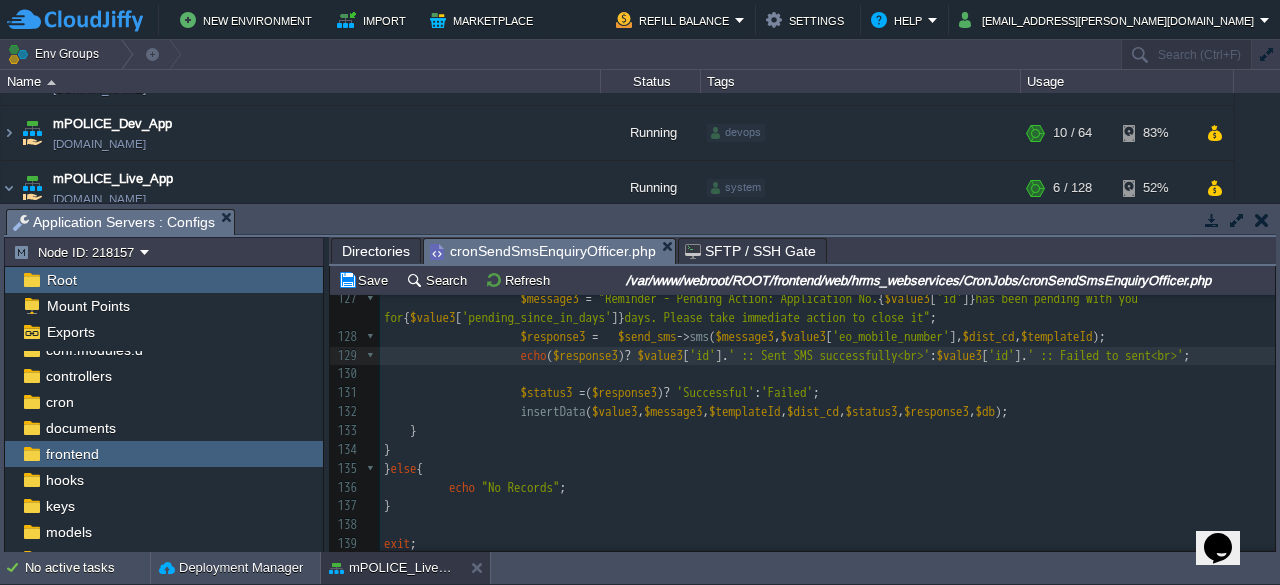 type on "echo ($response3) ? $value3['id'].' :: Sent SMS successfully<br>':$value3['id'].' :: Failed to sent<br>';" 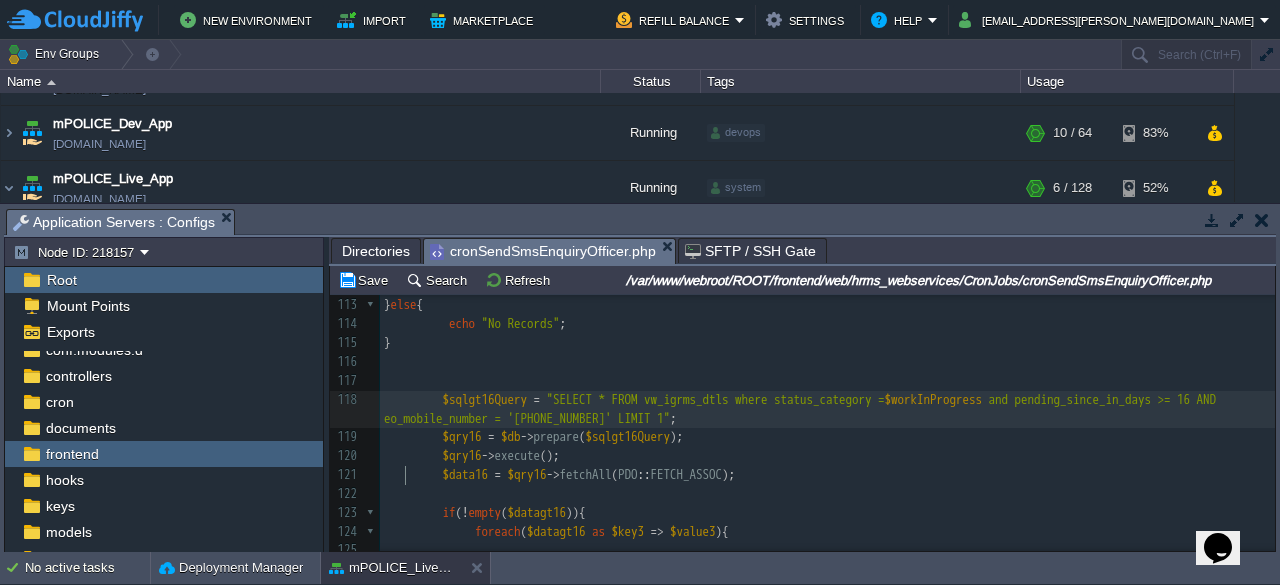 click on "and pending_since_in_days >= 16 AND eo_mobile_number = '[PHONE_NUMBER]' LIMIT 1"" at bounding box center [803, 409] 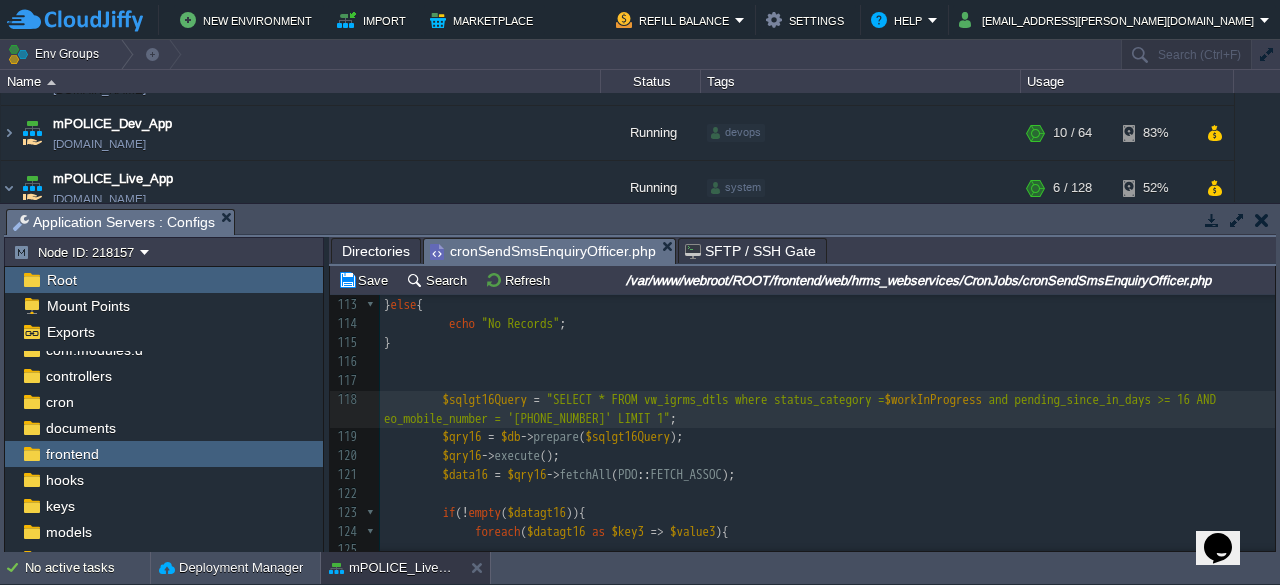 type on "AND eo_mobile_number = '[PHONE_NUMBER]' LIMIT 1" 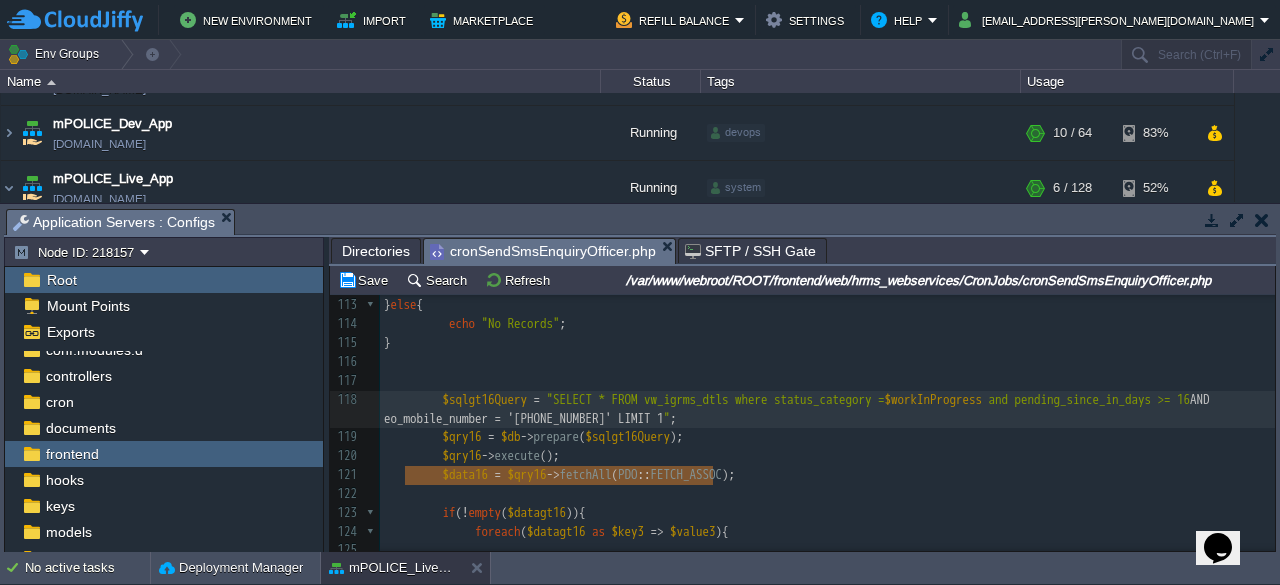 type 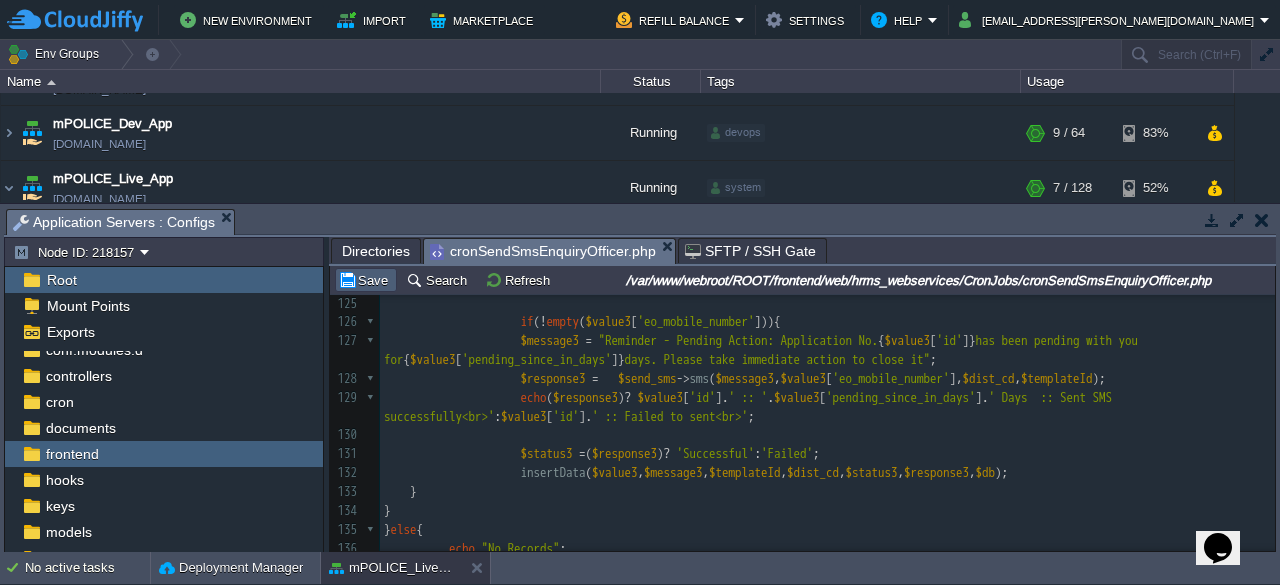 click on "Save" at bounding box center (366, 280) 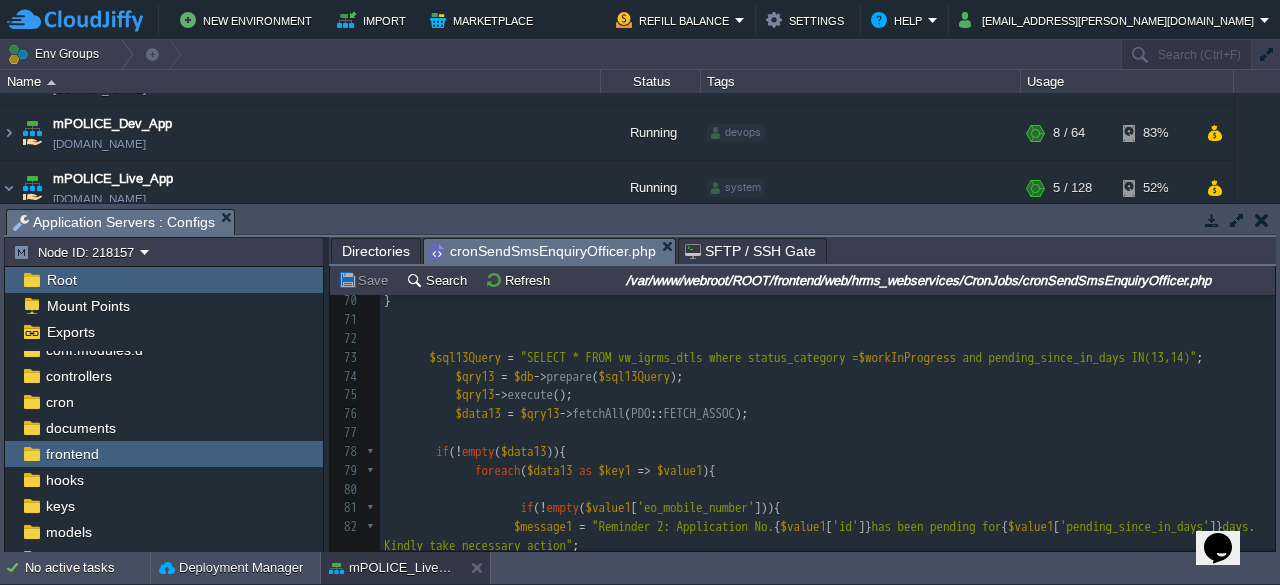 click on "Save" at bounding box center (366, 280) 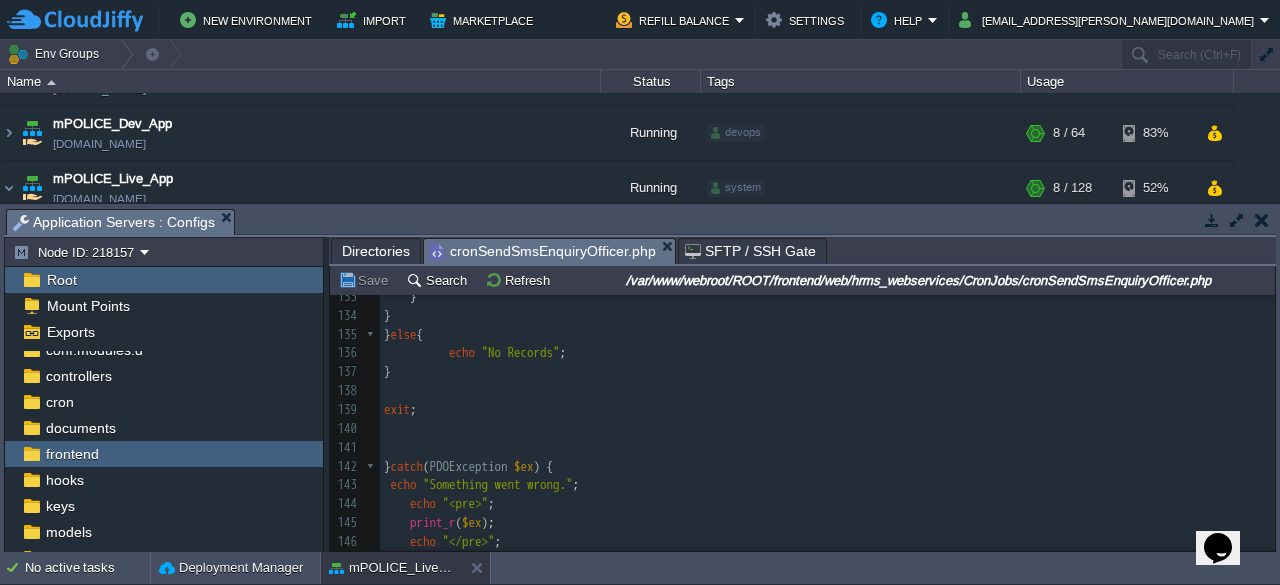 click on "Save" at bounding box center (366, 280) 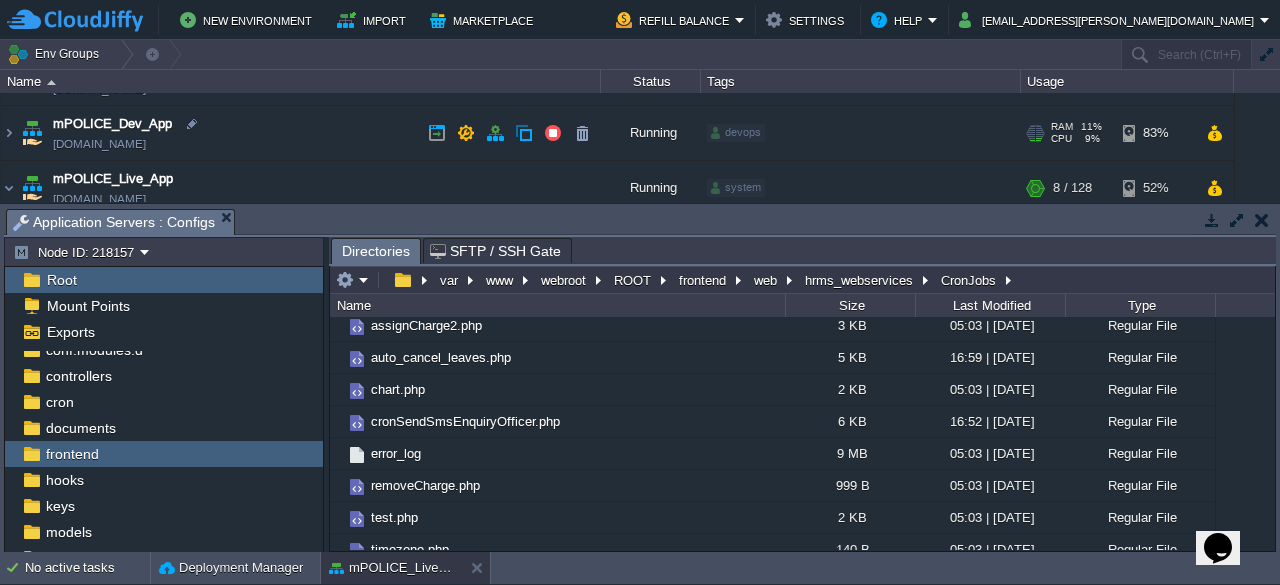 click on "mPOLICE_Dev_App" at bounding box center (112, 124) 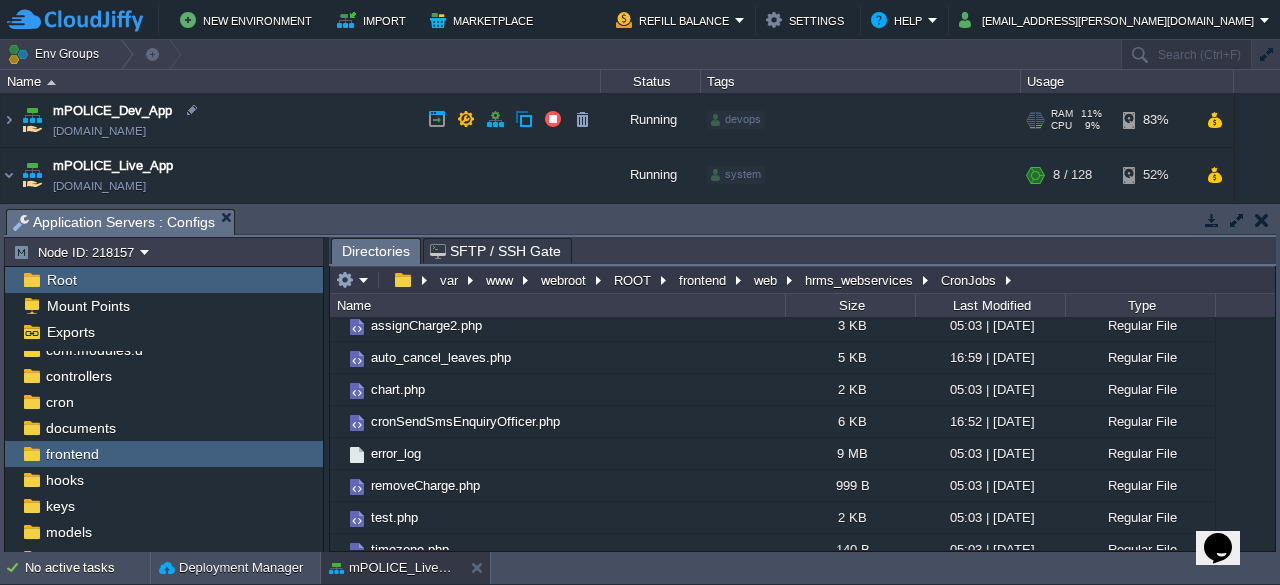 click on "mPOLICE_Dev_App [DOMAIN_NAME]" at bounding box center [301, 120] 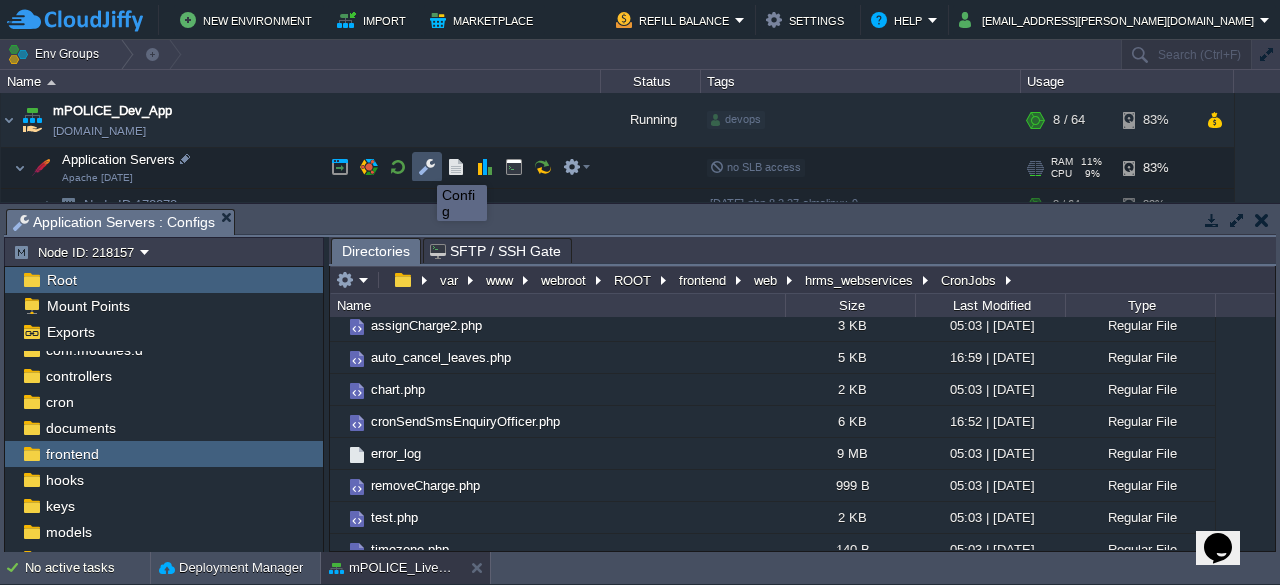 click at bounding box center (427, 167) 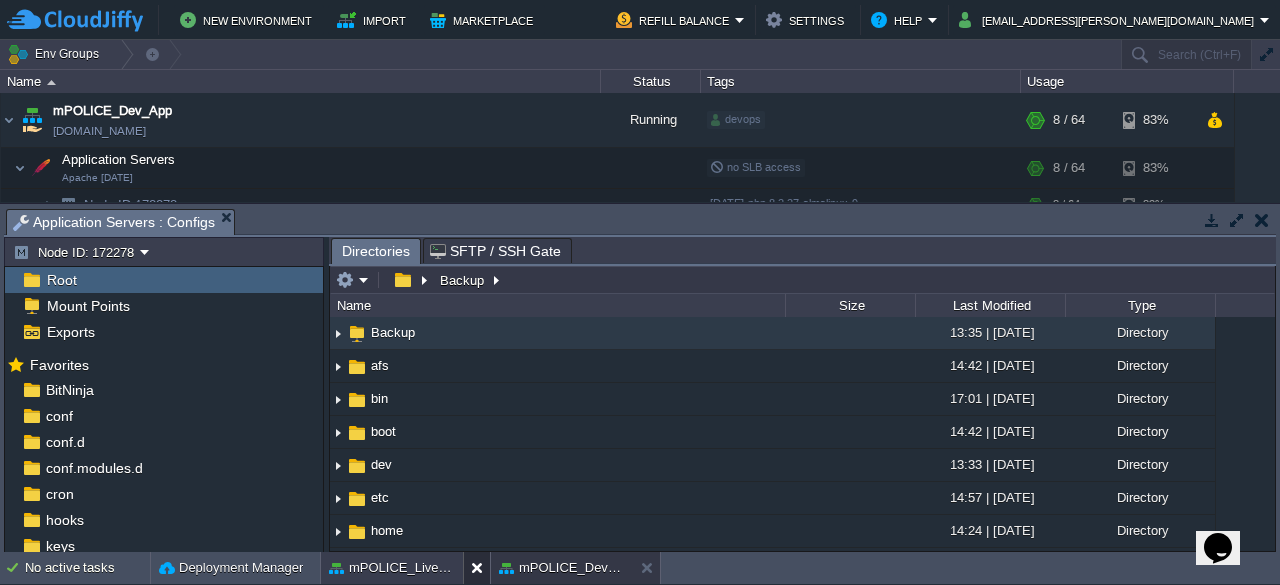 click at bounding box center [481, 568] 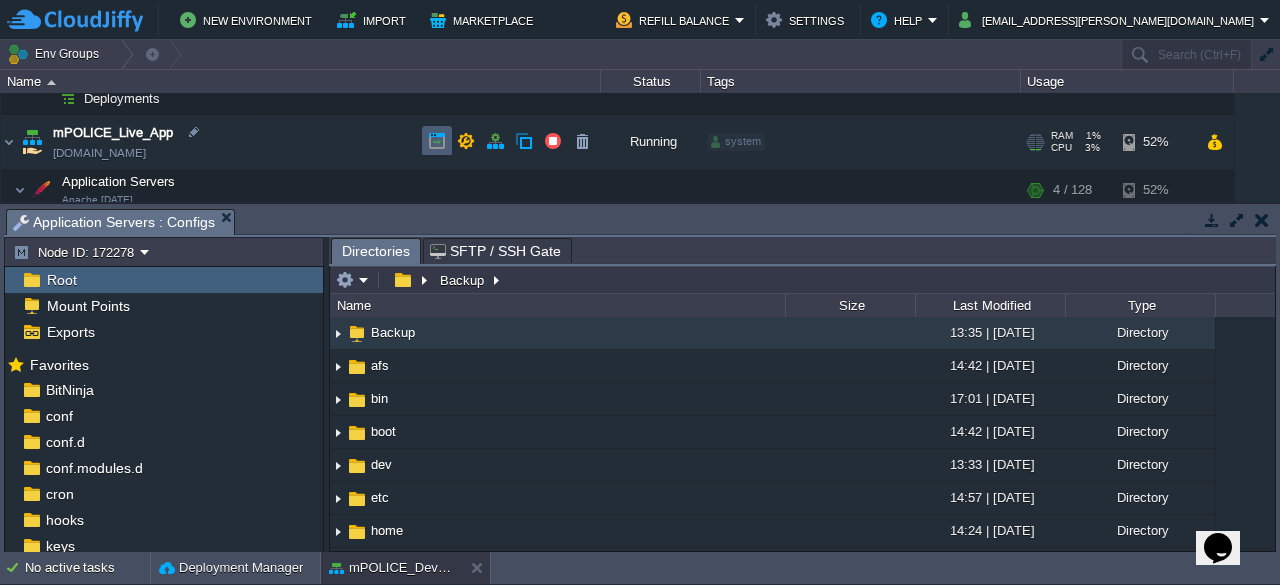 scroll, scrollTop: 249, scrollLeft: 0, axis: vertical 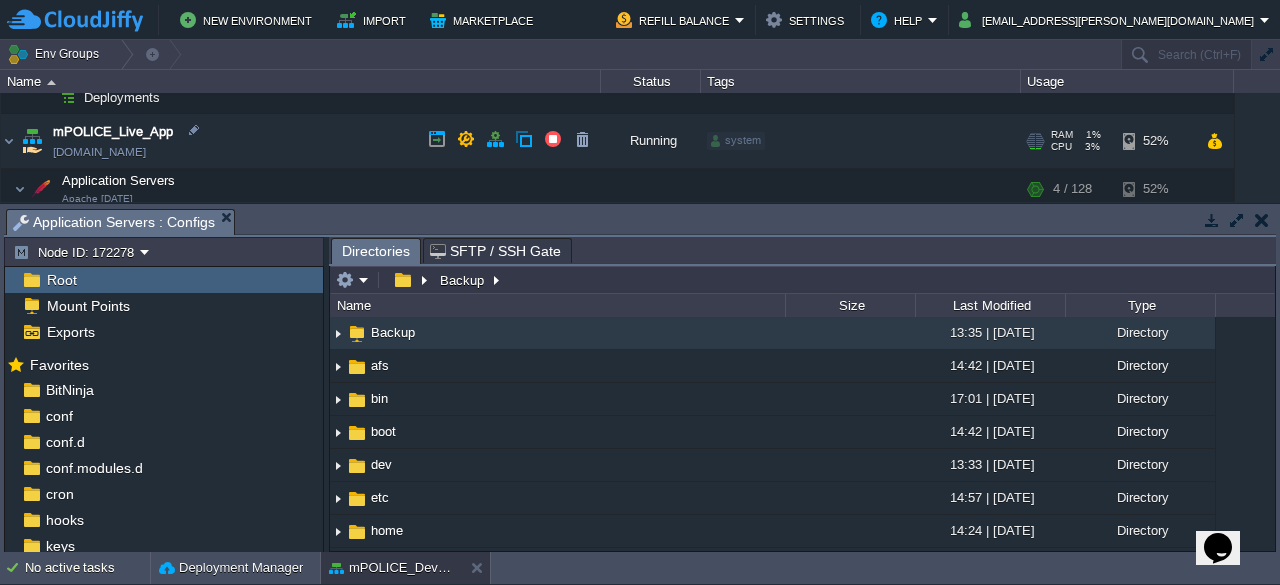 click on "mPOLICE_Live_App [DOMAIN_NAME]" at bounding box center (301, 141) 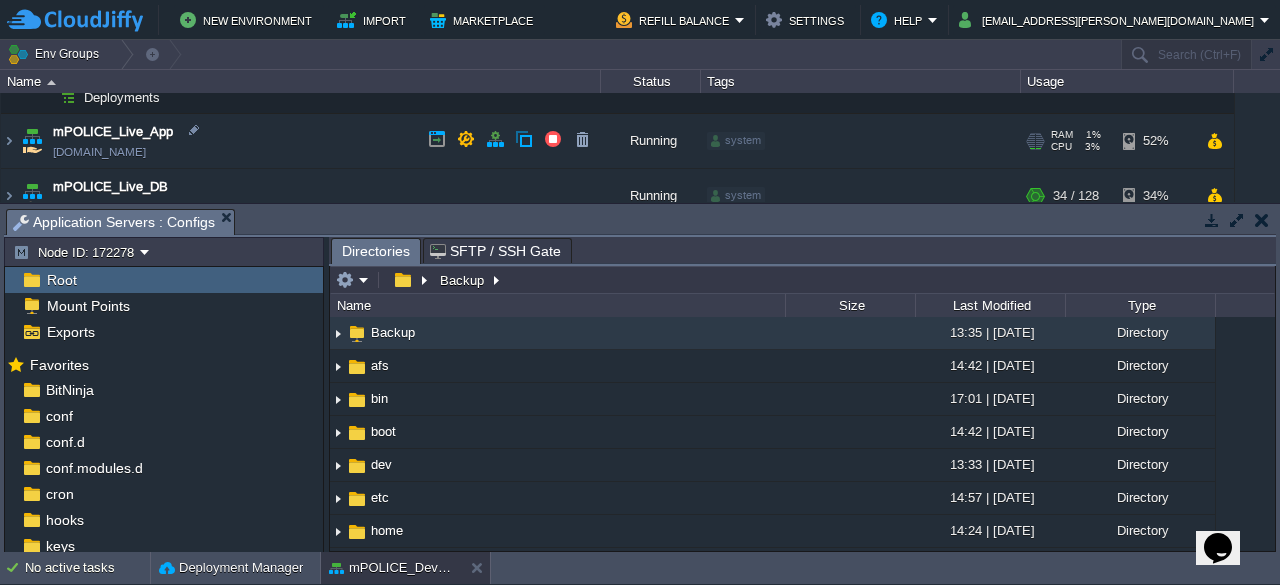 click on "mPOLICE_Live_App [DOMAIN_NAME]" at bounding box center [301, 141] 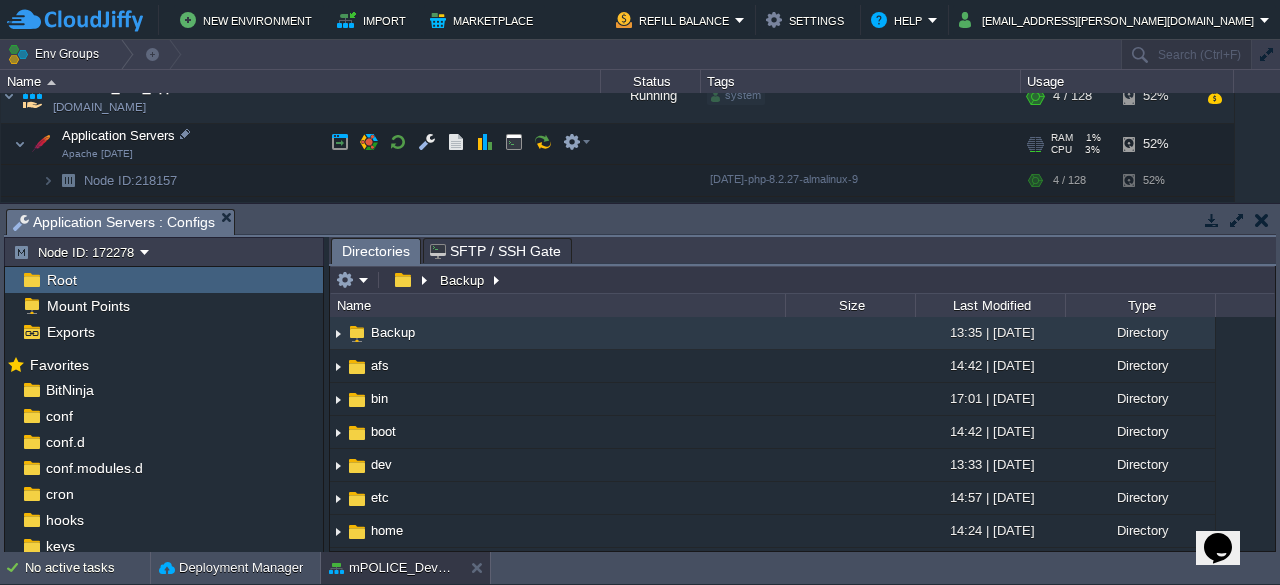 scroll, scrollTop: 295, scrollLeft: 0, axis: vertical 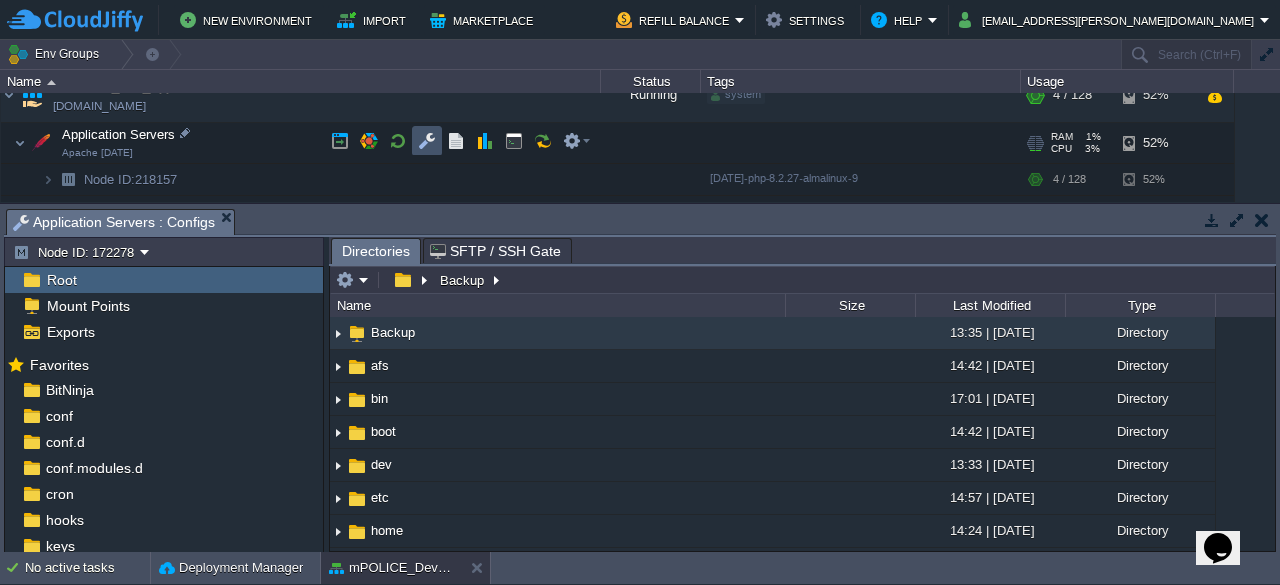 click at bounding box center [427, 141] 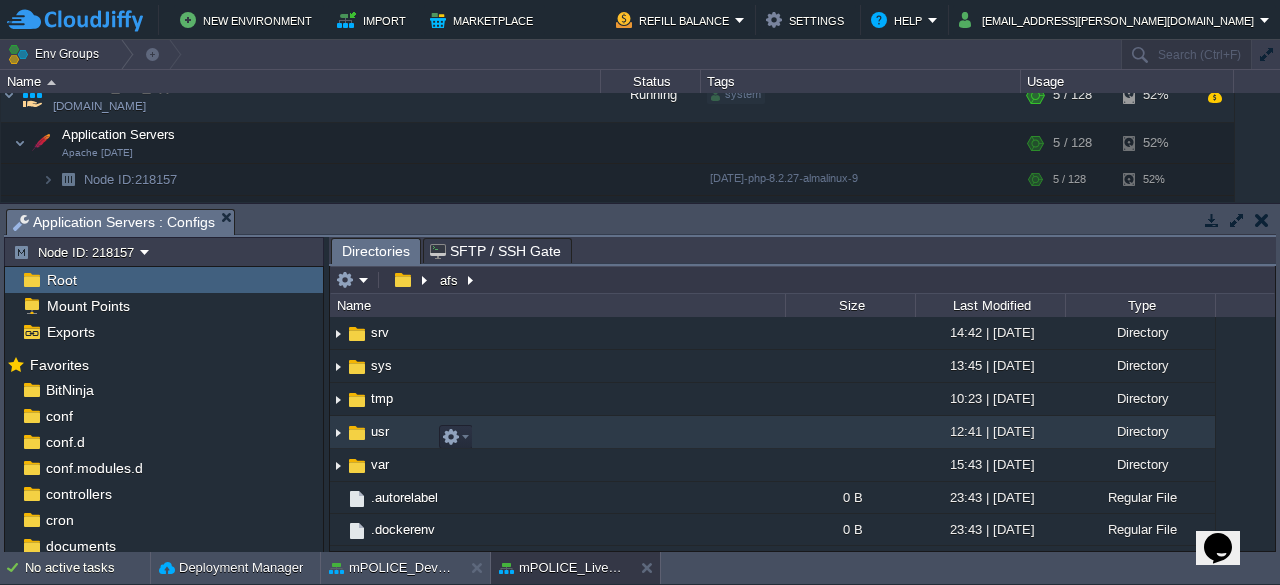 scroll, scrollTop: 582, scrollLeft: 0, axis: vertical 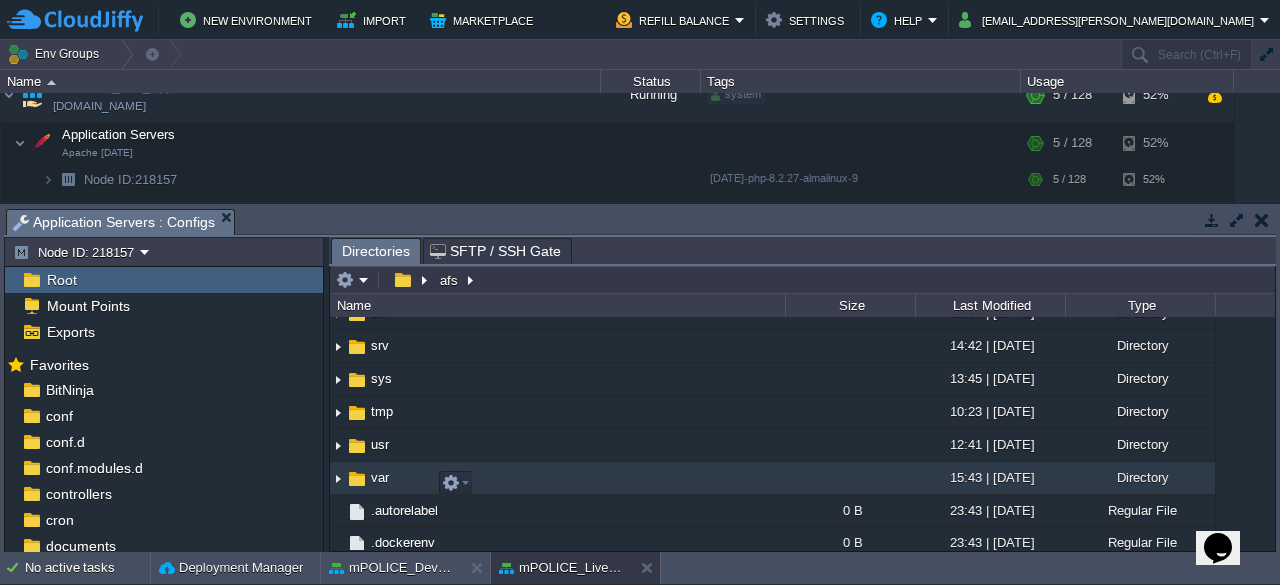 click on "var" at bounding box center [380, 477] 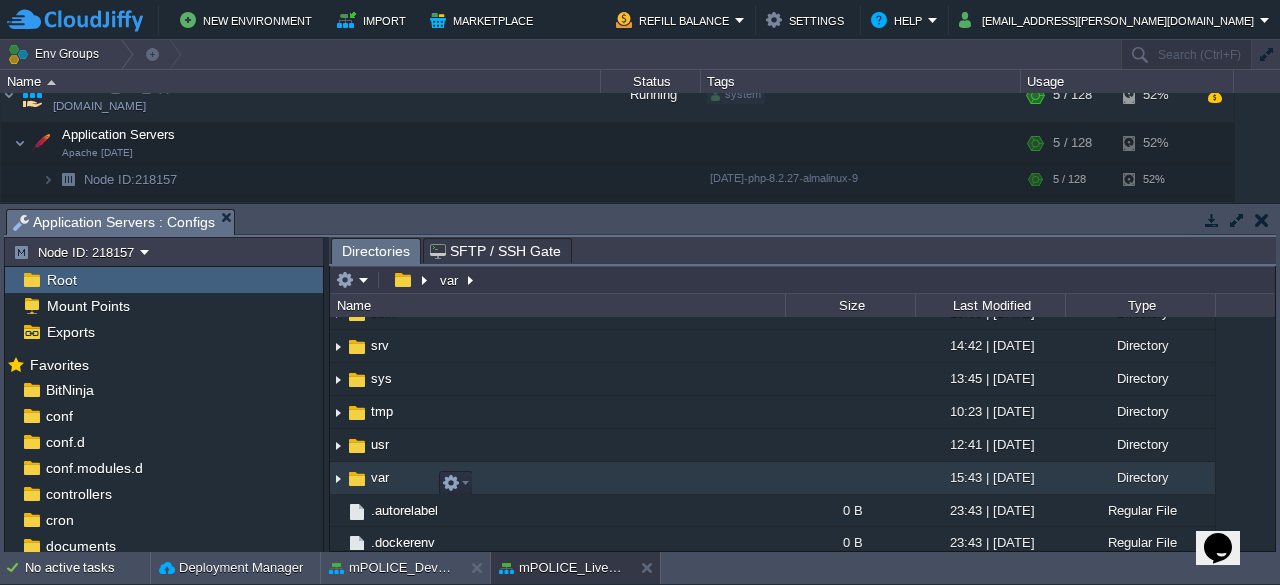 click on "var" at bounding box center [380, 477] 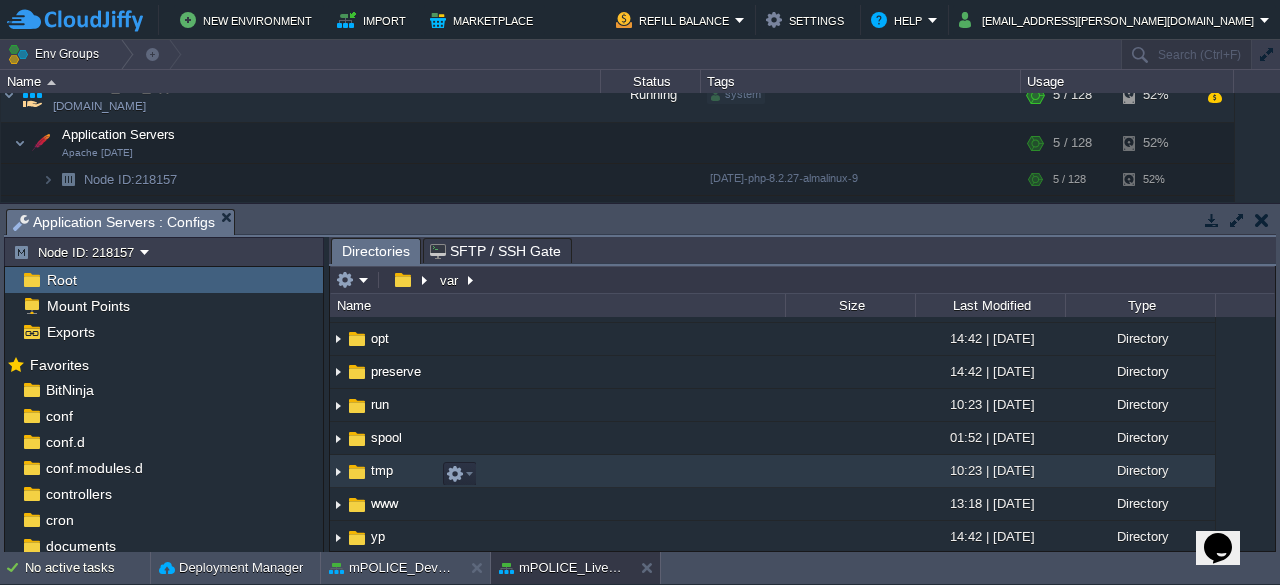 scroll, scrollTop: 496, scrollLeft: 0, axis: vertical 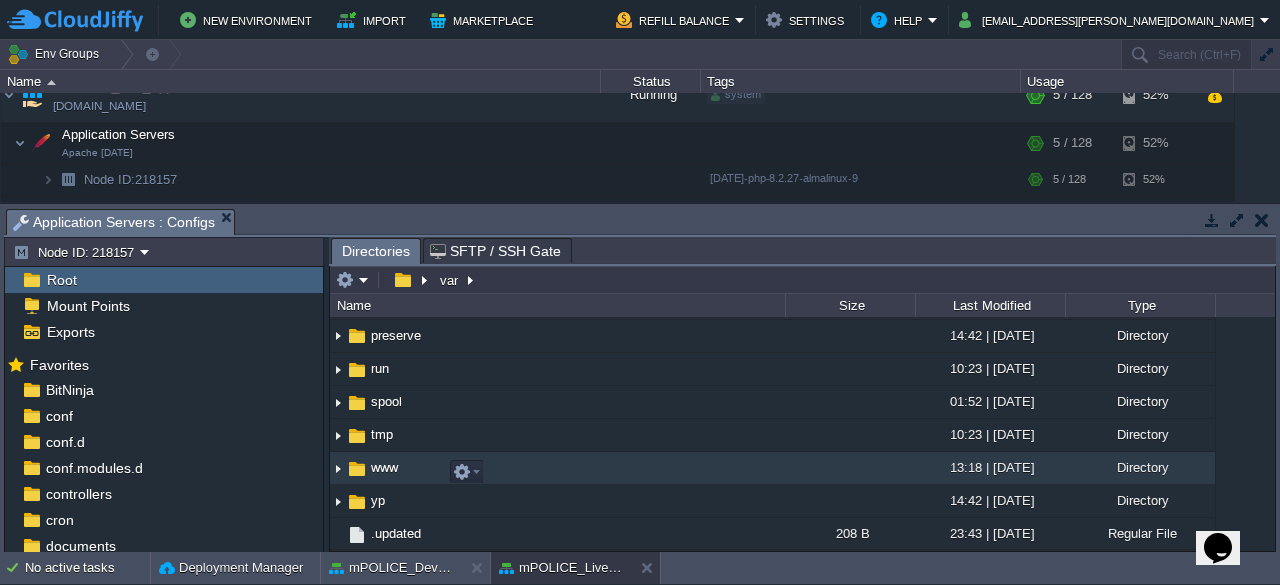click on "www" at bounding box center (384, 467) 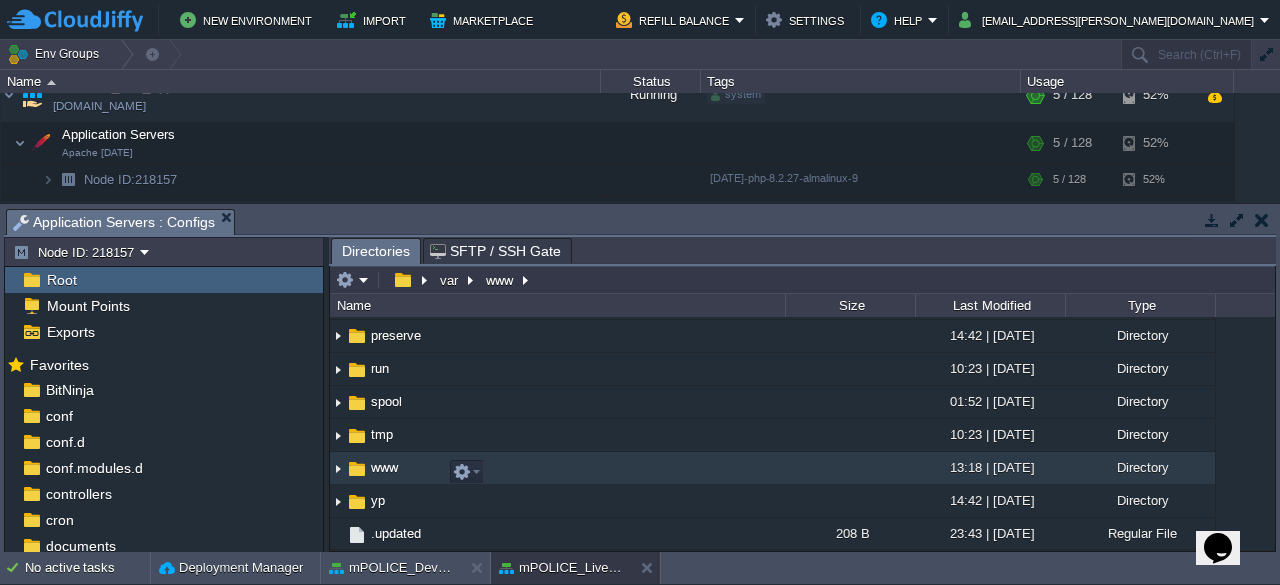 click on "www" at bounding box center (384, 467) 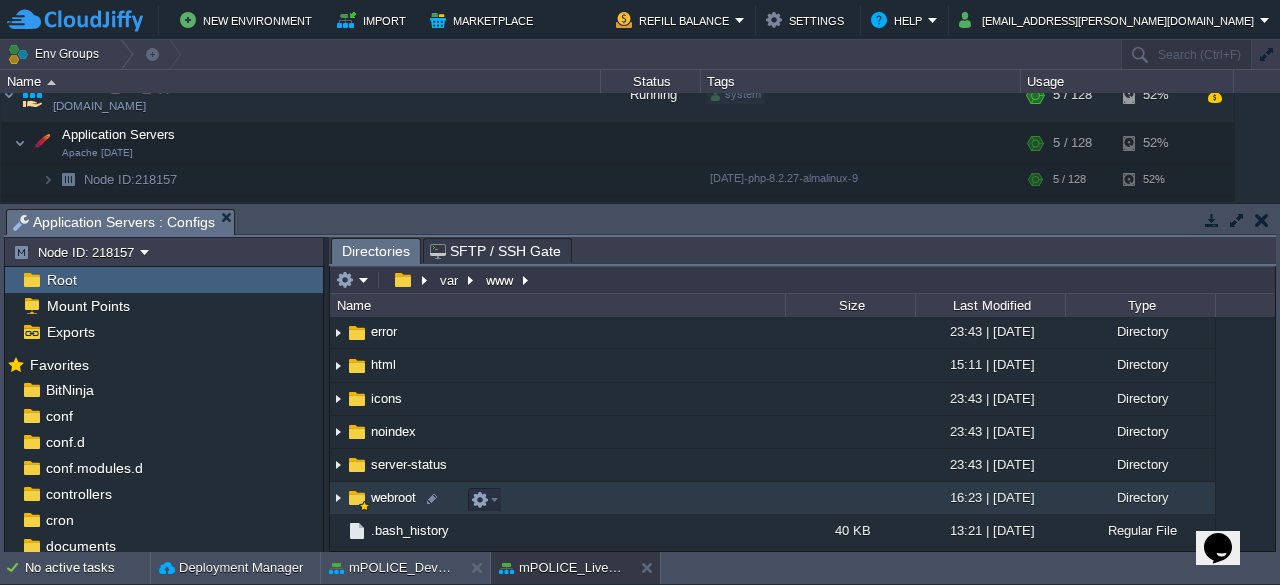 scroll, scrollTop: 267, scrollLeft: 0, axis: vertical 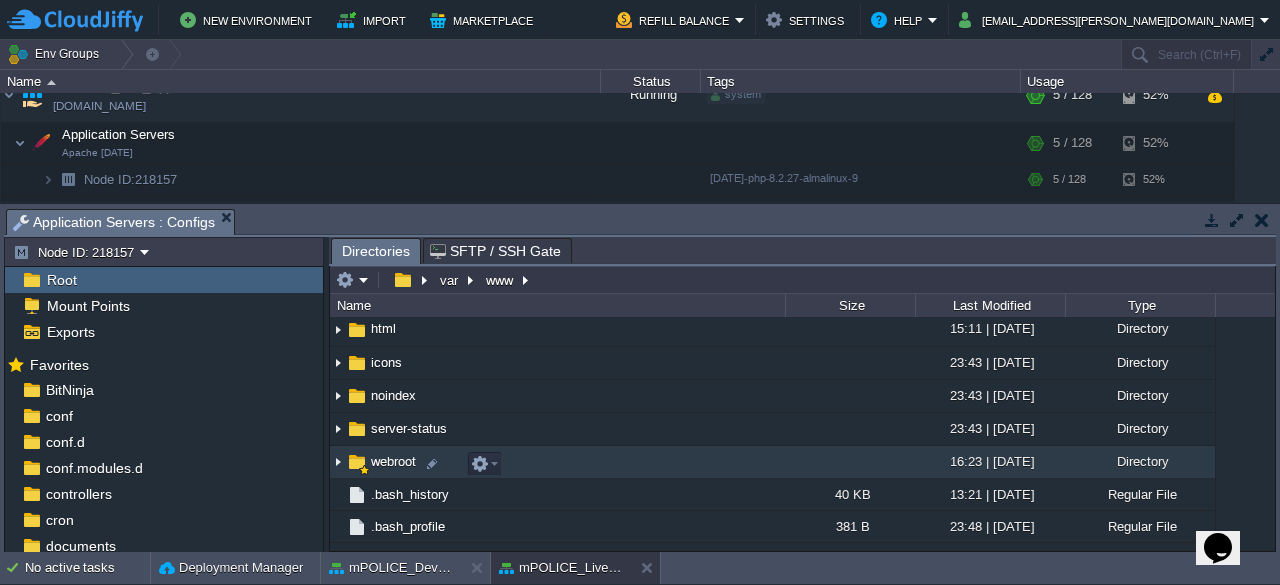 click on "webroot" at bounding box center [393, 461] 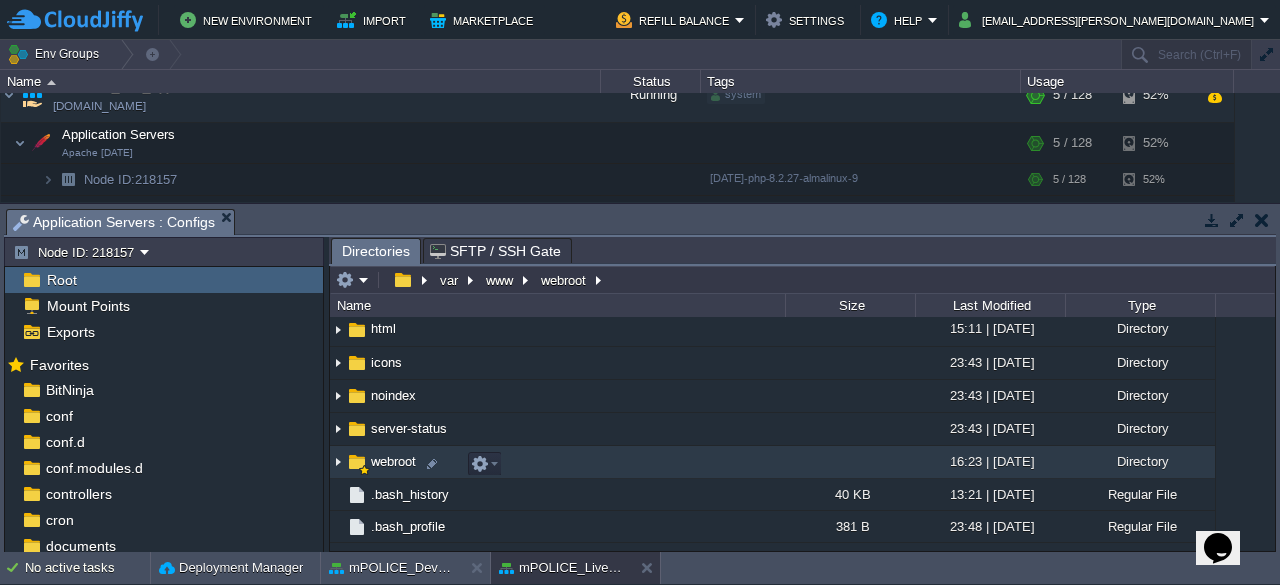 click on "webroot" at bounding box center (393, 461) 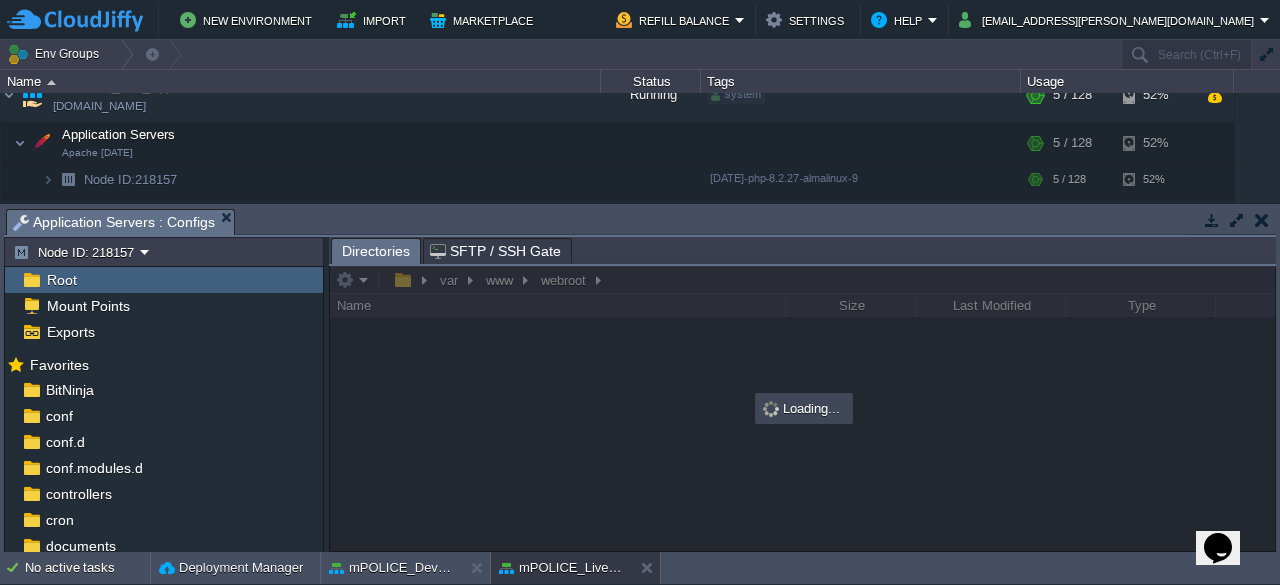 scroll, scrollTop: 315, scrollLeft: 0, axis: vertical 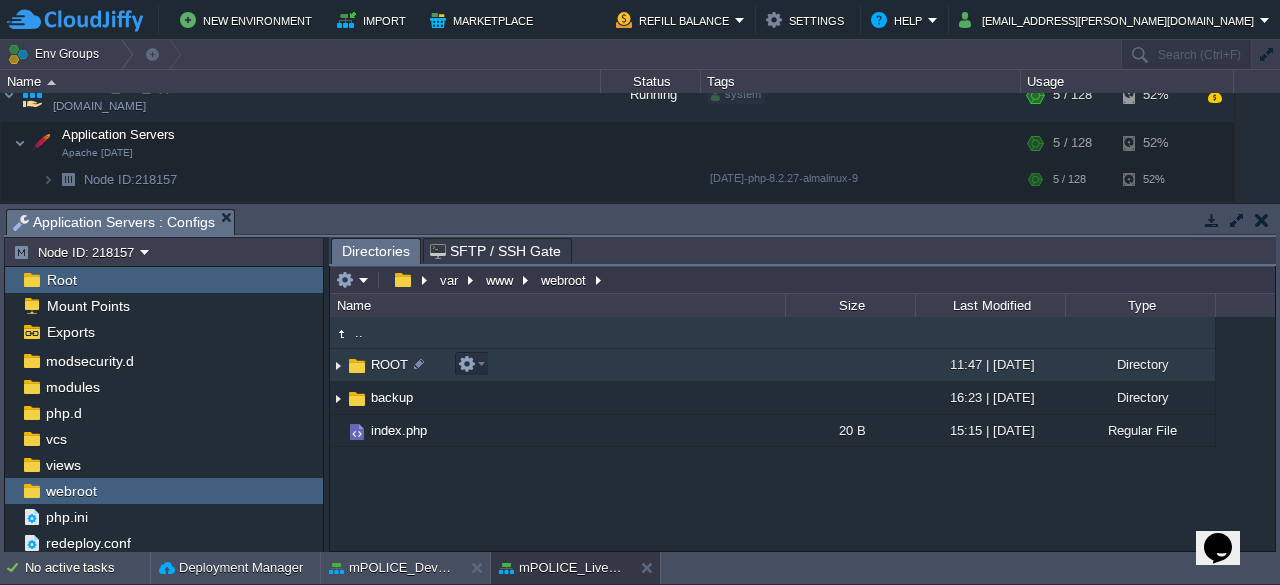 click on "ROOT" at bounding box center (389, 364) 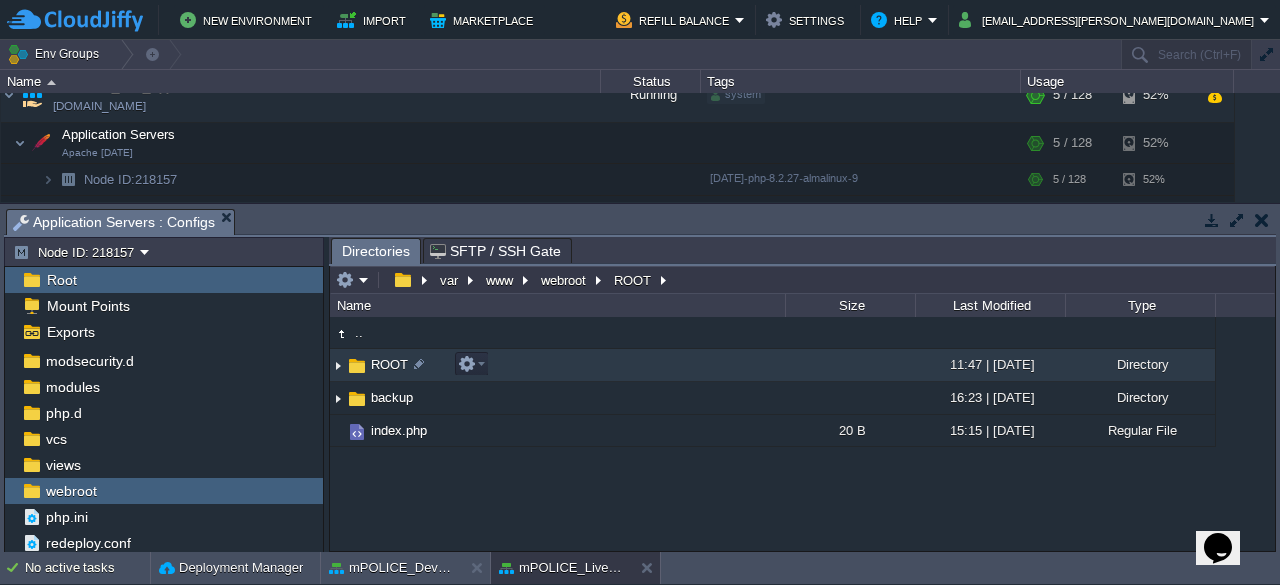 click on "ROOT" at bounding box center [389, 364] 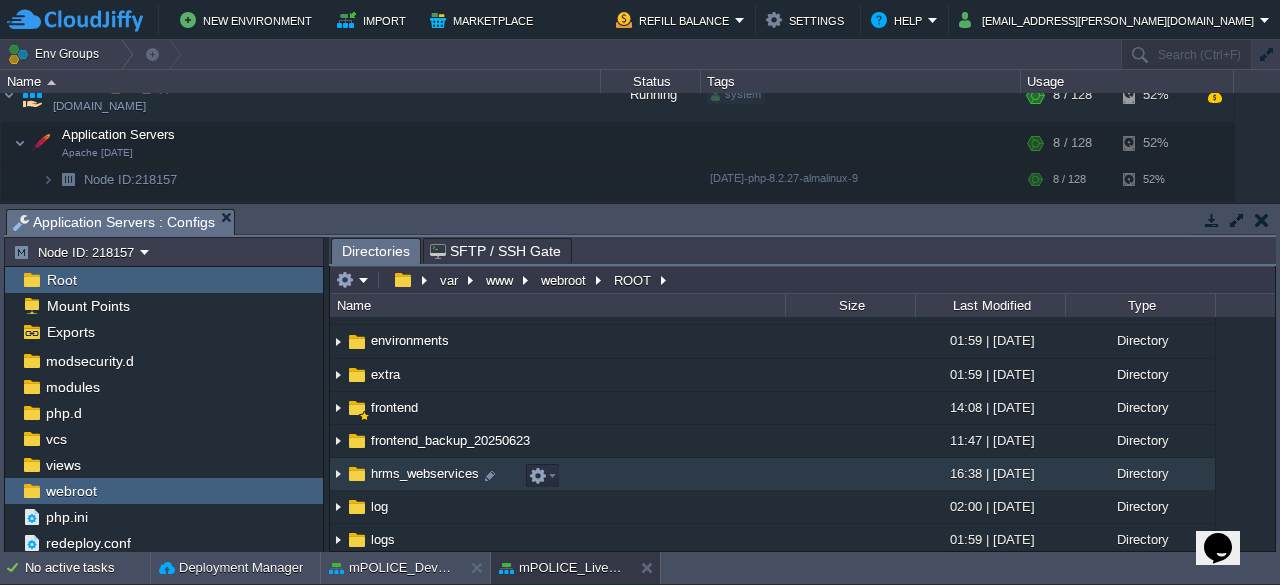 scroll, scrollTop: 266, scrollLeft: 0, axis: vertical 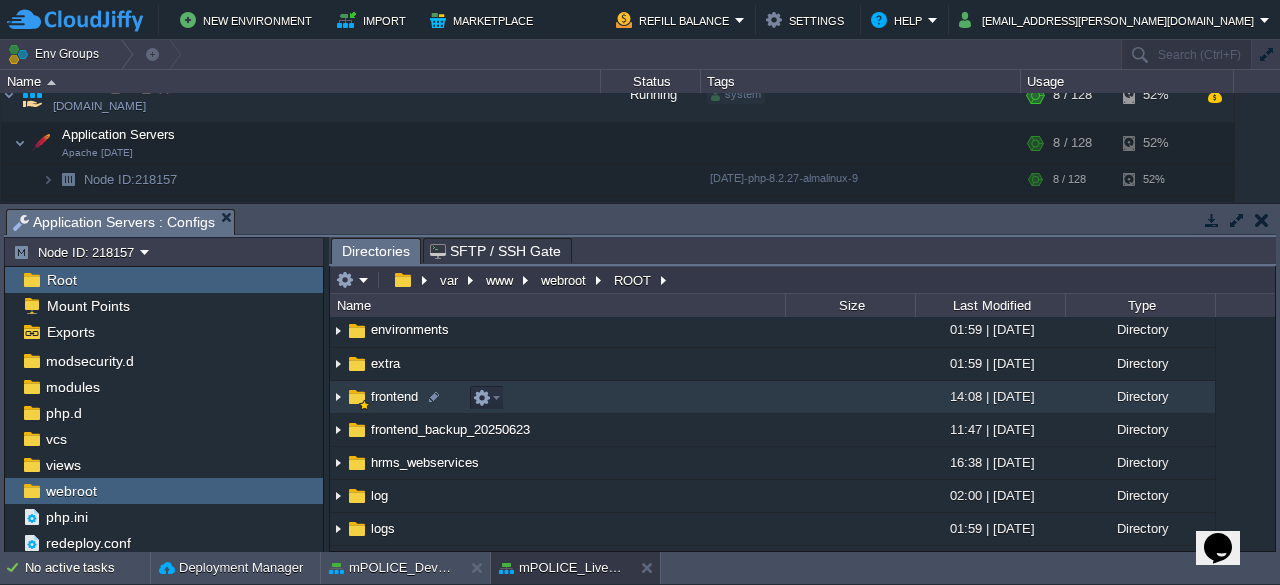 click on "frontend" at bounding box center [394, 396] 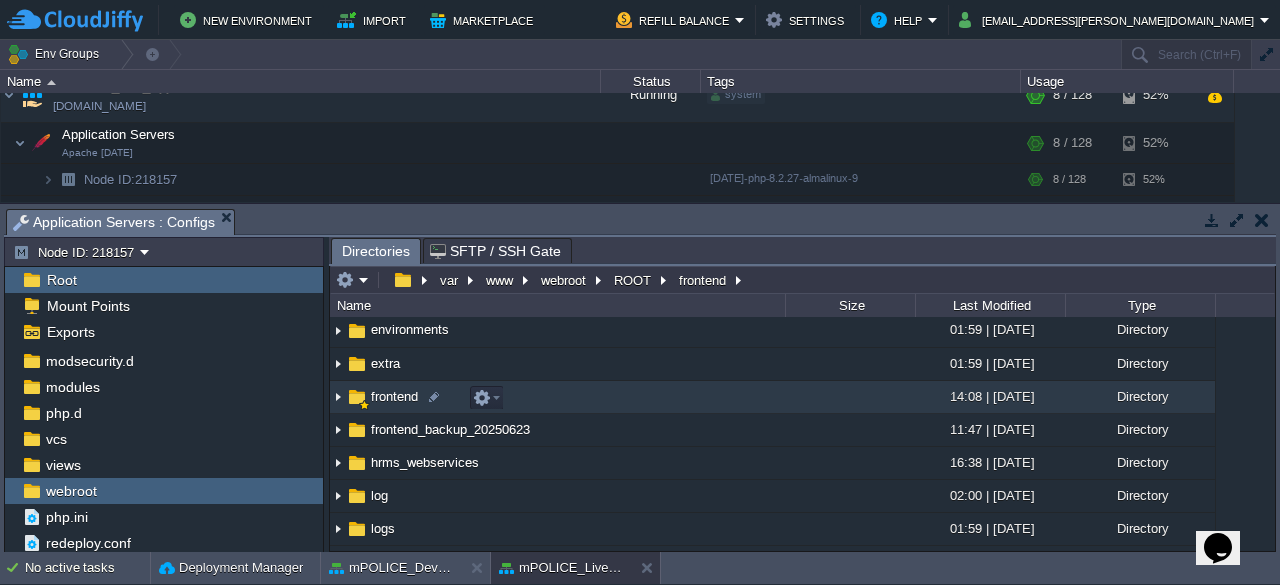 click on "frontend" at bounding box center (394, 396) 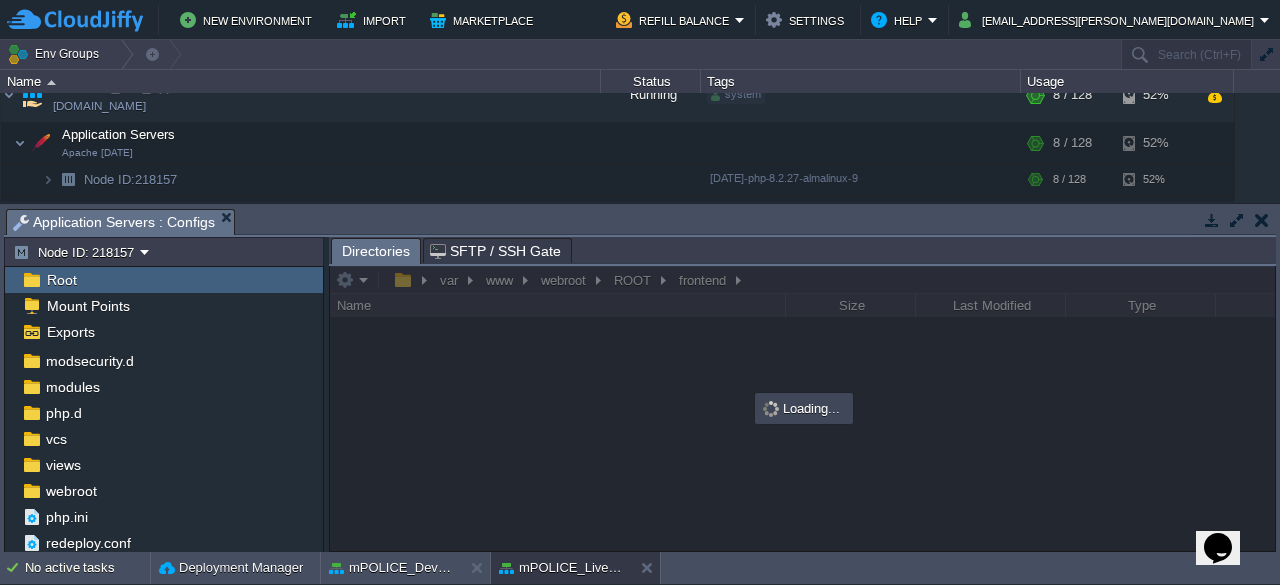 scroll, scrollTop: 118, scrollLeft: 0, axis: vertical 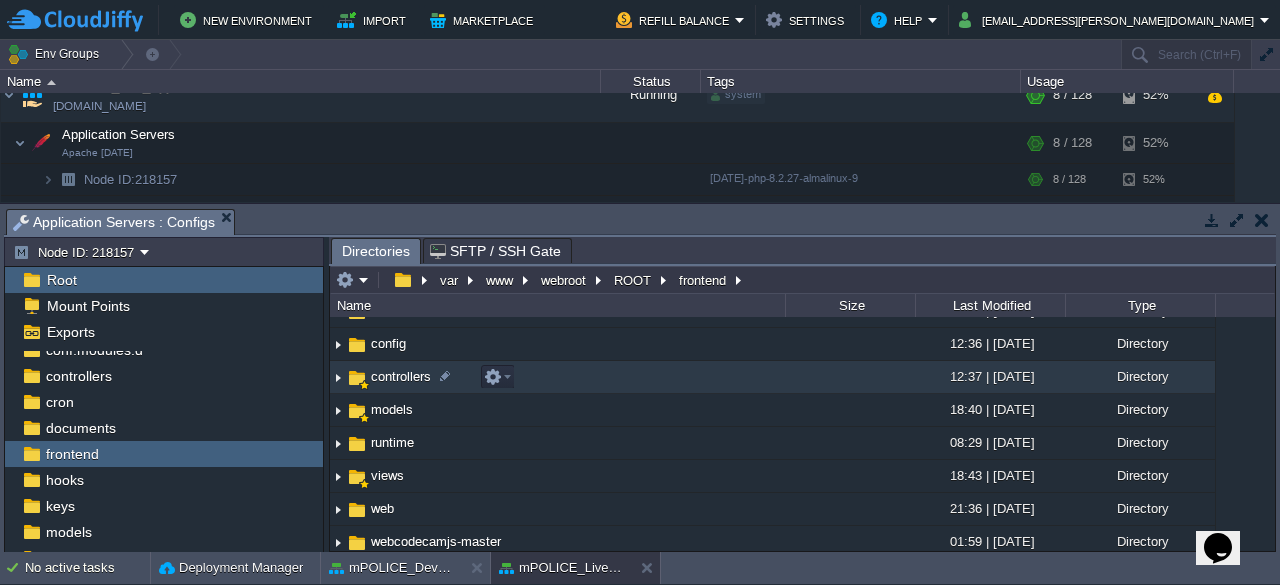 click on "controllers" at bounding box center (401, 376) 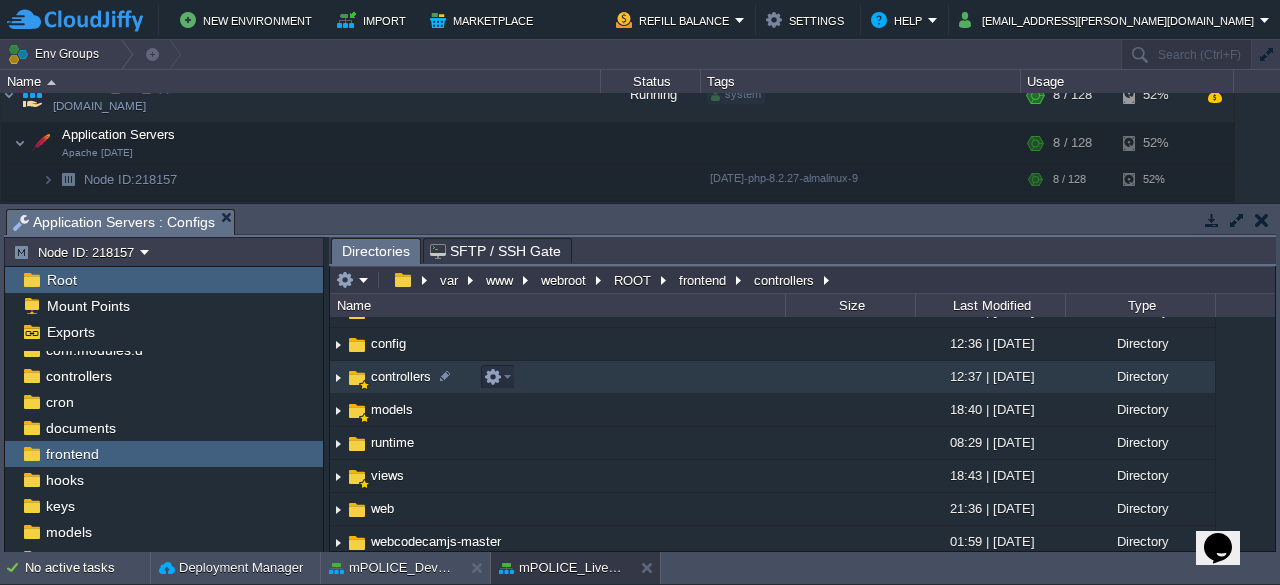 click on "controllers" at bounding box center [401, 376] 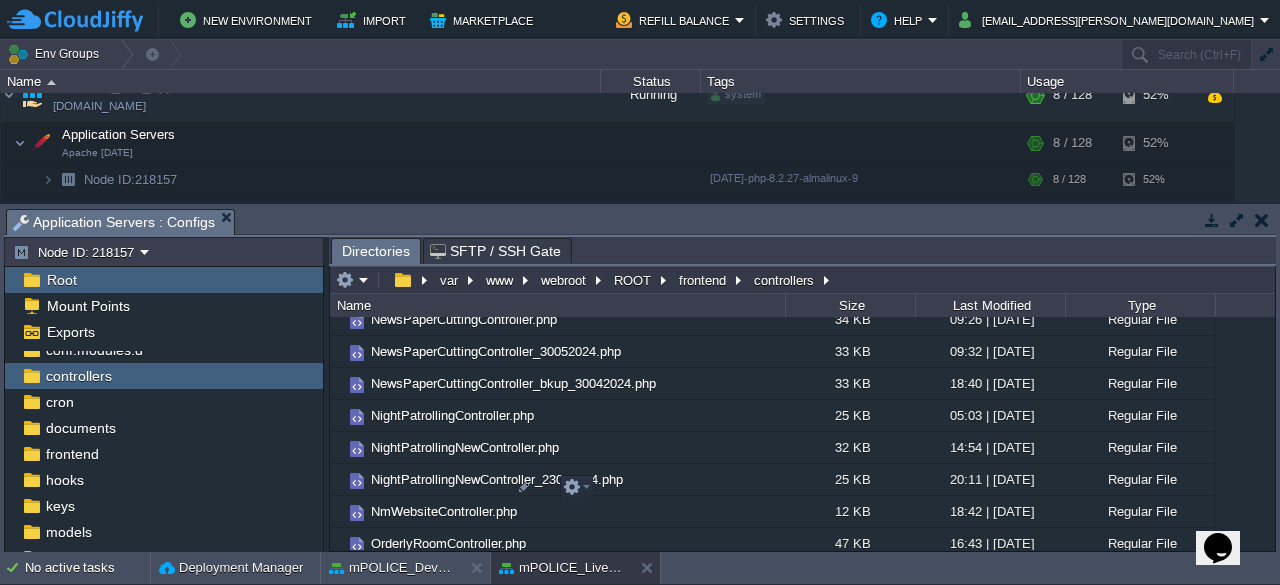 scroll, scrollTop: 8206, scrollLeft: 0, axis: vertical 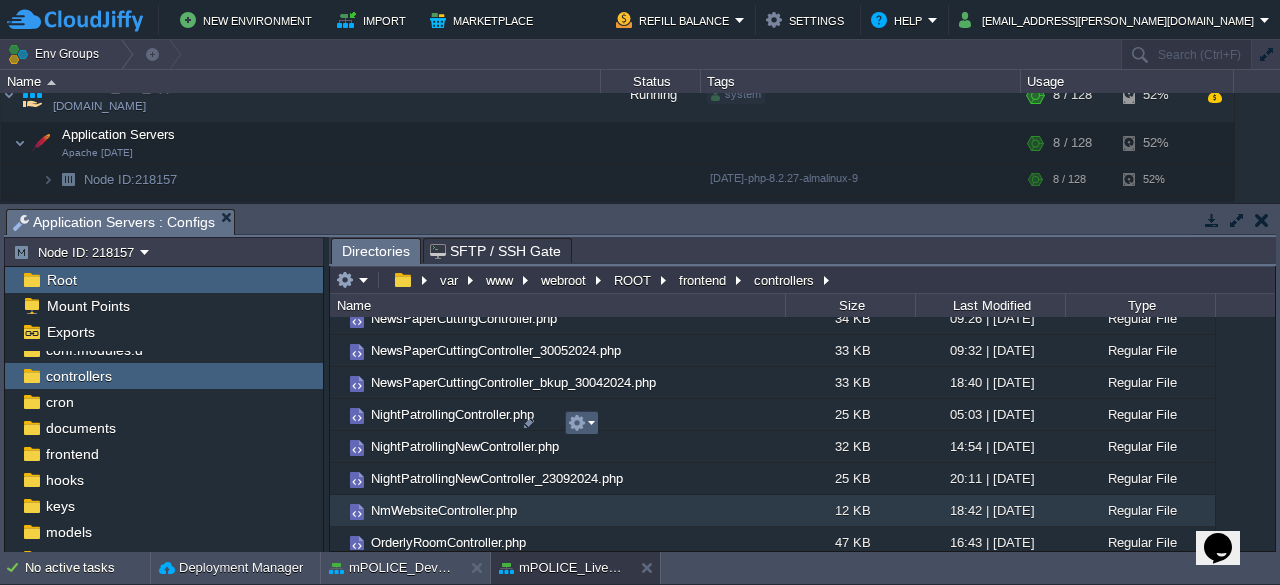 click at bounding box center [582, 423] 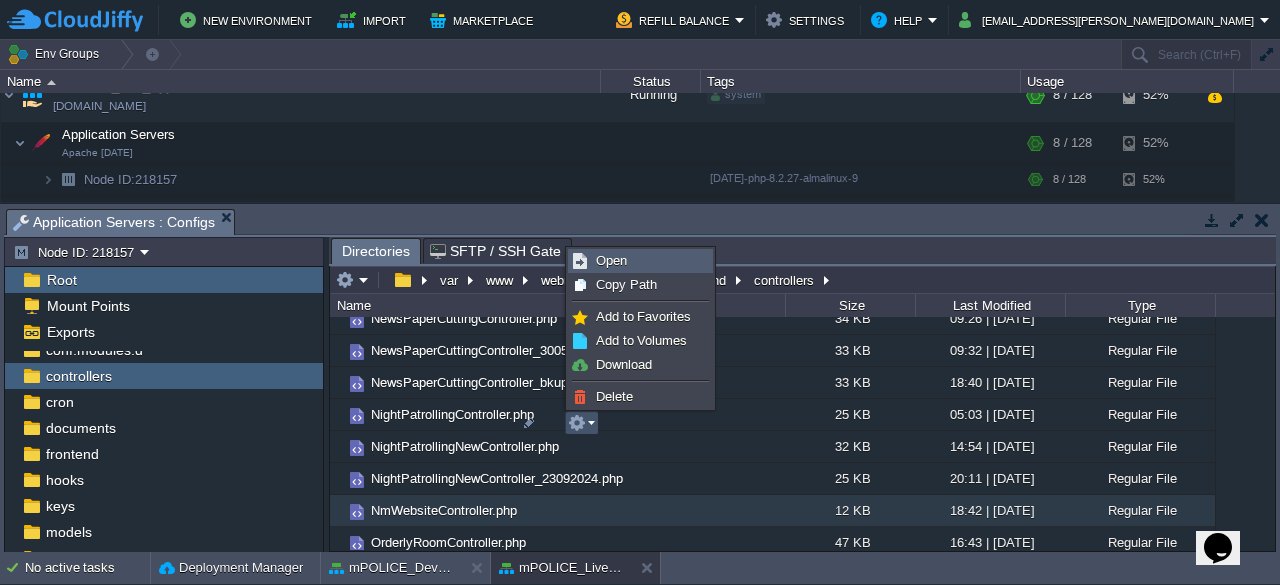 click on "Open" at bounding box center (611, 260) 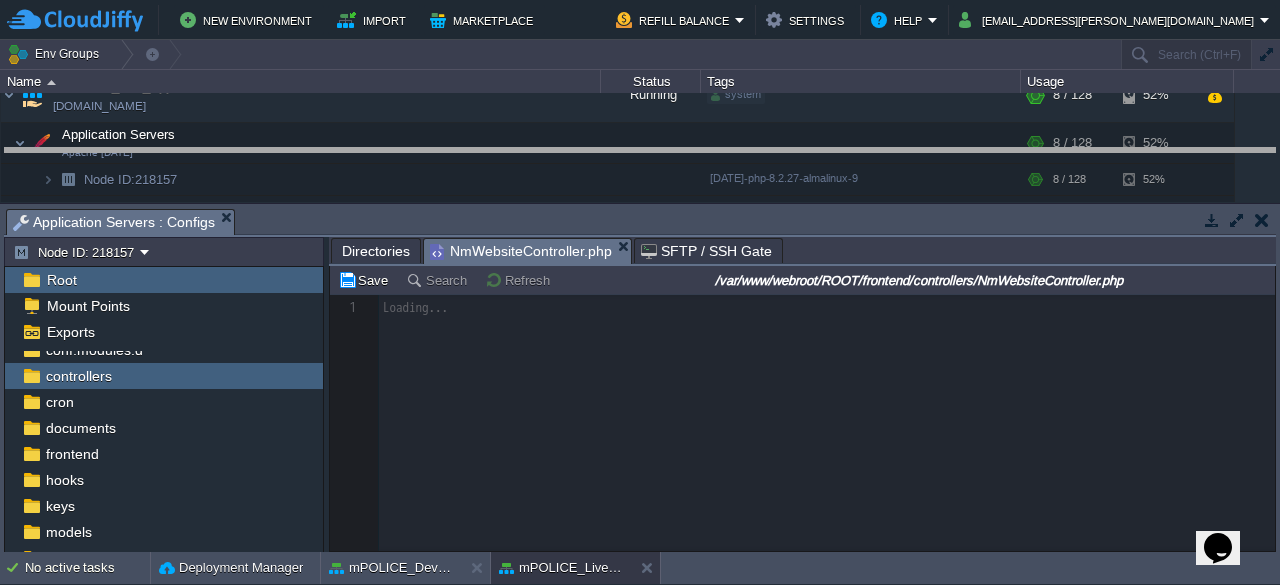 drag, startPoint x: 928, startPoint y: 215, endPoint x: 913, endPoint y: 153, distance: 63.788715 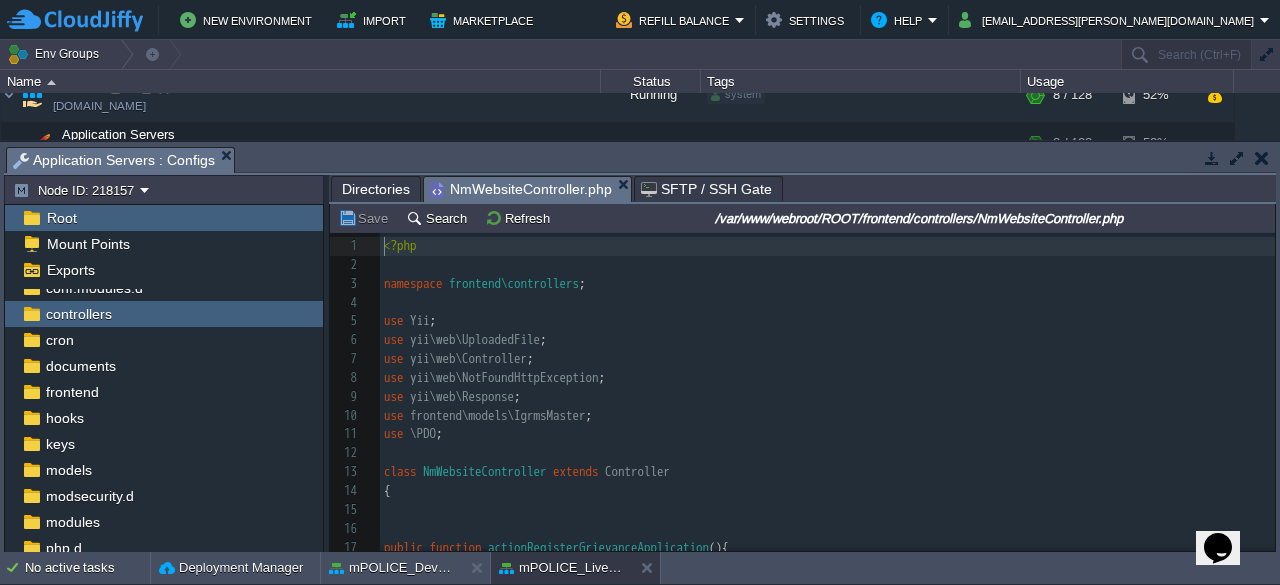 scroll, scrollTop: 6, scrollLeft: 0, axis: vertical 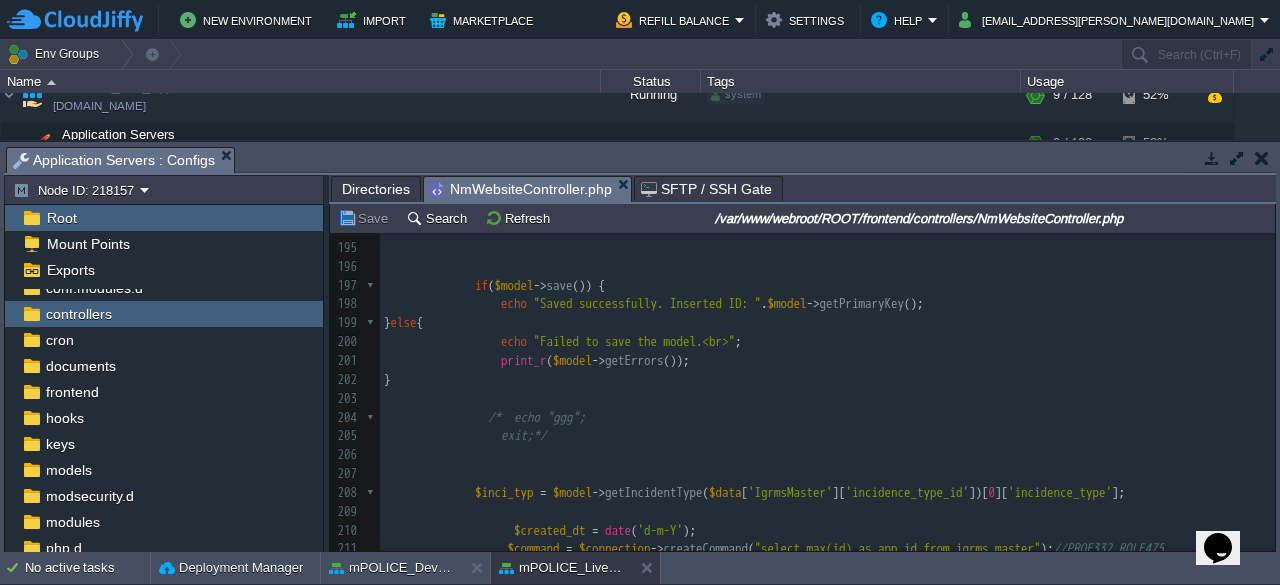 click on "308 <?php   165               $model   =   new   IgrmsMaster (); 166               167               if  ( $model -> load ( Yii :: $app -> request -> post ())) { 168                     169                  $data   =   Yii :: $app -> request -> post (); 170                  // echo '<pre>'; print_r($data);echo "</pre>";exit; 171                   $connection   =   Yii :: $app -> getDb (); 172                  // $transaction = $connection->beginTransaction(); 173                   try  { 174                   // $created_by_id = 1; 175                176                // $model->grievence_id=$data['IgrmsMaster']['grievence_id']; 177                   $created_date   =   date ( 'Y-m-d H:i:s' ); 178                   $created_by =   0 ;  //$_SESSION['login_user_id']; 0: not user 179                   $model -> created_by = $created_by ; 180                   $model -> created_date = $created_date ; 181                   $model -> = [" at bounding box center (827, 239) 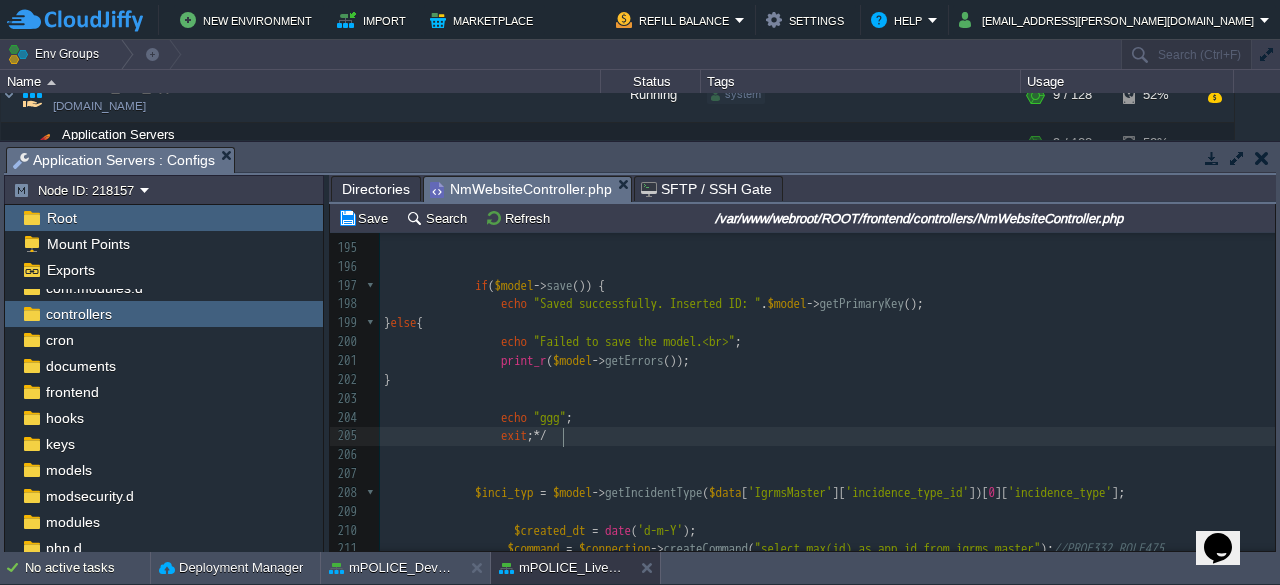 click on "exit ; */" at bounding box center [827, 436] 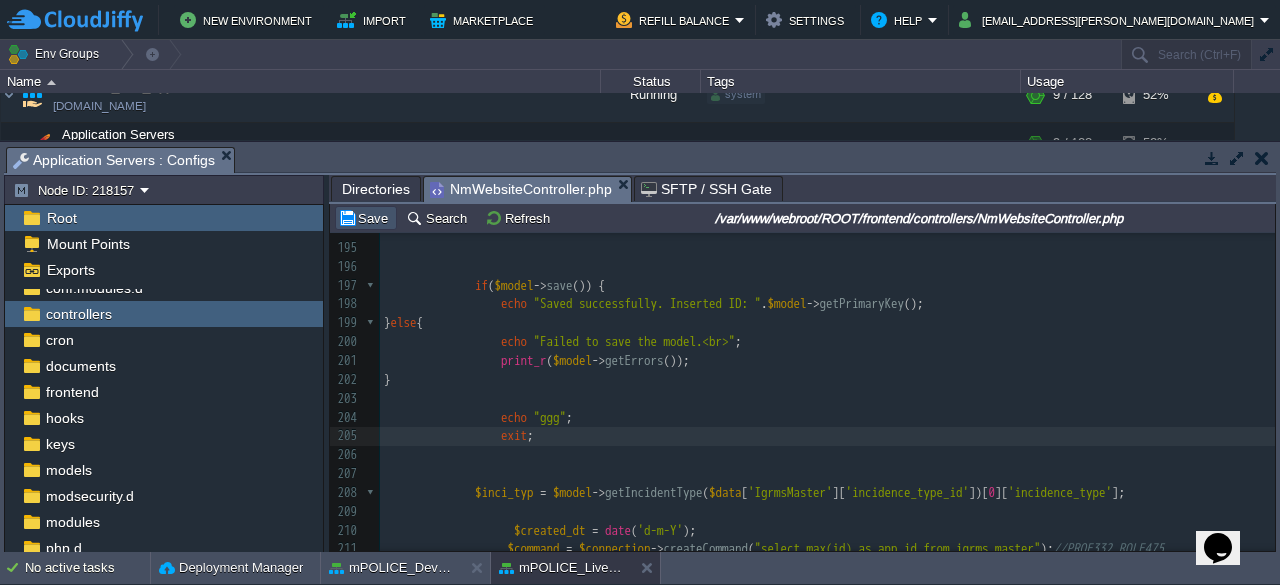 click on "Save" at bounding box center [366, 218] 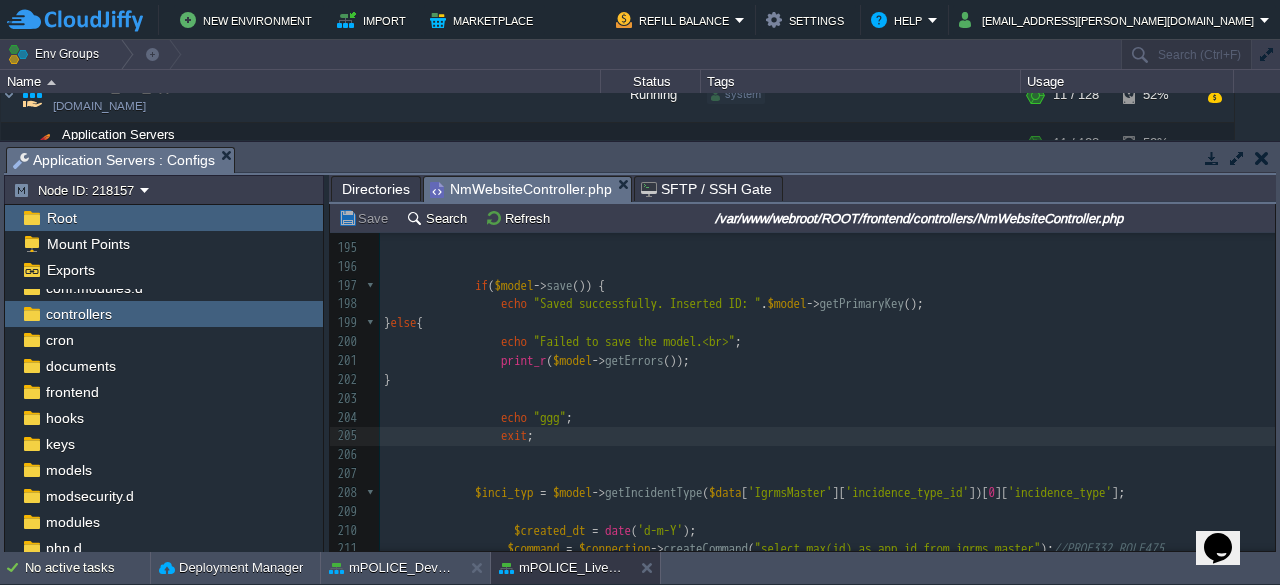 click on "getErrors" at bounding box center [634, 360] 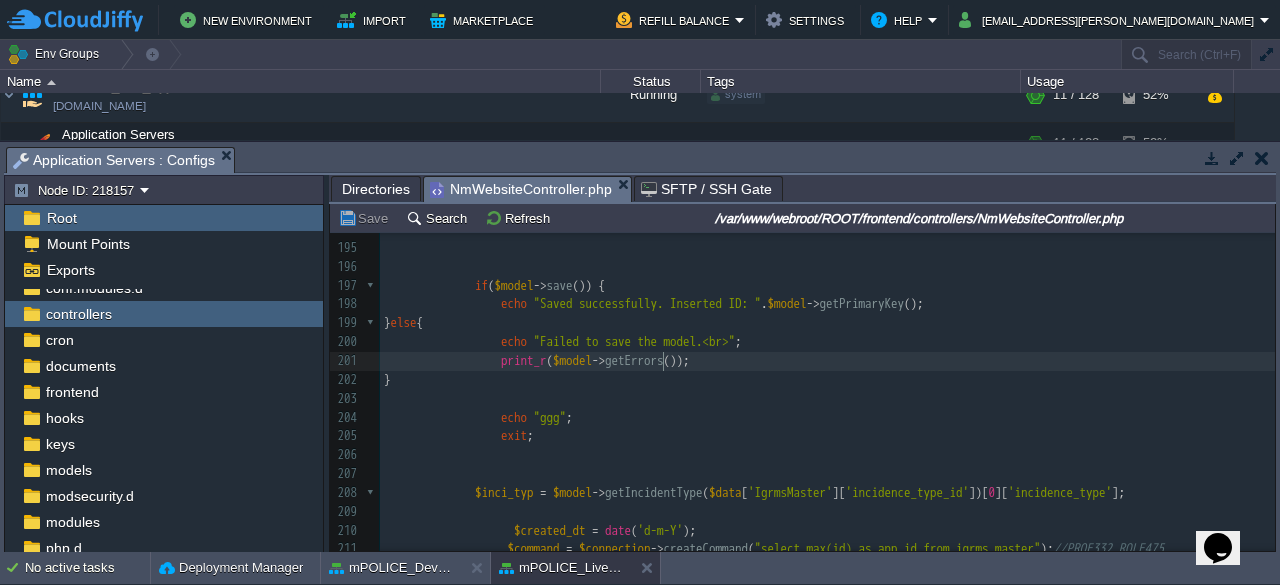 type on "getErrors" 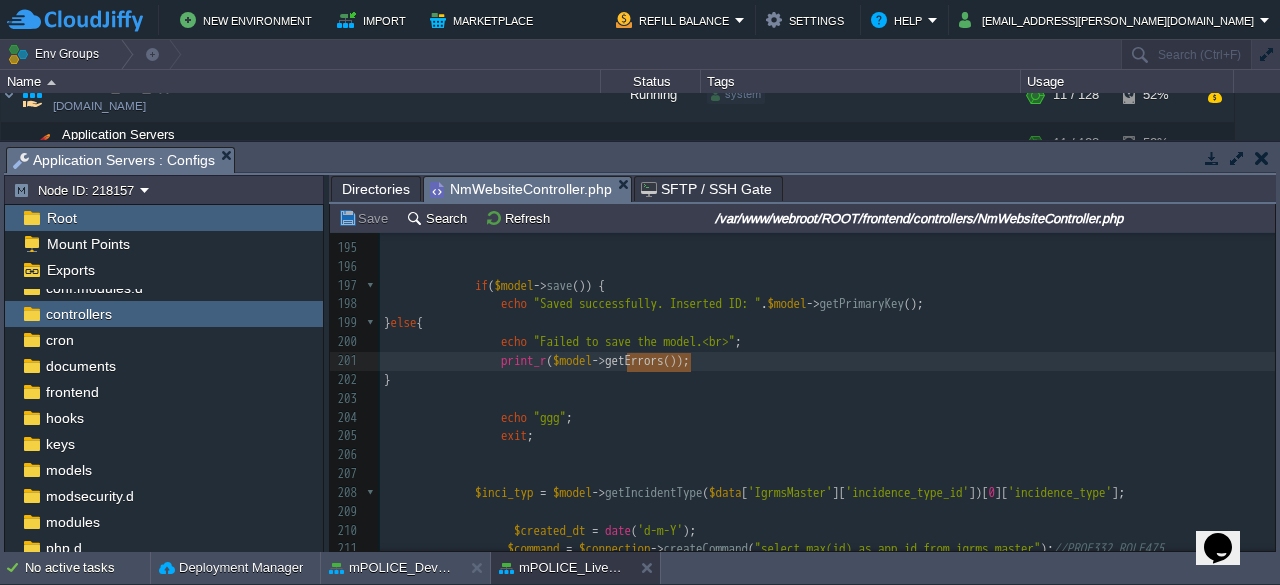 scroll, scrollTop: 3568, scrollLeft: 0, axis: vertical 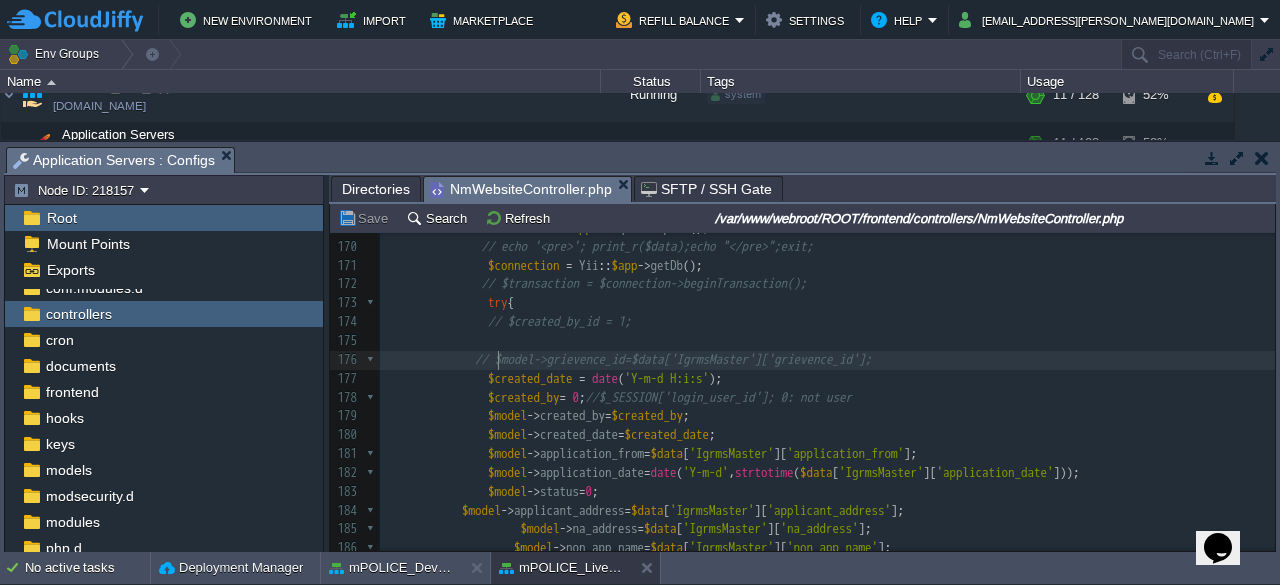 click on "// $model->grievence_id=$data['IgrmsMaster']['grievence_id'];" at bounding box center [673, 359] 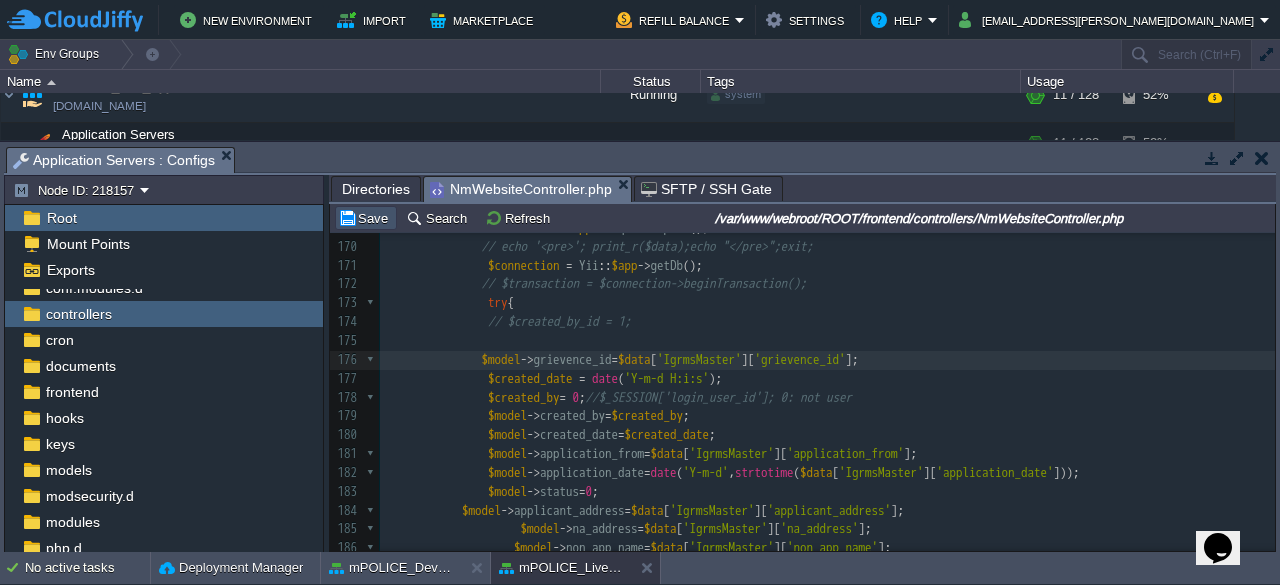 click on "Save" at bounding box center [366, 218] 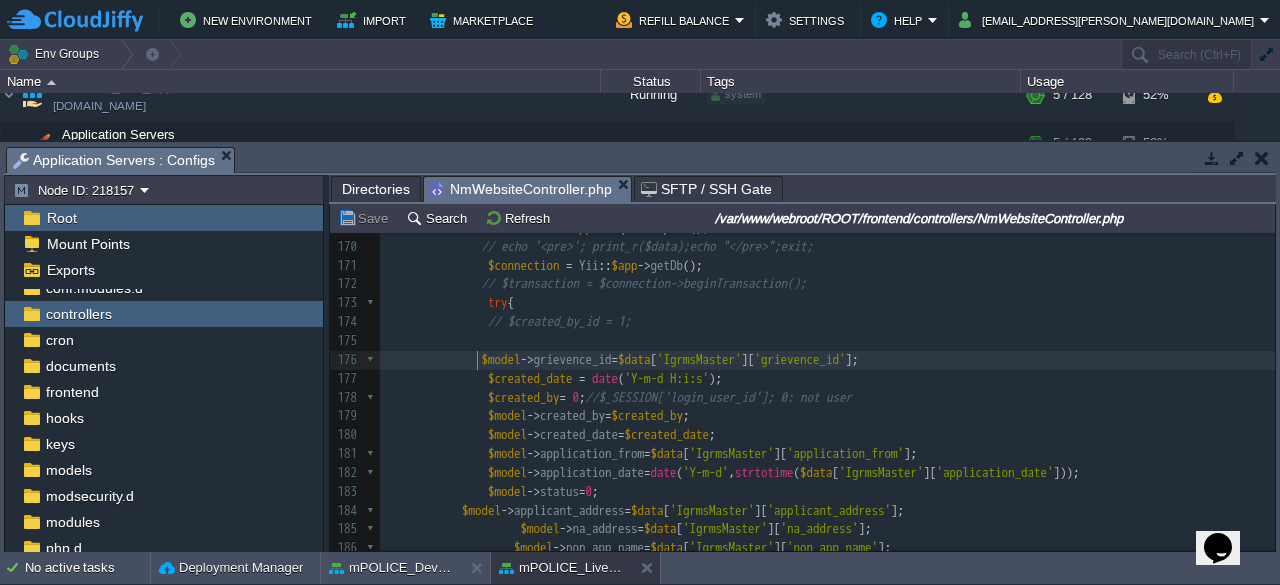 click on "x <?php   159 ​ 160 if  ( $session -> has ( 'grievence_mobile' )  &&   $session -> has ( 'grievence_mobile_expiry' )) { 161      if  ( time ()  <   $session -> get ( 'grievence_mobile_expiry' )) { 162          $mobile   =   $session -> get ( 'grievence_mobile' ); 163          // still valid 164               165               $model   =   new   IgrmsMaster (); 166               167               if  ( $model -> load ( Yii :: $app -> request -> post ())) { 168                     169                  $data   =   Yii :: $app -> request -> post (); 170                  // echo '<pre>'; print_r($data);echo "</pre>";exit; 171                   $connection   =   Yii :: $app -> getDb (); 172                  // $transaction = $connection->beginTransaction(); 173                   try  { 174                   // $created_by_id = 1; 175                176                 $model -> grievence_id = $data [ 'IgrmsMaster' ][ 'grievence_id' ]; 177        =   (" at bounding box center (827, 379) 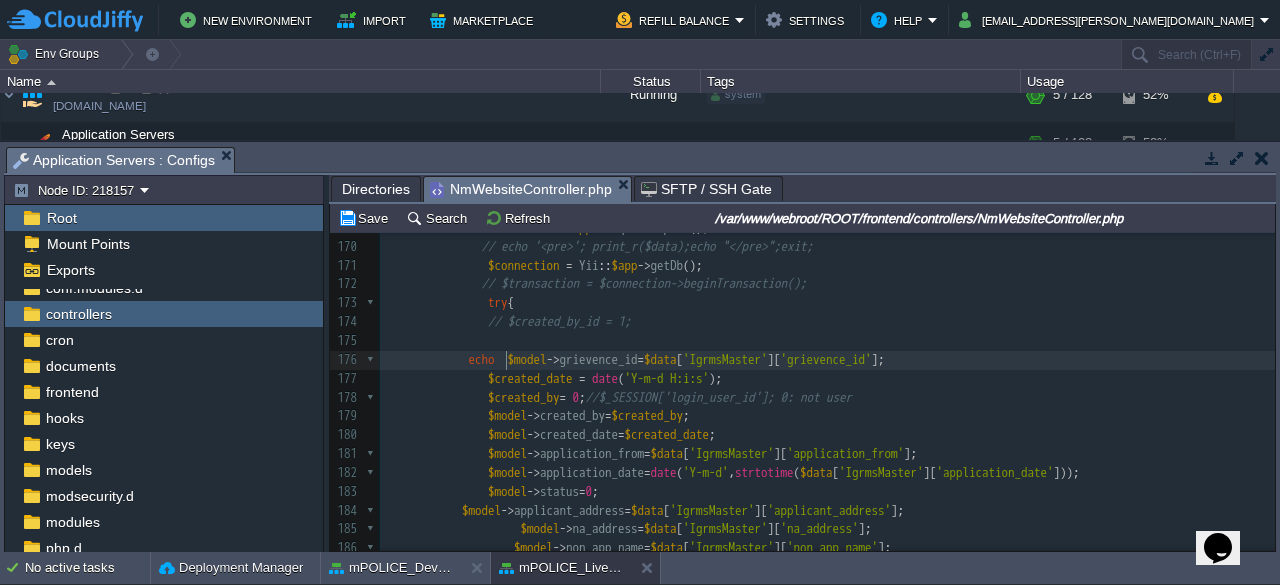 scroll, scrollTop: 6, scrollLeft: 28, axis: both 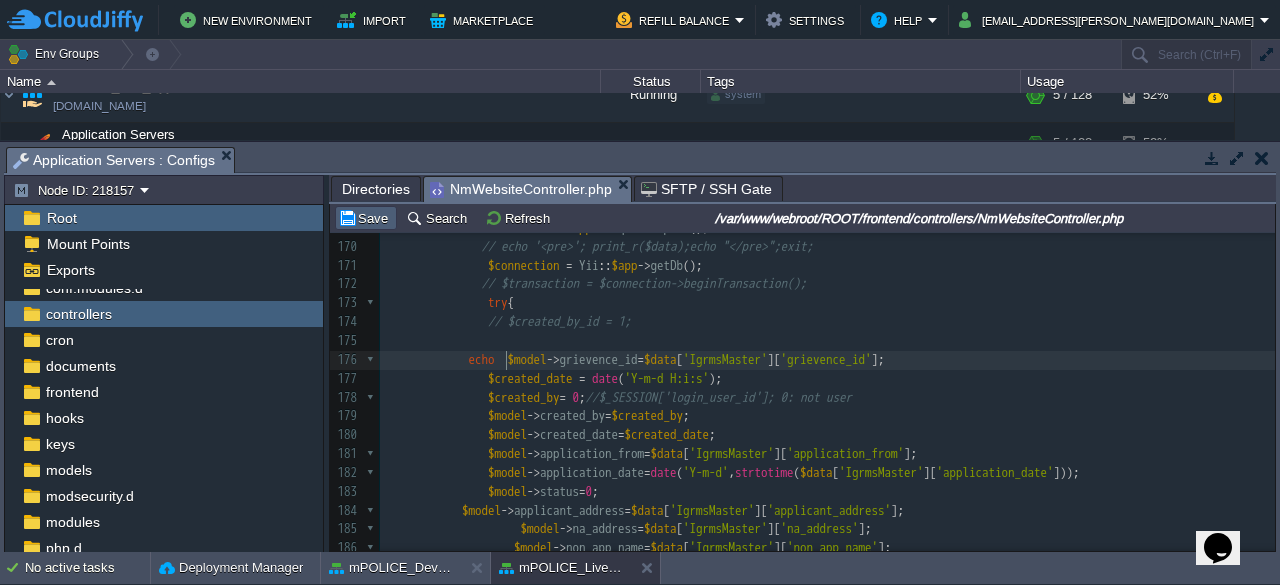 type on "echo" 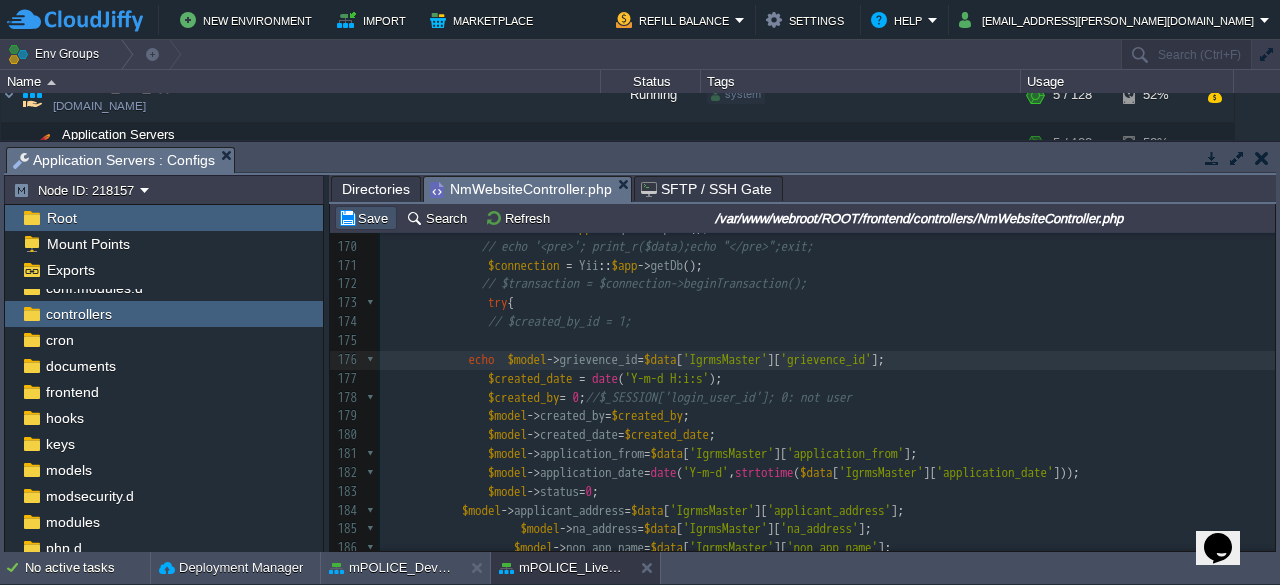 click on "Save" at bounding box center (366, 218) 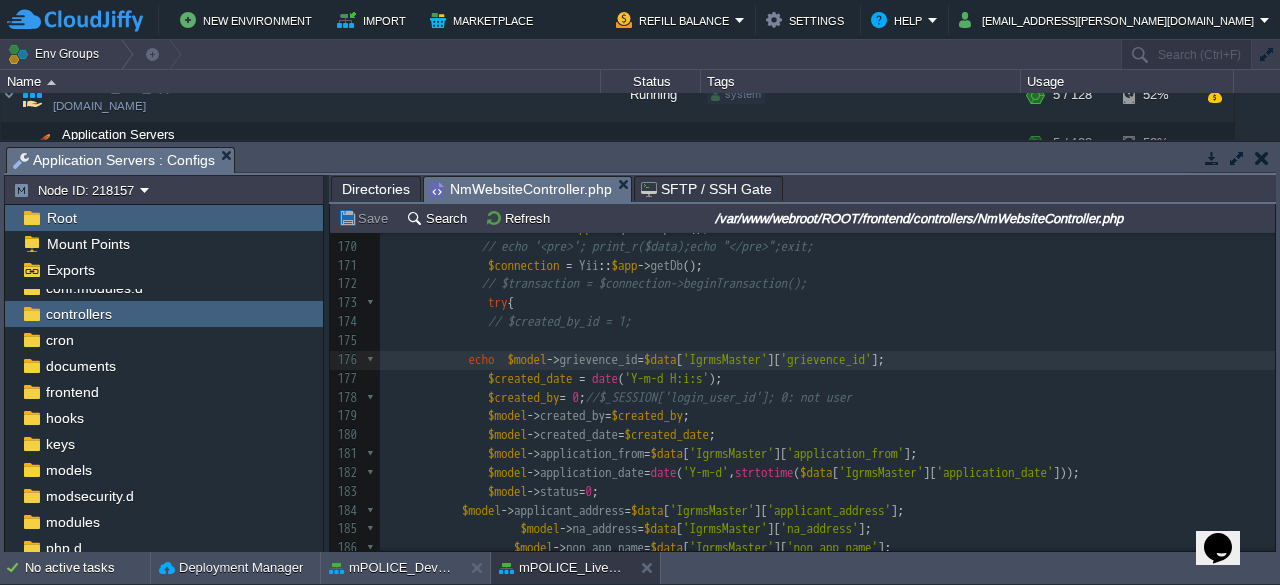 click on "Directories" at bounding box center [376, 189] 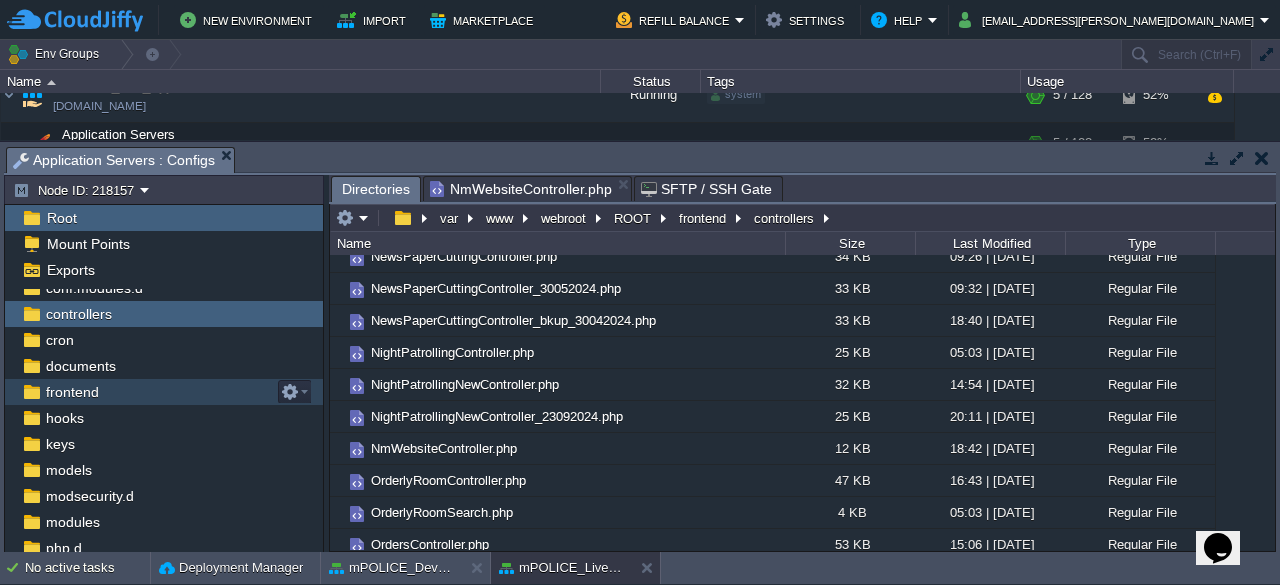 click on "frontend" at bounding box center (72, 392) 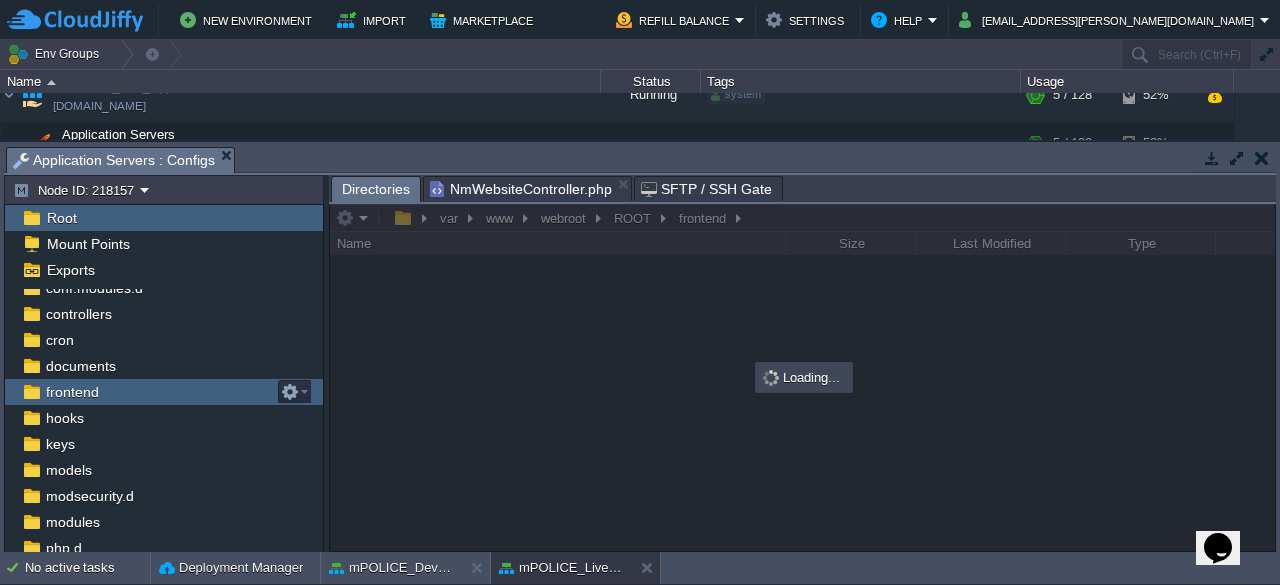 scroll, scrollTop: 0, scrollLeft: 0, axis: both 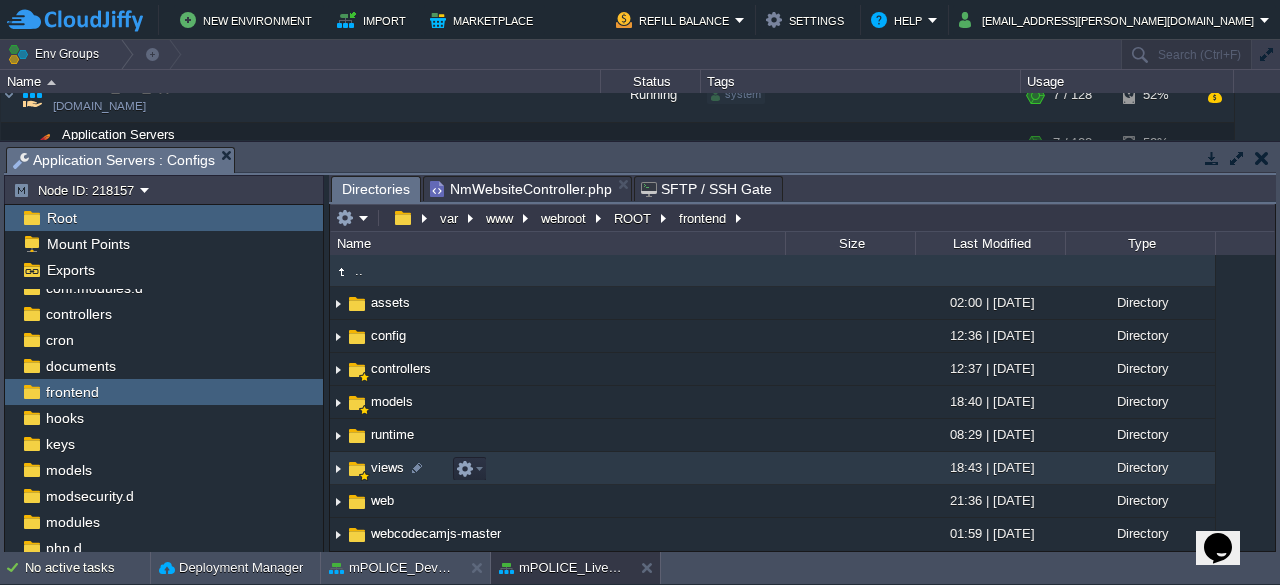 click on "views" at bounding box center (387, 467) 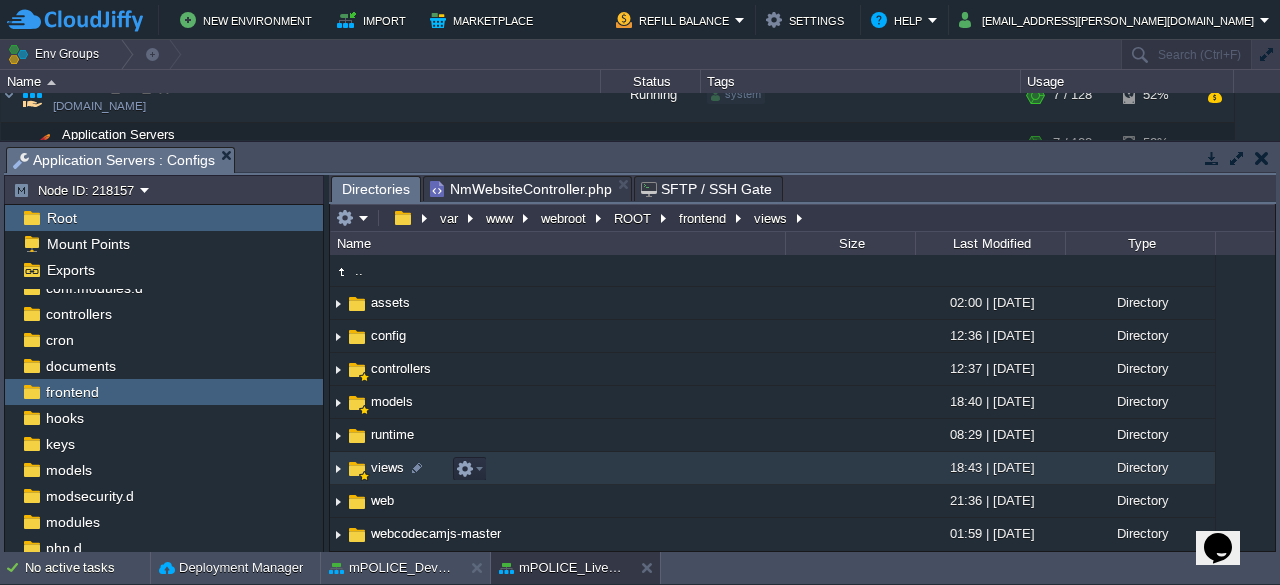 click on "views" at bounding box center [387, 467] 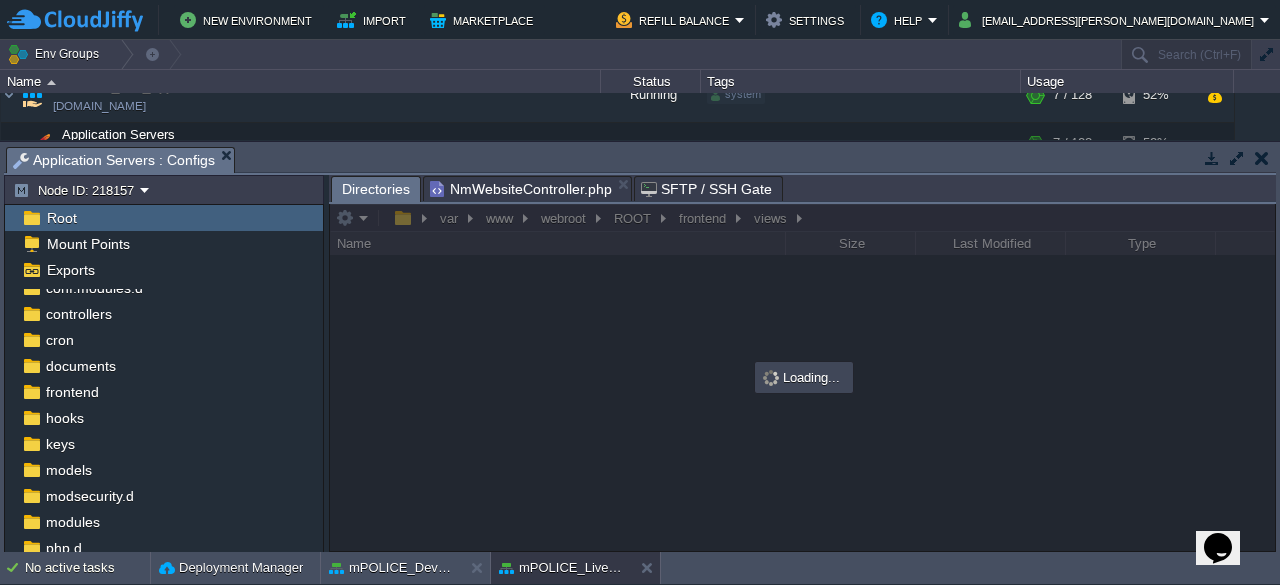 scroll, scrollTop: 253, scrollLeft: 0, axis: vertical 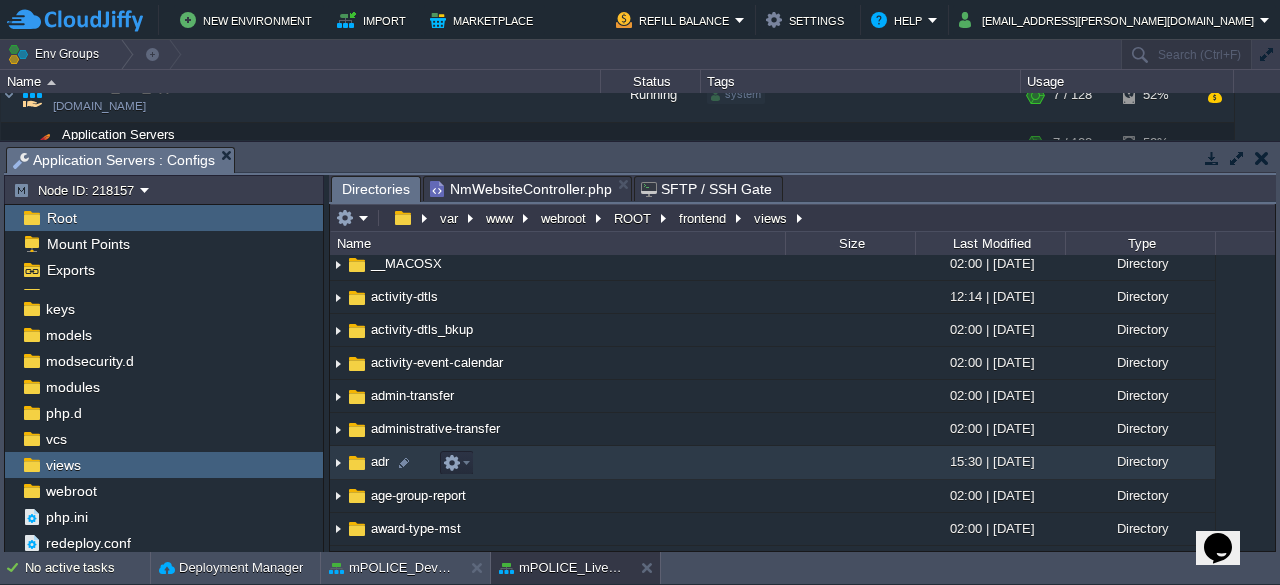 click on "adr" at bounding box center [557, 462] 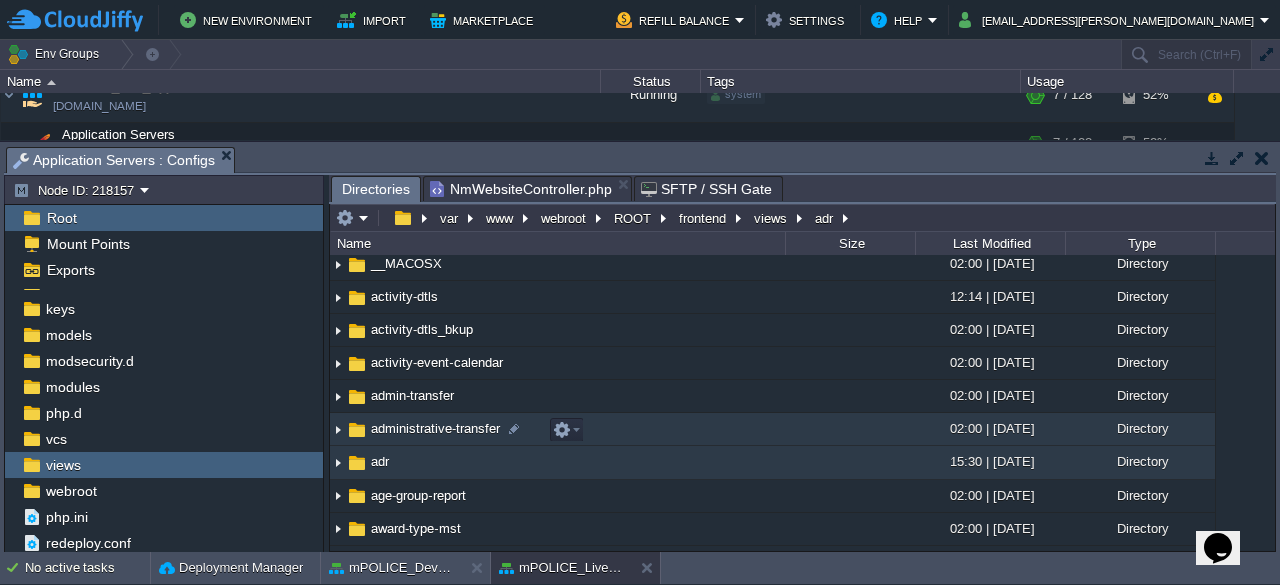 click on "administrative-transfer" at bounding box center (435, 428) 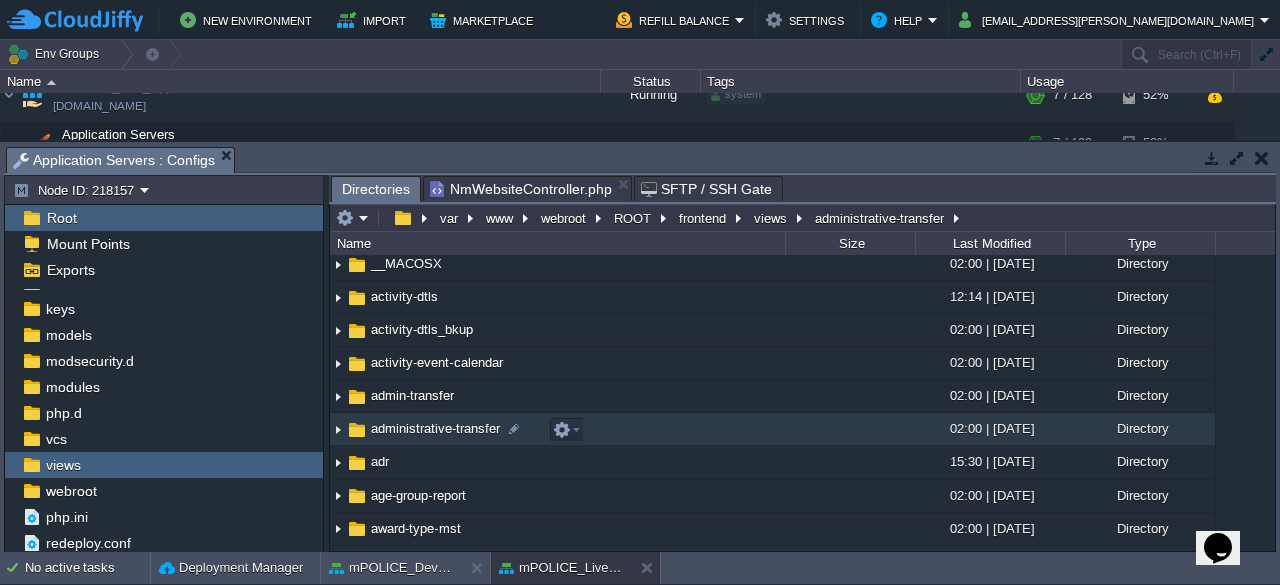 scroll, scrollTop: 6192, scrollLeft: 0, axis: vertical 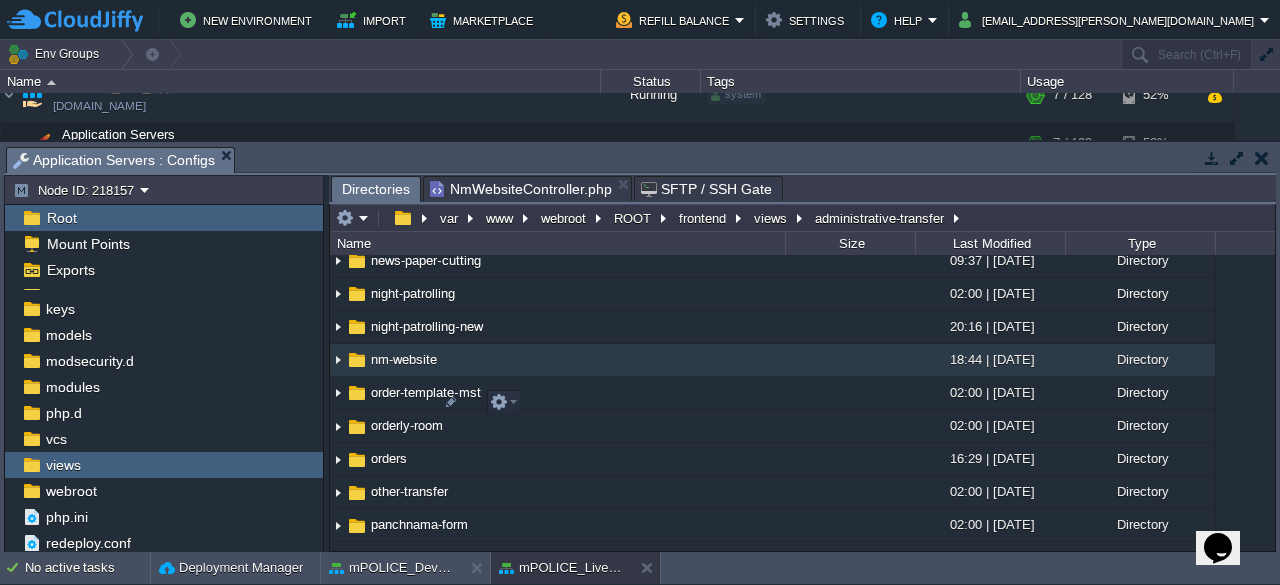 click on "nm-website" at bounding box center (404, 359) 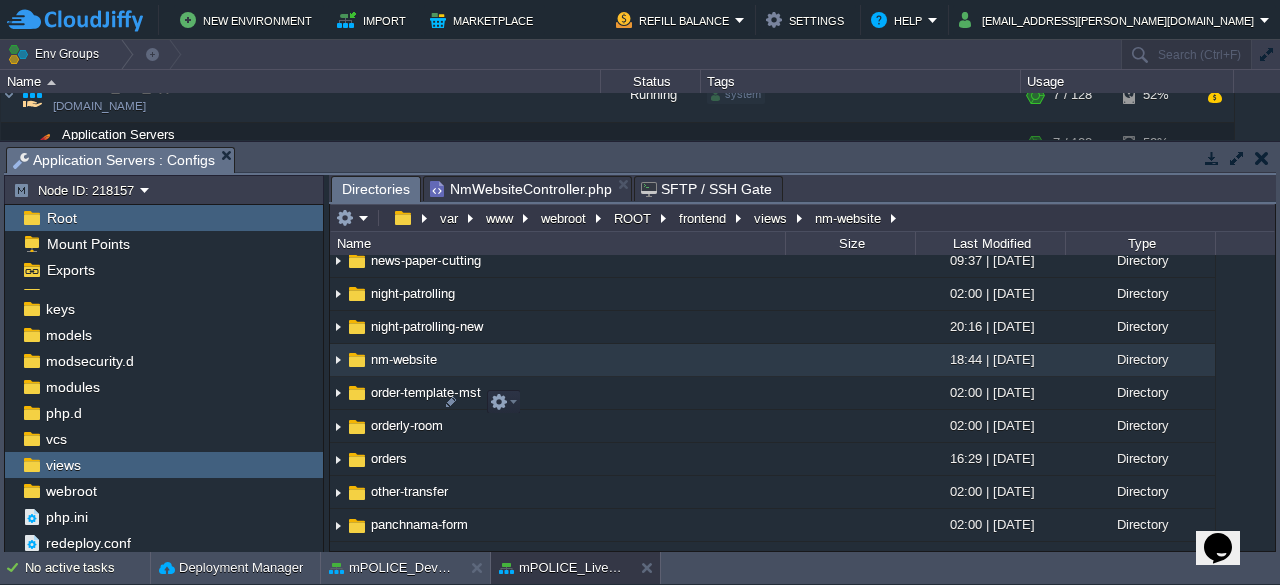 click on "nm-website" at bounding box center [404, 359] 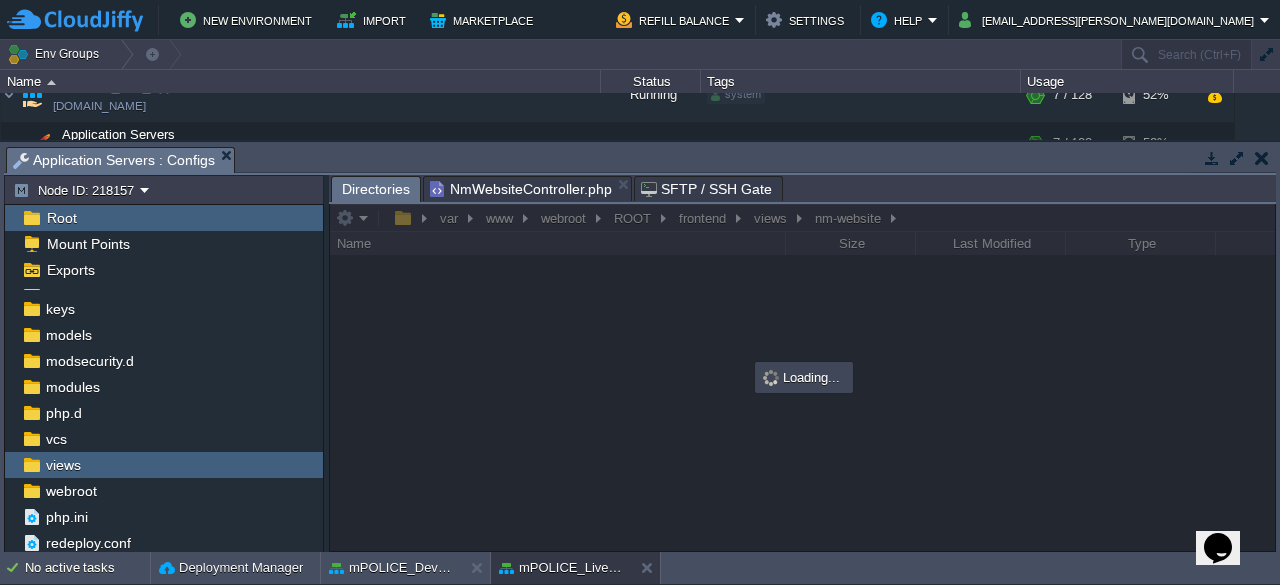 scroll, scrollTop: 0, scrollLeft: 0, axis: both 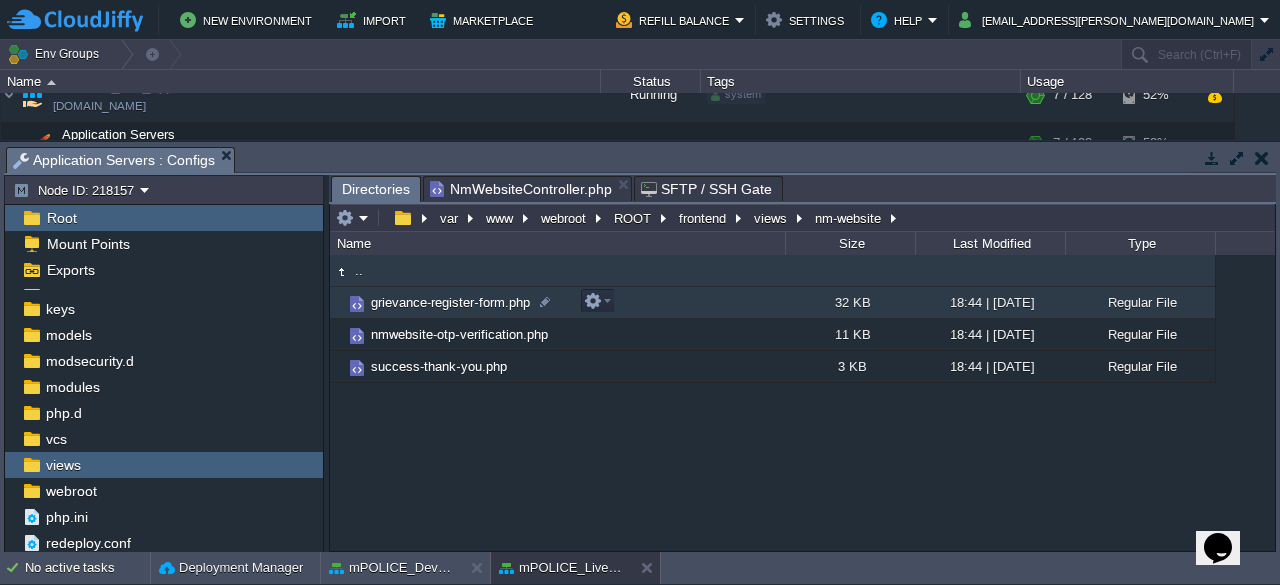 click on "grievance-register-form.php" at bounding box center [450, 302] 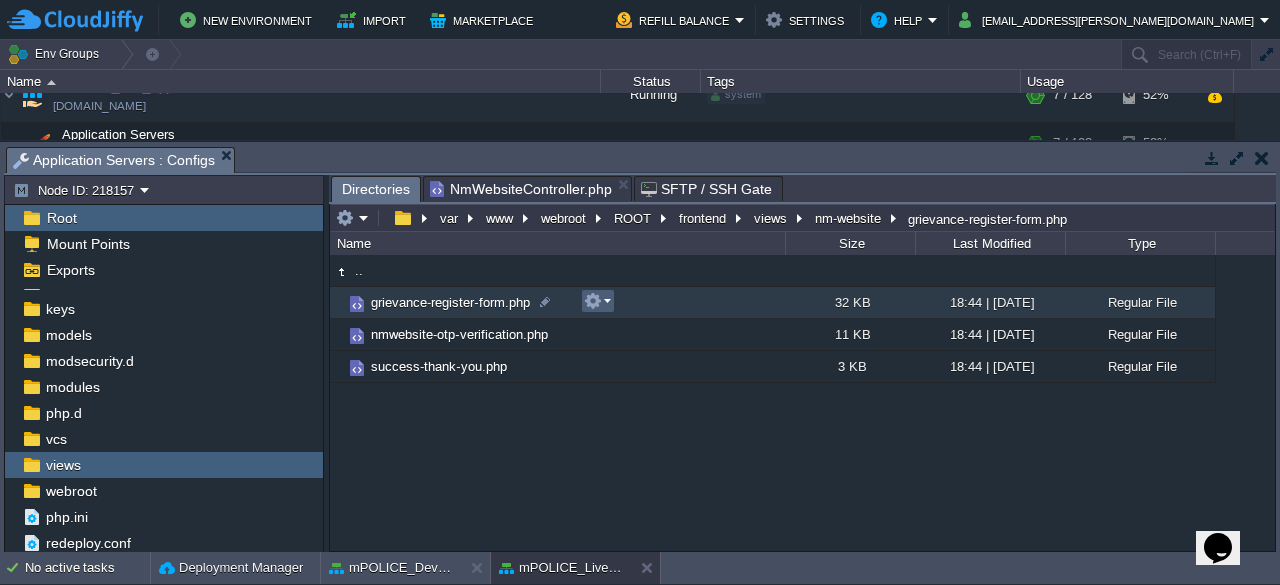 click at bounding box center (597, 301) 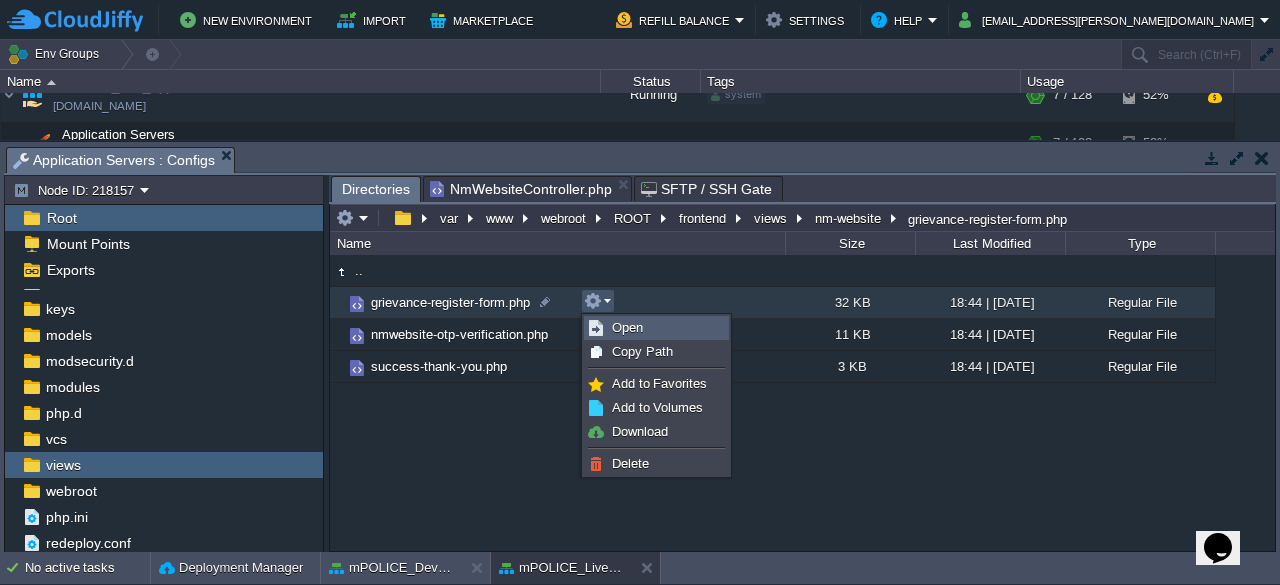 click on "Open" at bounding box center (627, 327) 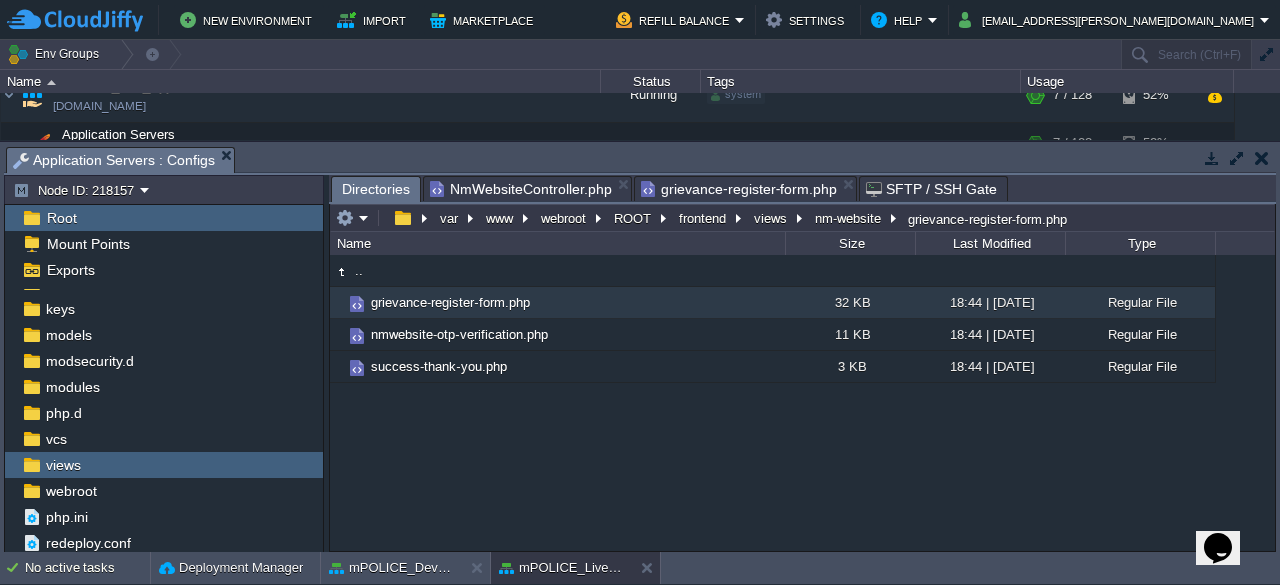click on "Directories" at bounding box center (376, 189) 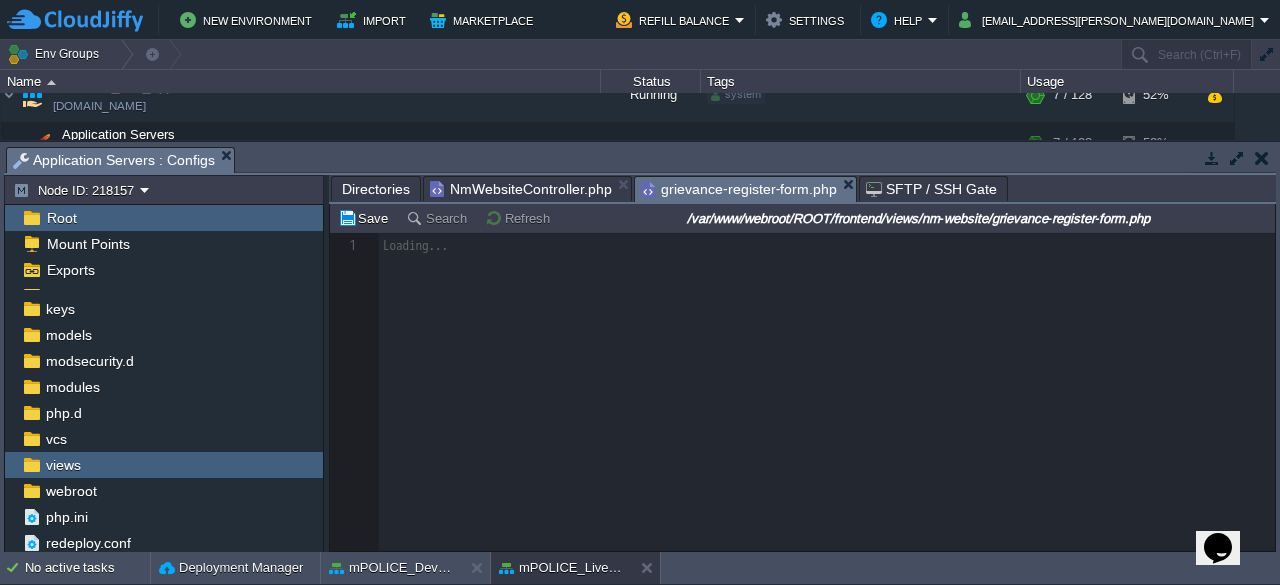 click on "grievance-register-form.php" at bounding box center [739, 189] 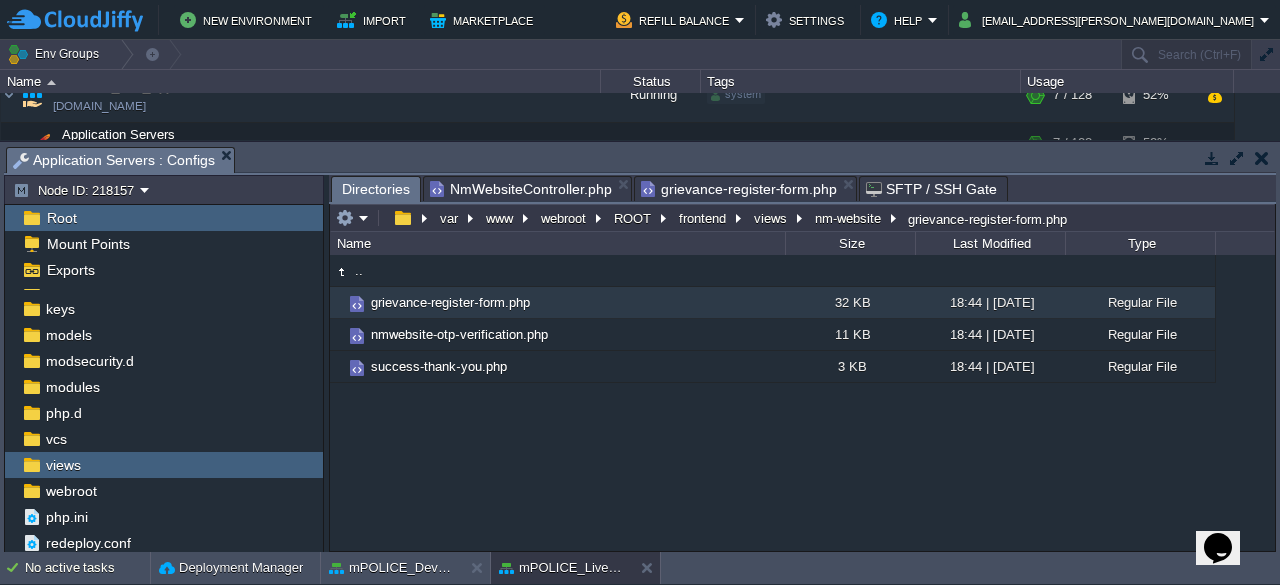 click on "Directories" at bounding box center [376, 189] 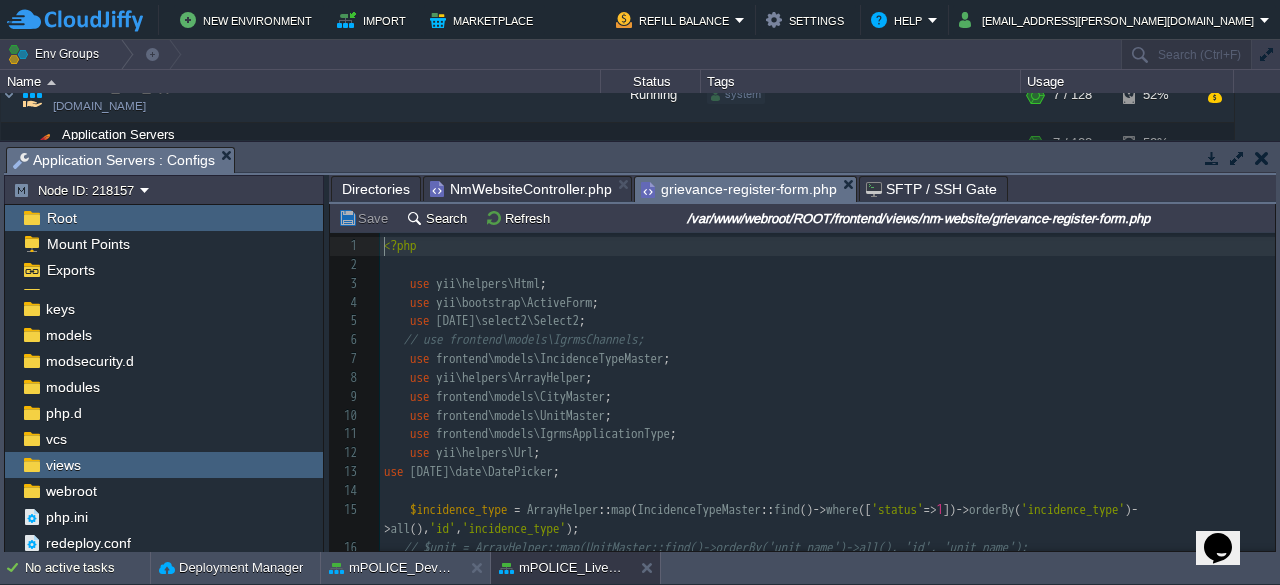click on "grievance-register-form.php" at bounding box center (739, 189) 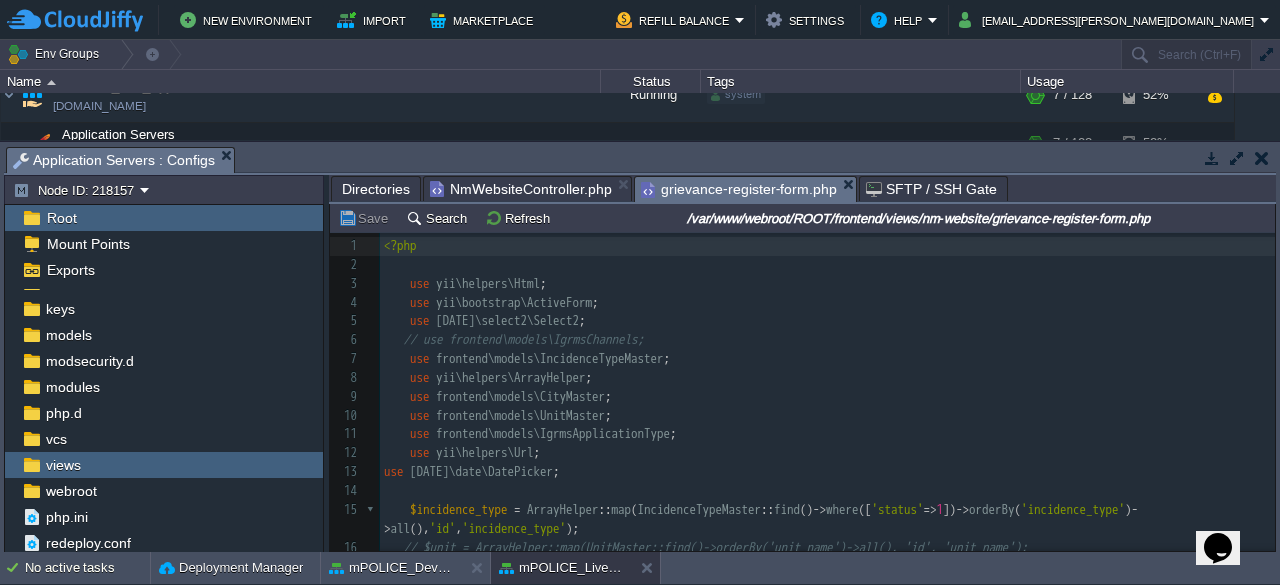 scroll, scrollTop: 116, scrollLeft: 0, axis: vertical 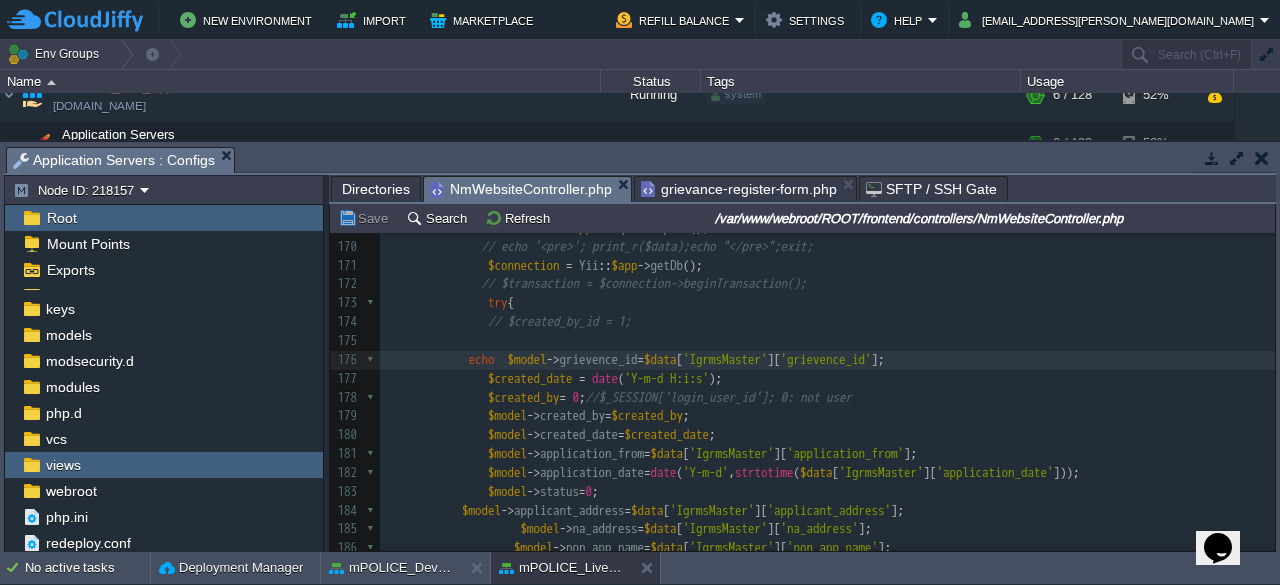 click on "NmWebsiteController.php" at bounding box center [521, 189] 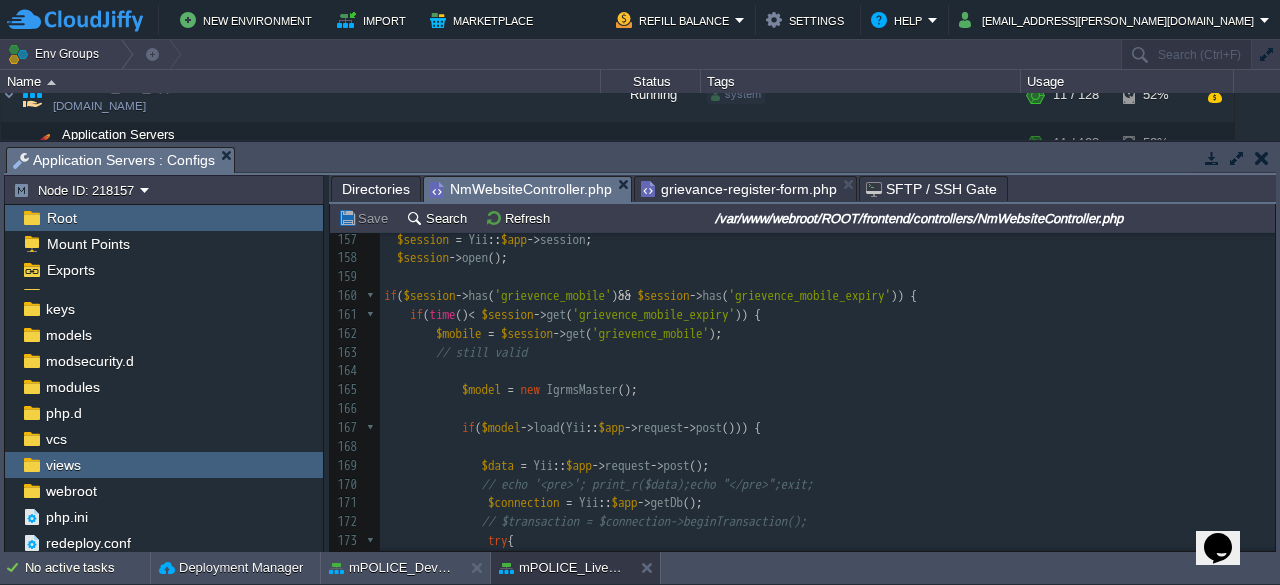 click on "$model   =   new   IgrmsMaster ();" at bounding box center (827, 390) 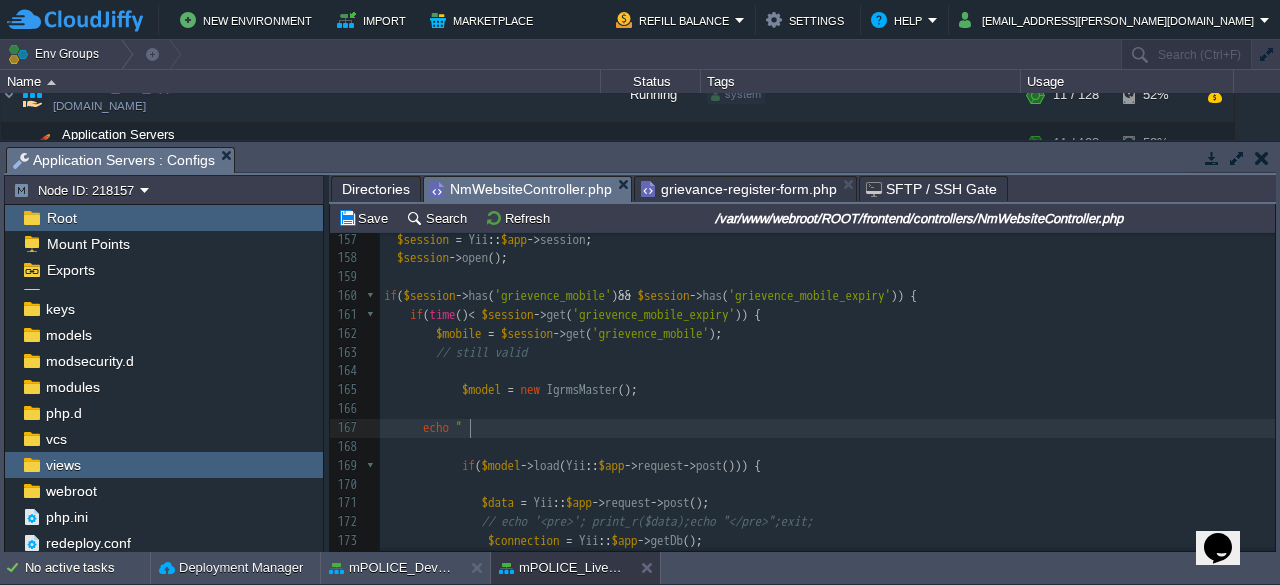 type on "echo """ 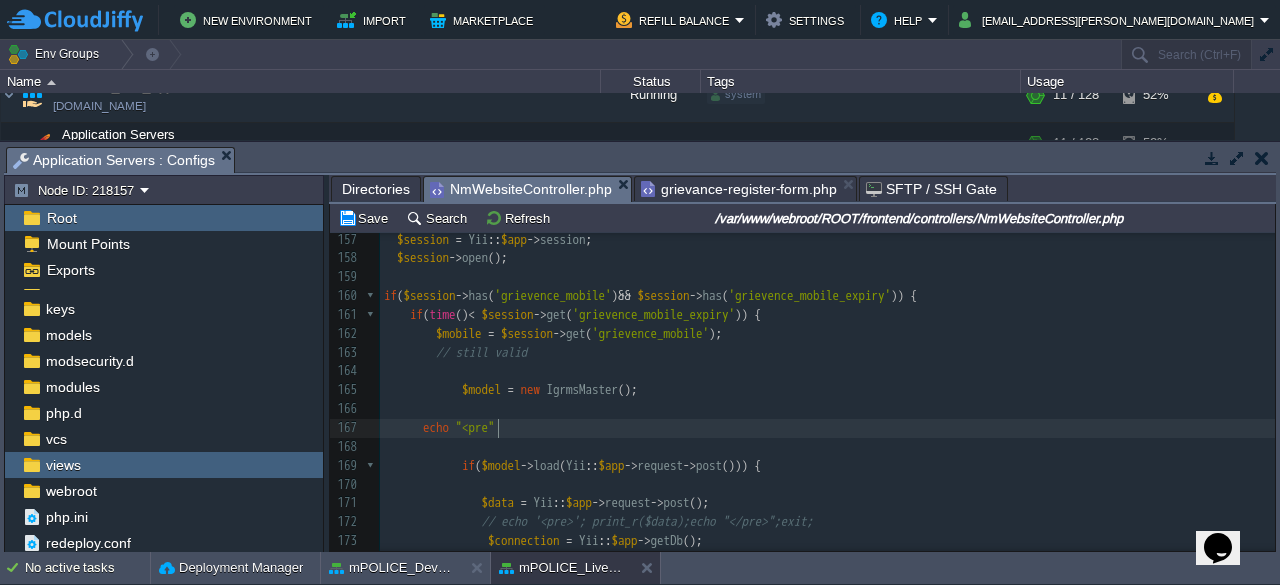 type on "<pre>" 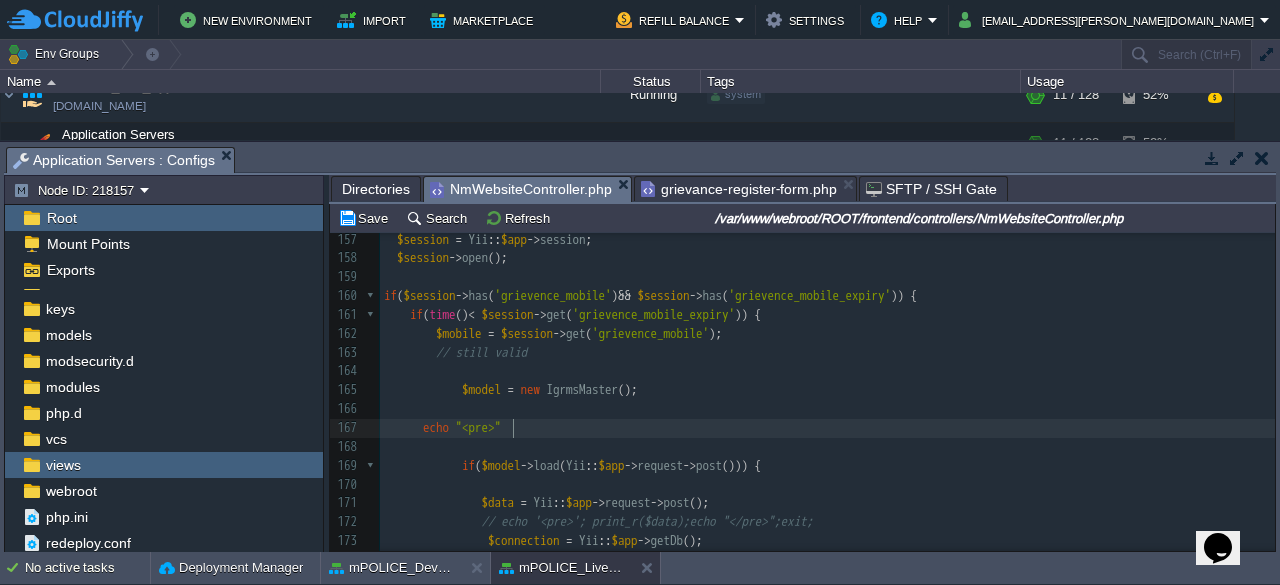 type on ";" 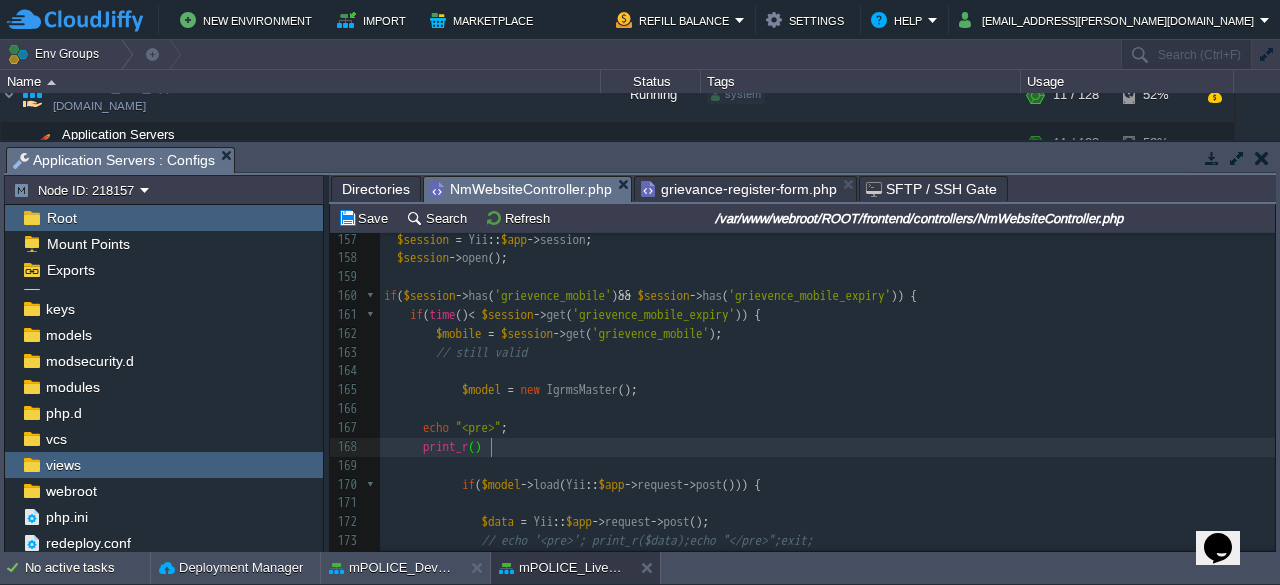 type on "print_r();" 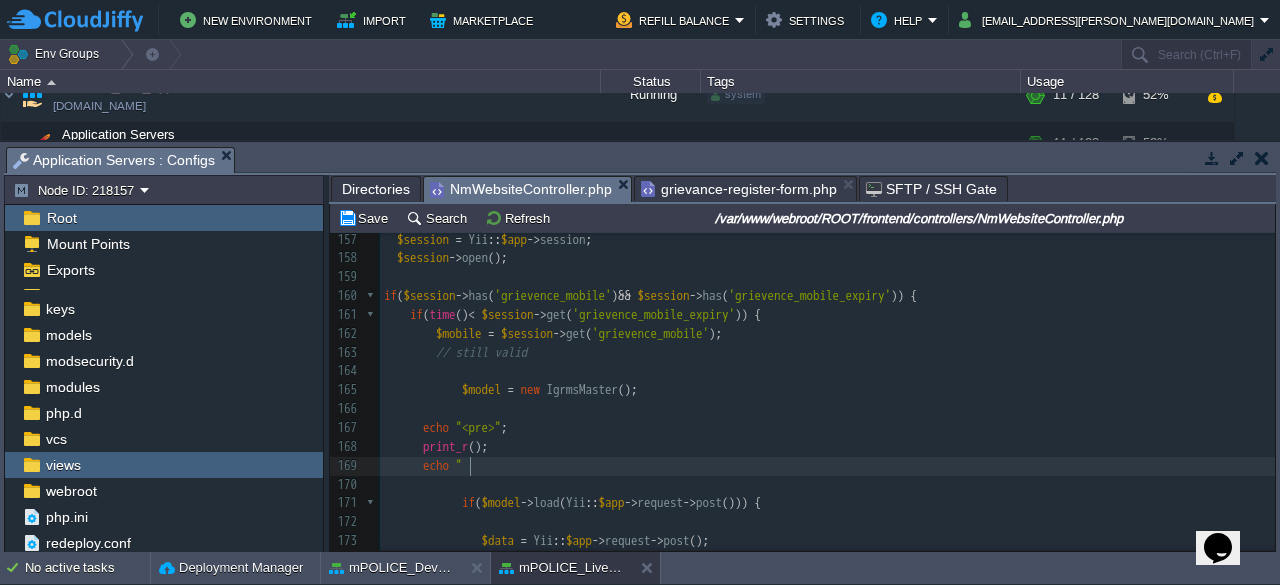 type on "echo """ 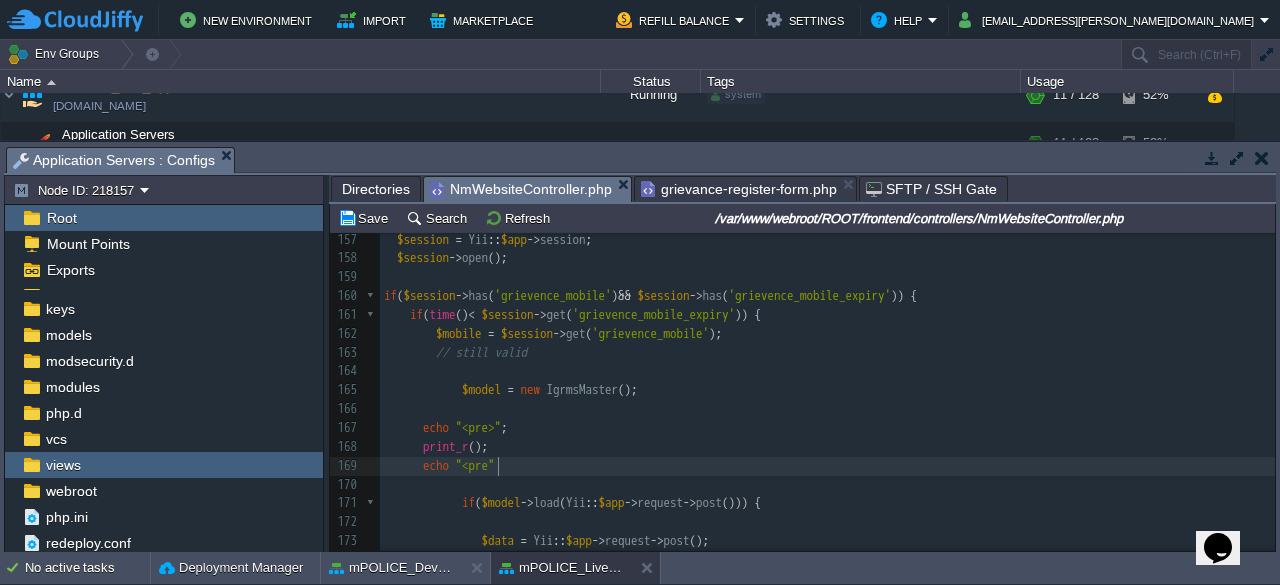 type on "<pre>" 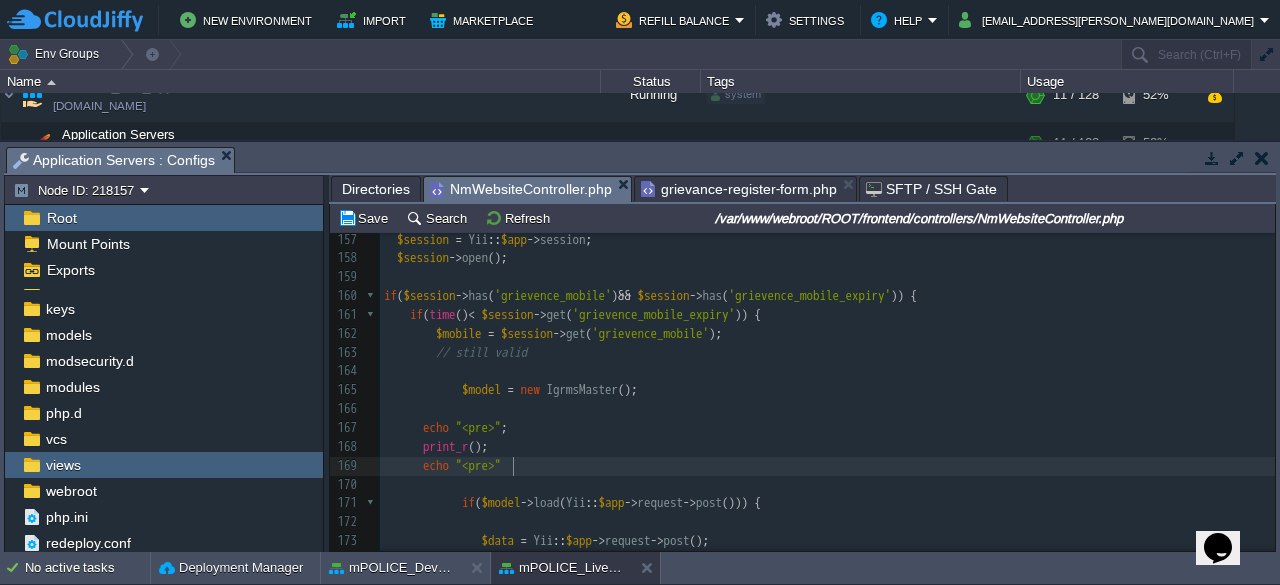 type on ";" 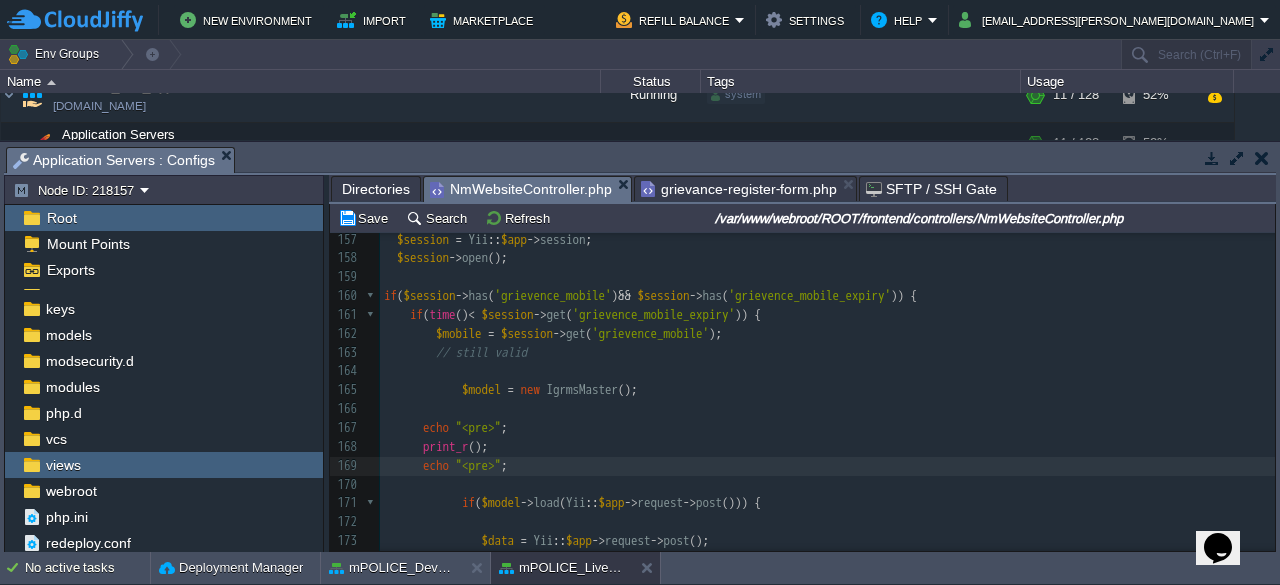 click on "x   132              return  [ 'success'   =>   false ,  'message'   =>   'OTP does not match.' ]; 133         } 134           135           136          $session   =   Yii :: $app -> session ; 137      $session -> open (); 138      $session -> set ( 'grievence_mobile' ,  $mobile ); 139      $session -> set ( 'grievence_mobile_expiry' ,  time ()  +   900 ); 140          141         // $_SESSION['grievence_mobile'] = $mobile; 142           143          return  [ 'success'   =>   true  , 'message'   =>   'Mobile Verified Successfully .'  , 'url'   =>   Yii :: $app -> request -> baseUrl . '/nm-website/grievance-register-page?d=' . base64_encode ( $mobile )]; 144 ​ 145     }  catch  ( \Throwable   $e ) { 146          // Log actual error for debugging 147          Yii :: error ( 'OTP Verification Exception: '  .  $e -> getMessage (),  __METHOD__ ); 148 ​ 149          // Return generic error message to frontend 150          return  [ 'success'   =>   false ,    =>" at bounding box center [827, 268] 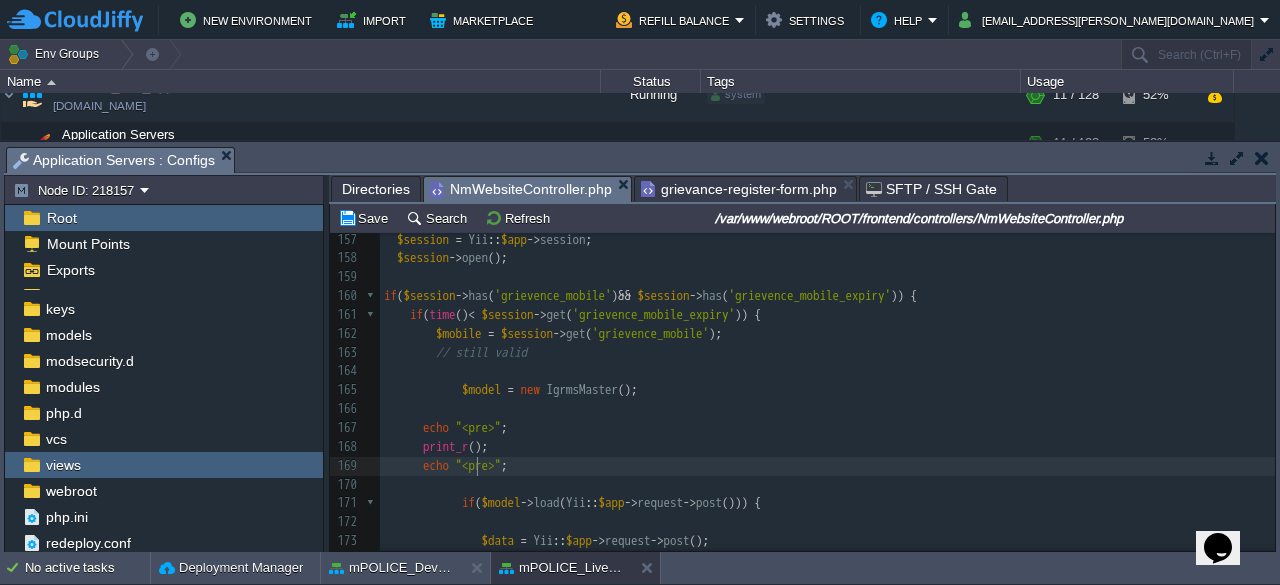 type on "/" 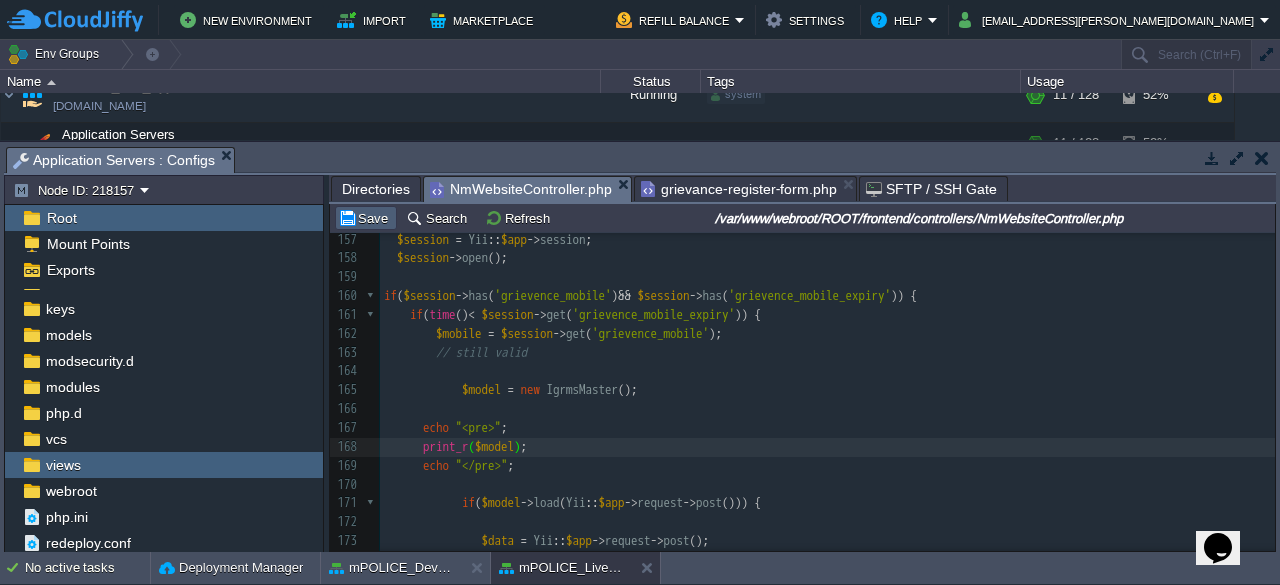 type on "$model" 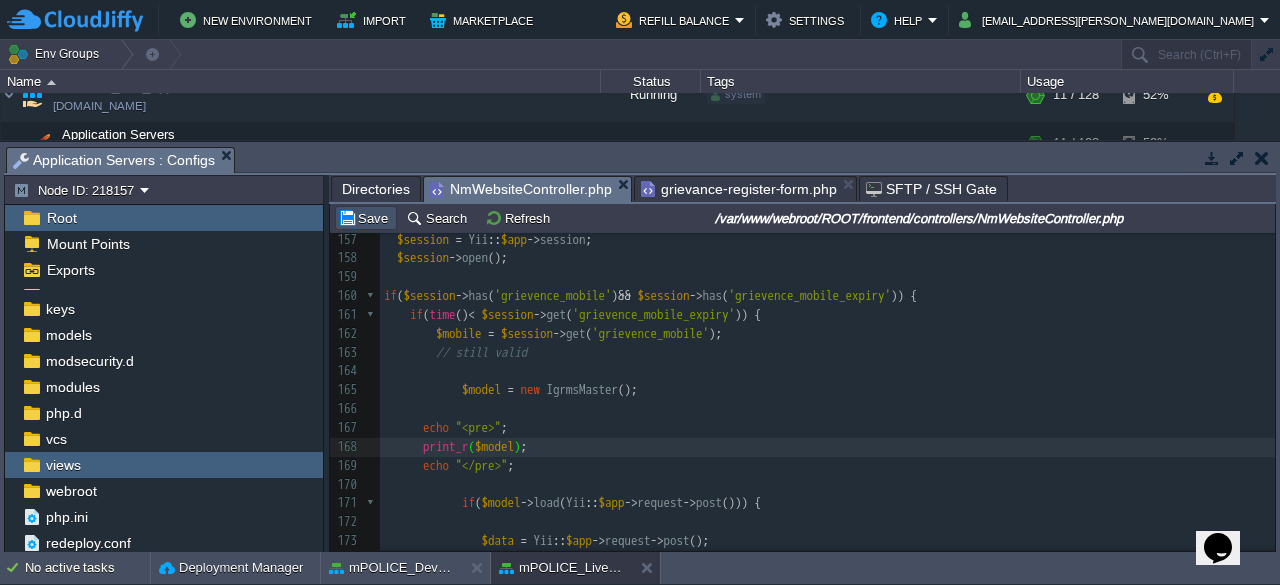 click on "Save" at bounding box center (366, 218) 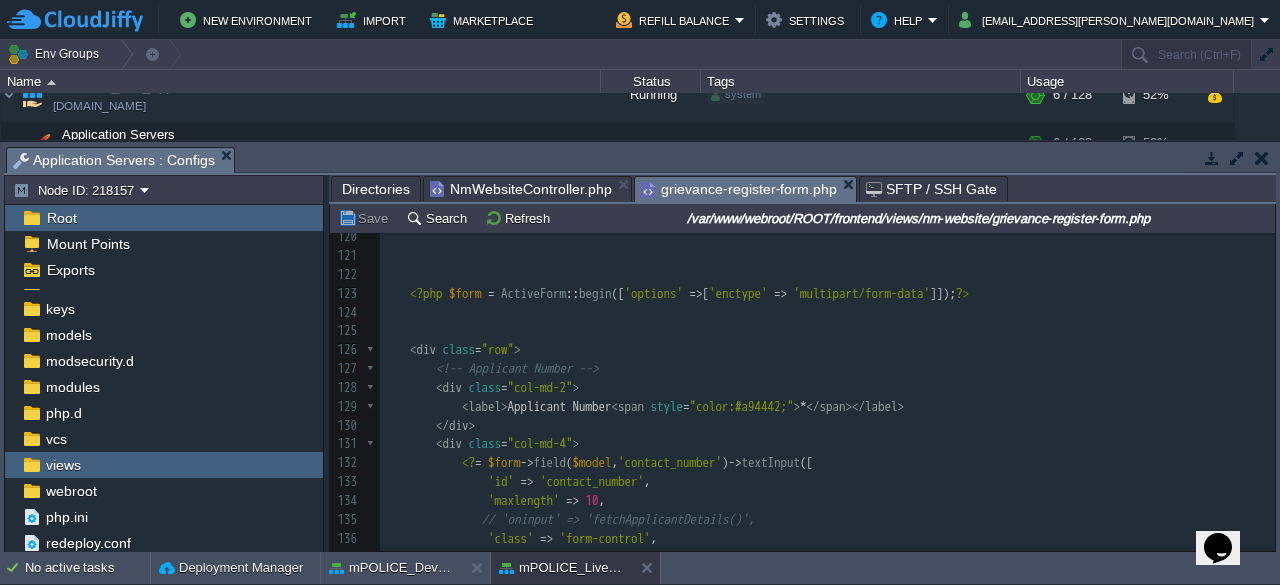 click on "grievance-register-form.php" at bounding box center (739, 189) 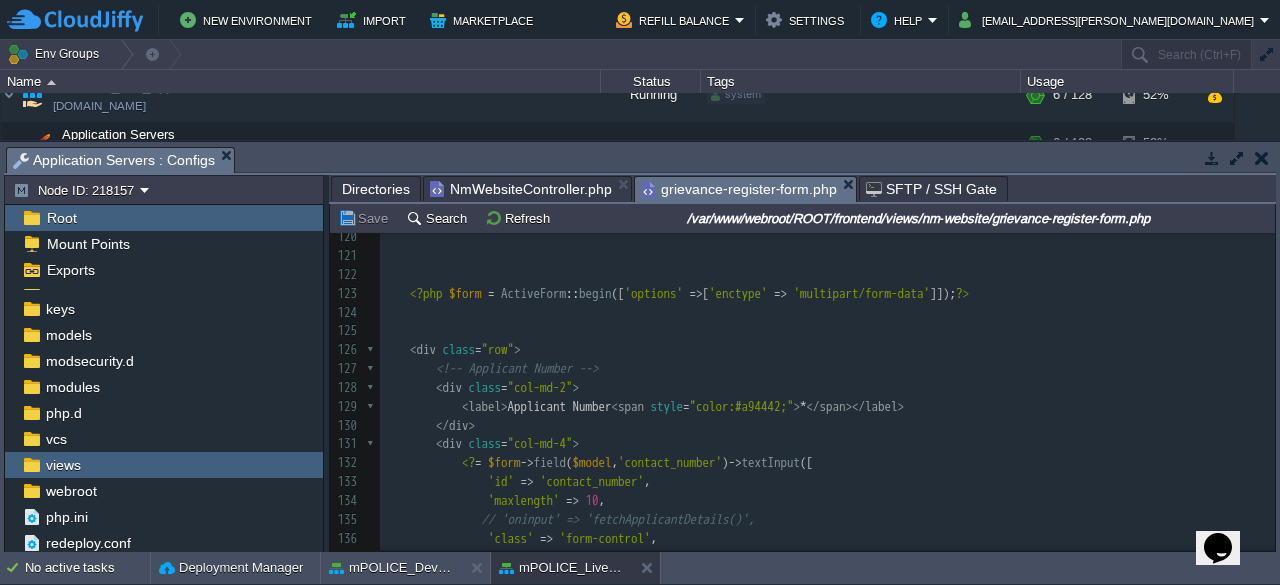 scroll, scrollTop: 2327, scrollLeft: 0, axis: vertical 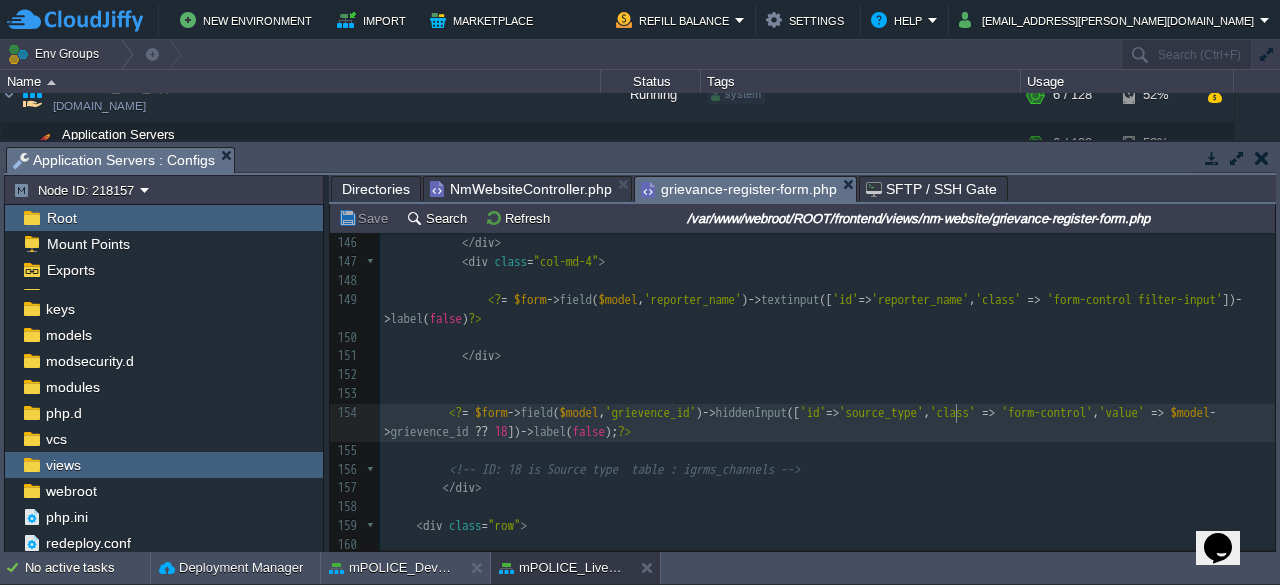 click on "'source_type'" at bounding box center [881, 412] 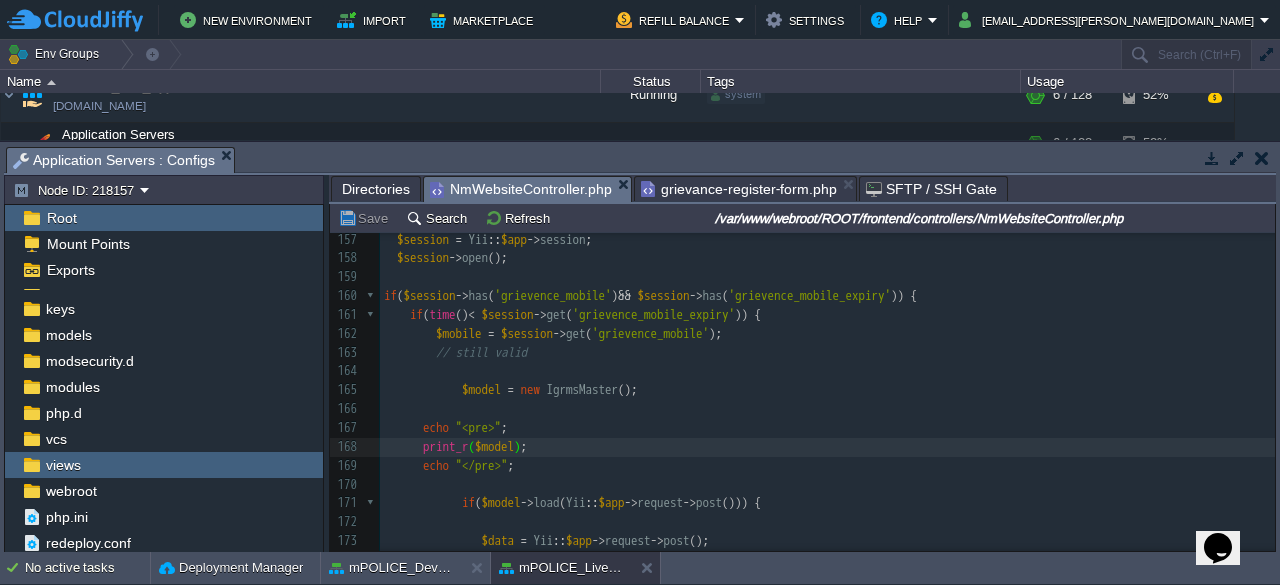 click on "NmWebsiteController.php" at bounding box center (521, 189) 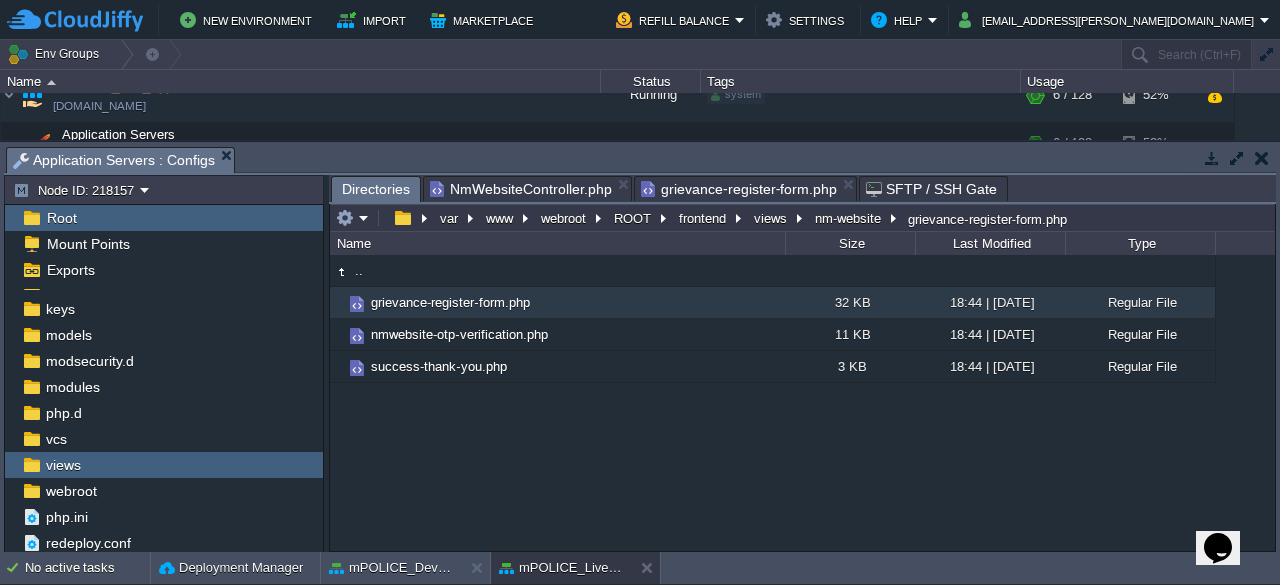 click on "Directories" at bounding box center [376, 189] 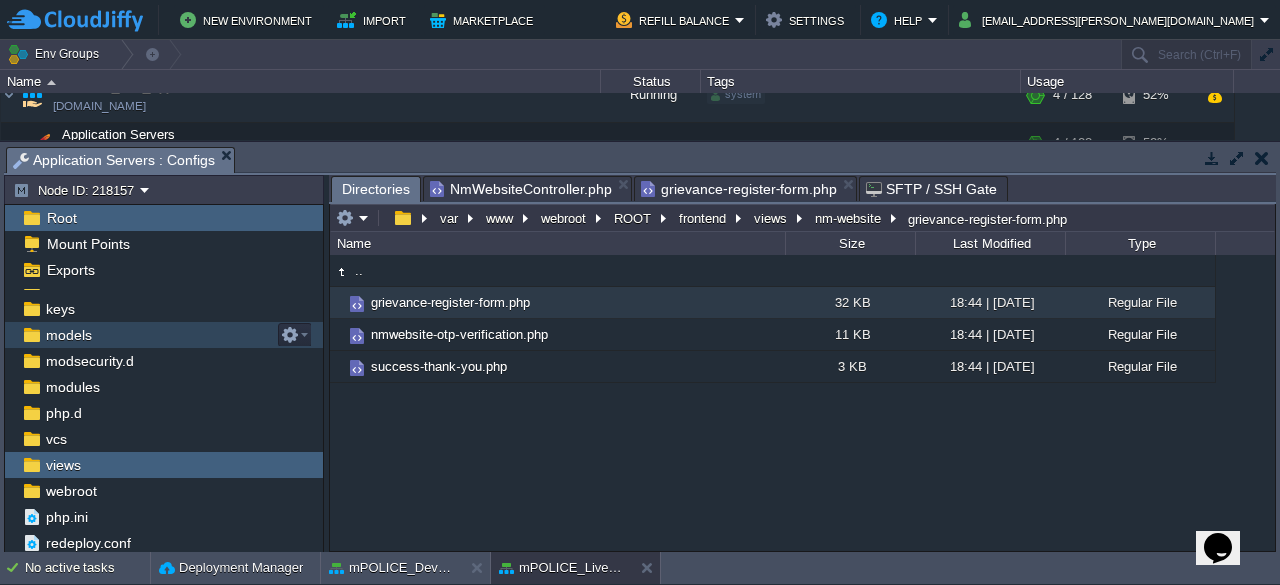 click on "models" at bounding box center (68, 335) 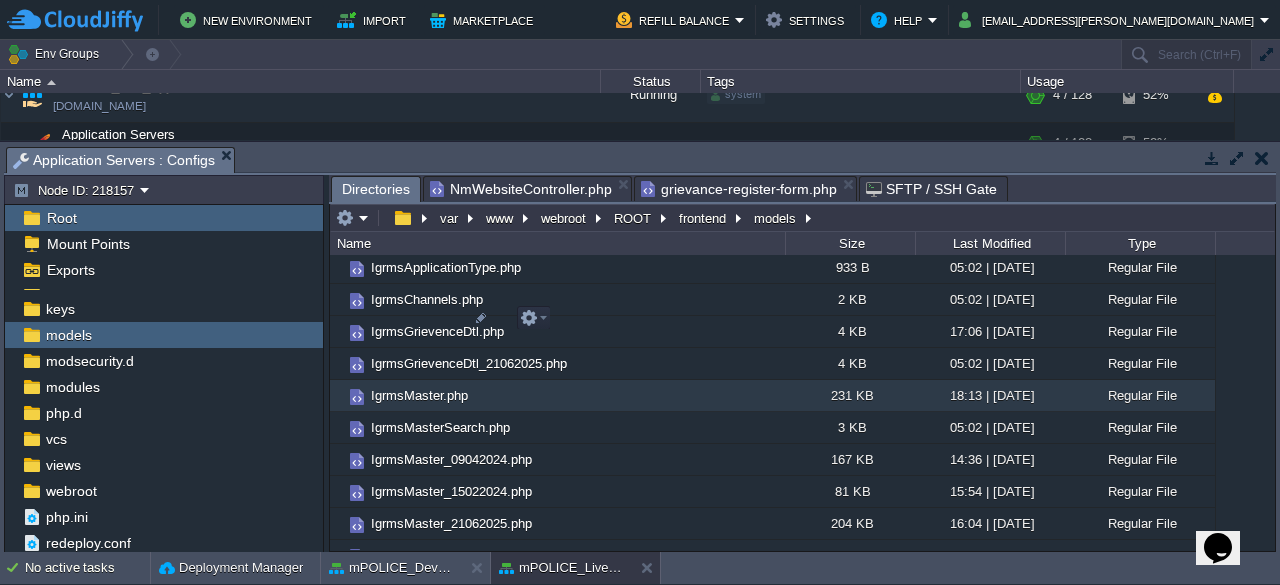 click on "IgrmsMaster.php" at bounding box center (419, 395) 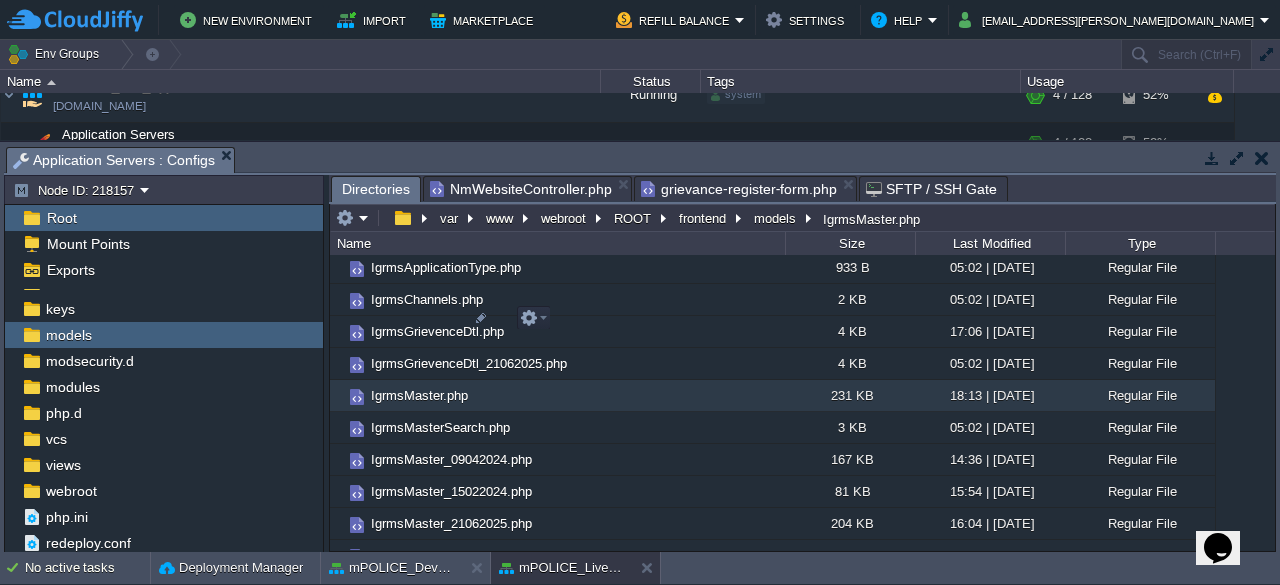 click on "IgrmsMaster.php" at bounding box center (419, 395) 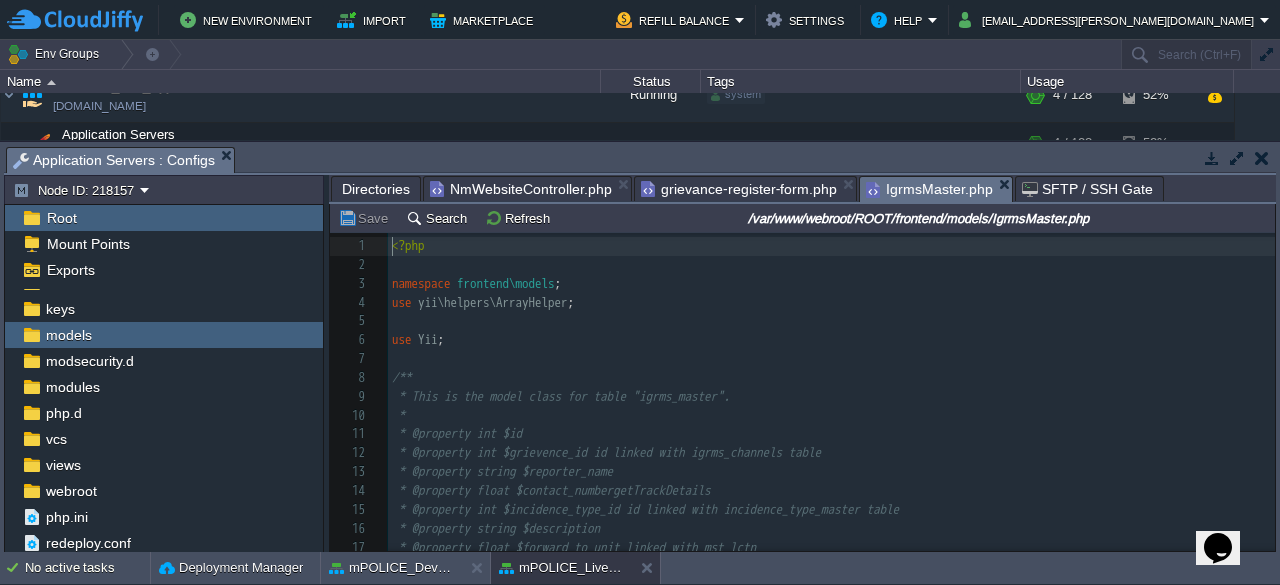 scroll, scrollTop: 6, scrollLeft: 0, axis: vertical 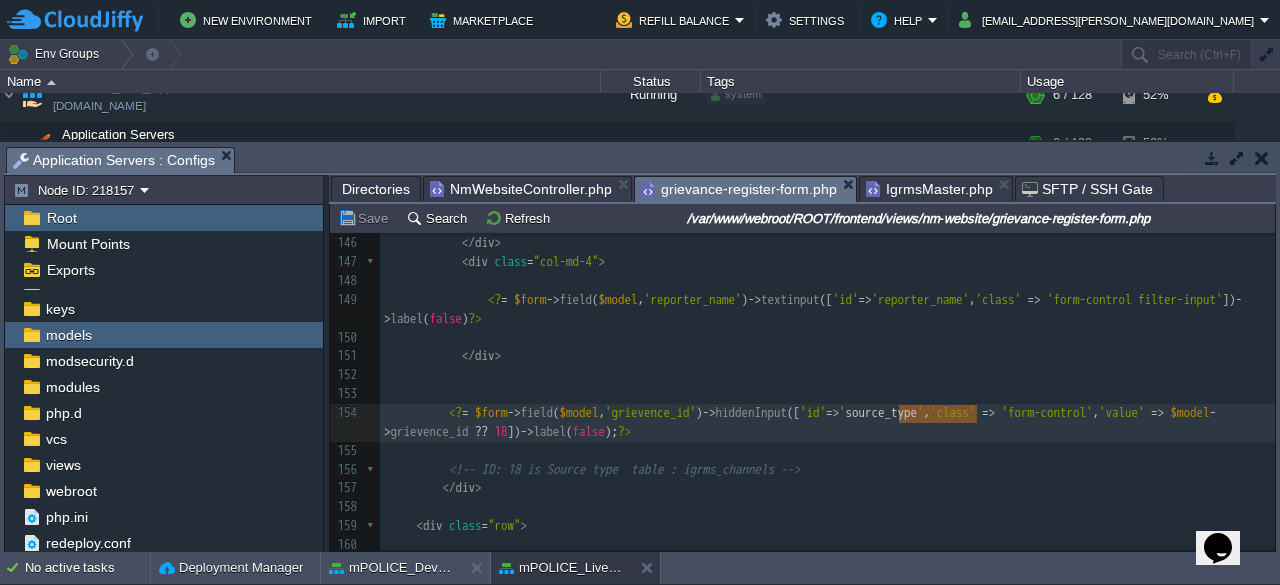 click on "grievance-register-form.php" at bounding box center [739, 189] 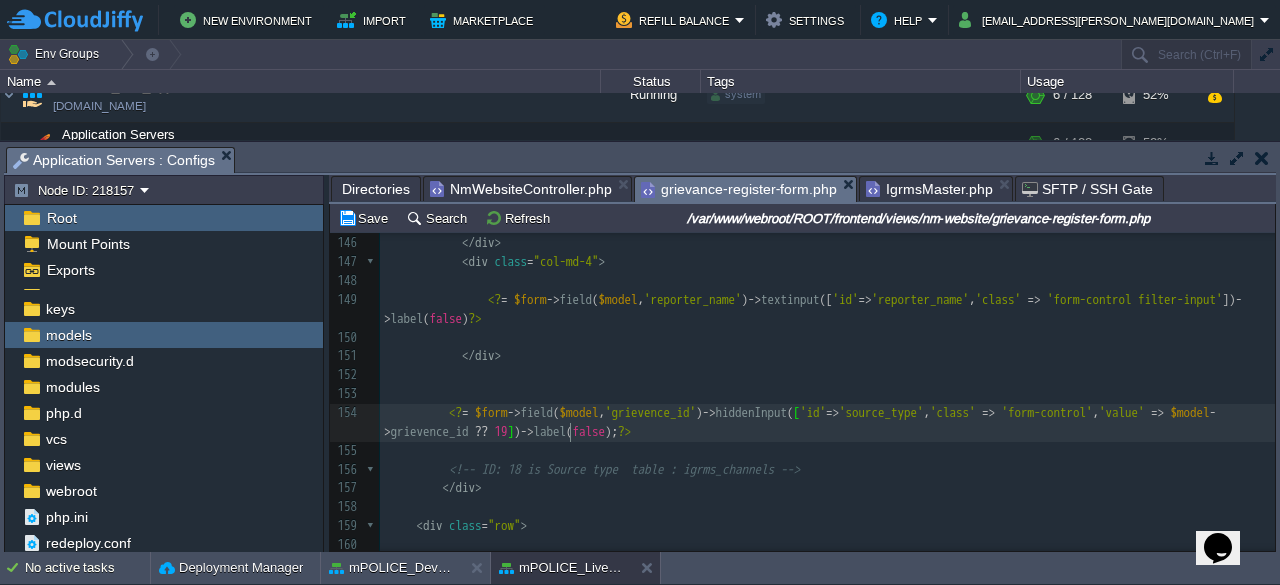 scroll, scrollTop: 6, scrollLeft: 5, axis: both 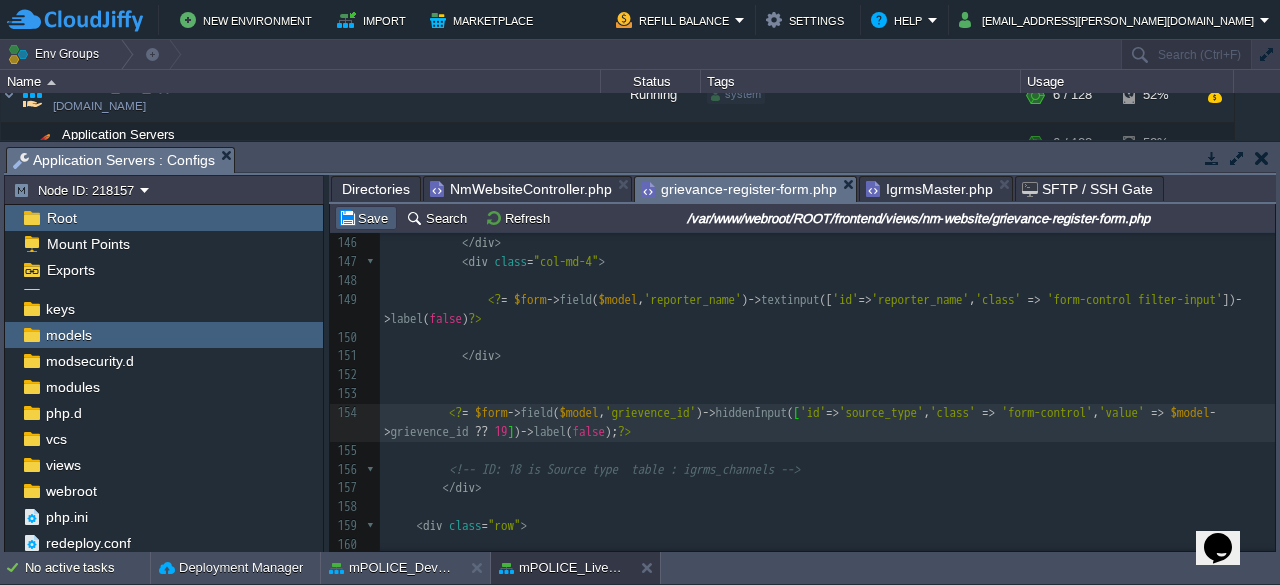 type on "9" 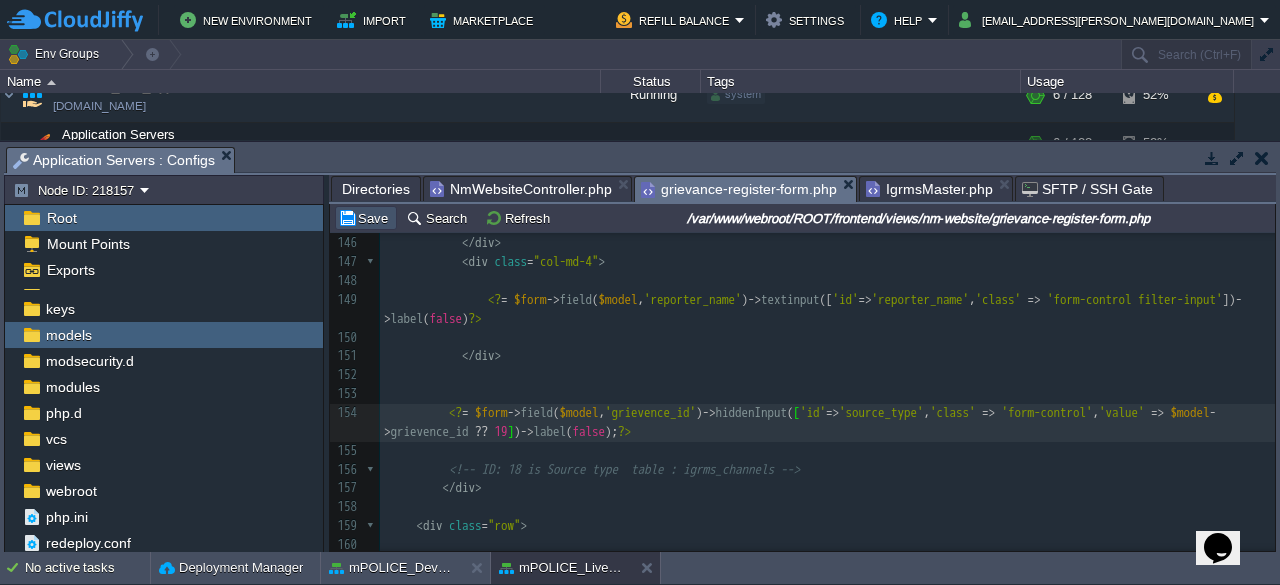 click on "Save" at bounding box center (366, 218) 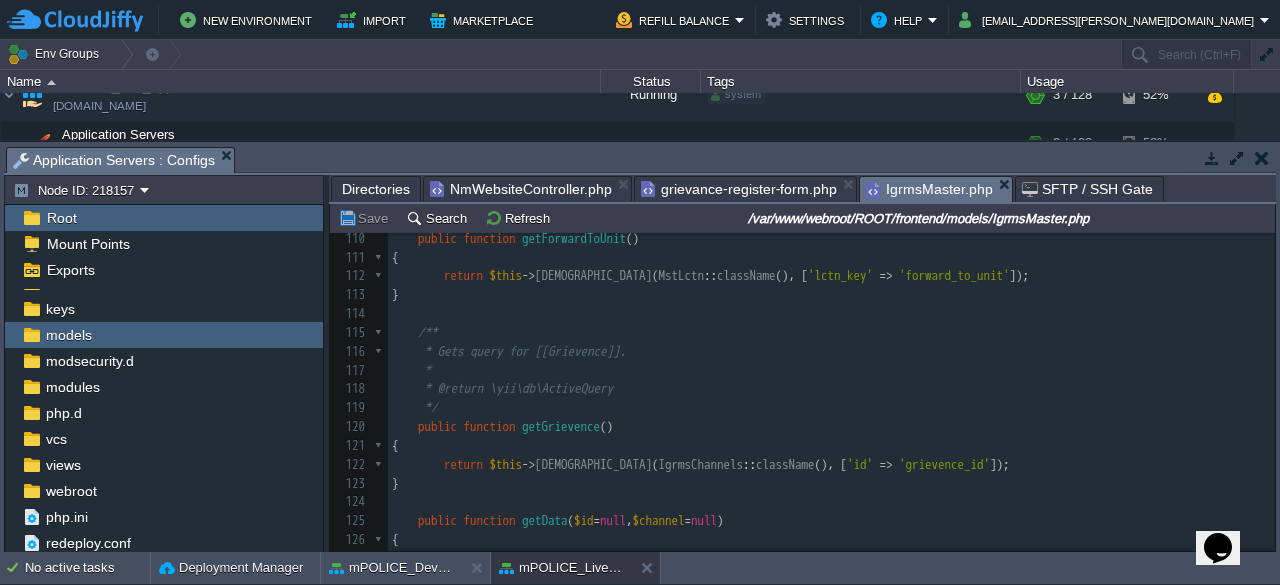 click on "IgrmsMaster.php" at bounding box center [929, 189] 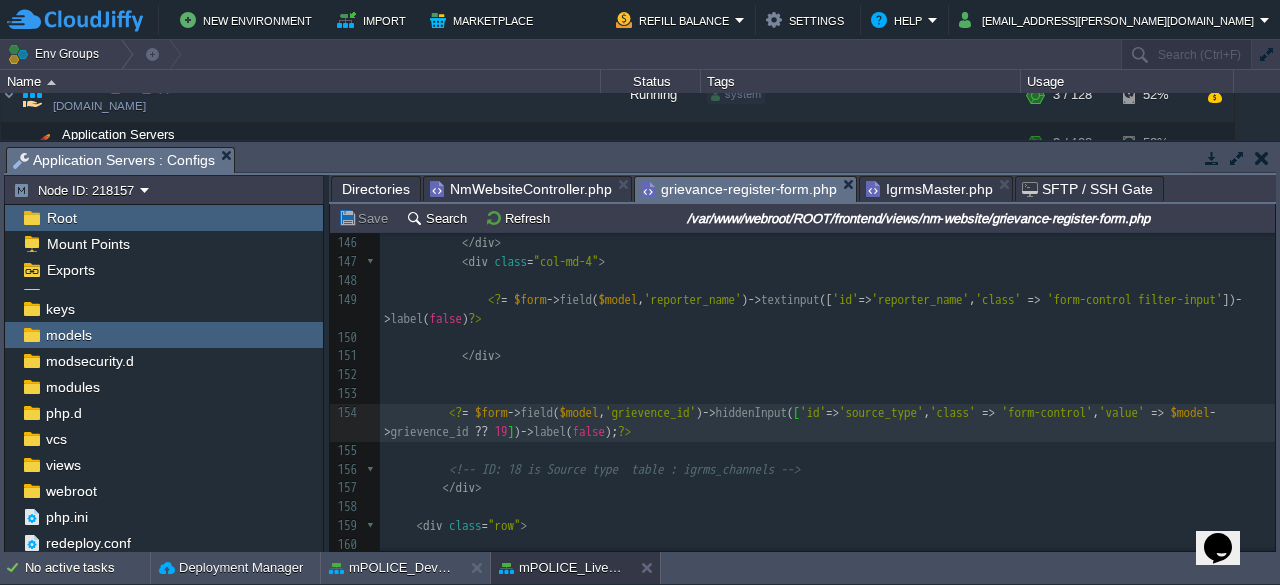 click on "grievance-register-form.php" at bounding box center (739, 189) 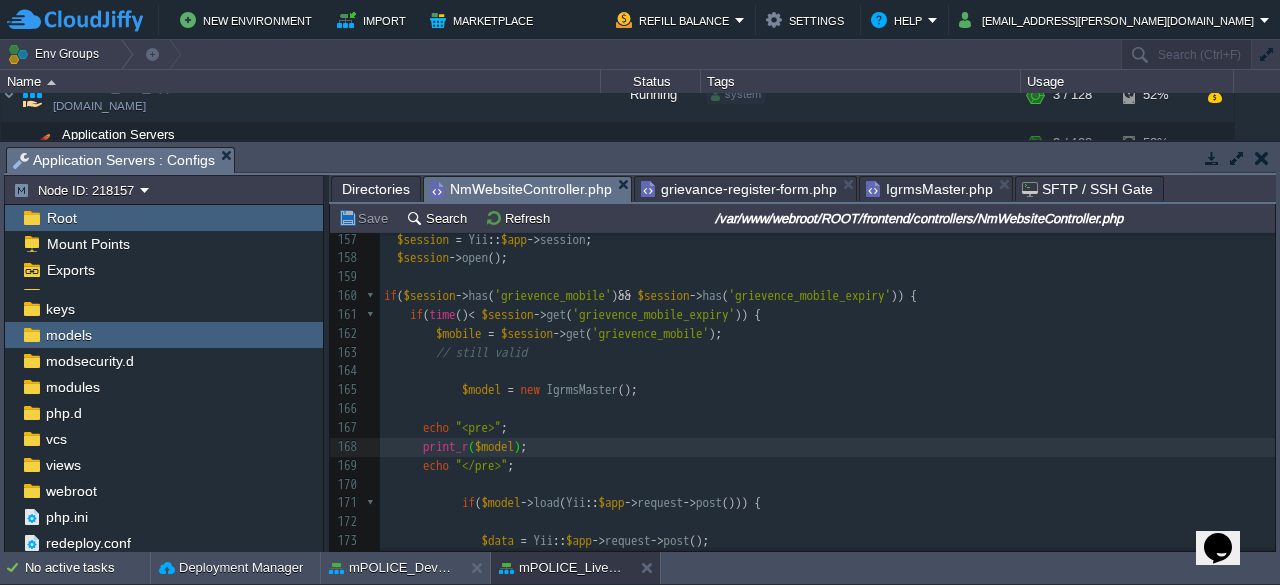 click on "NmWebsiteController.php" at bounding box center [521, 189] 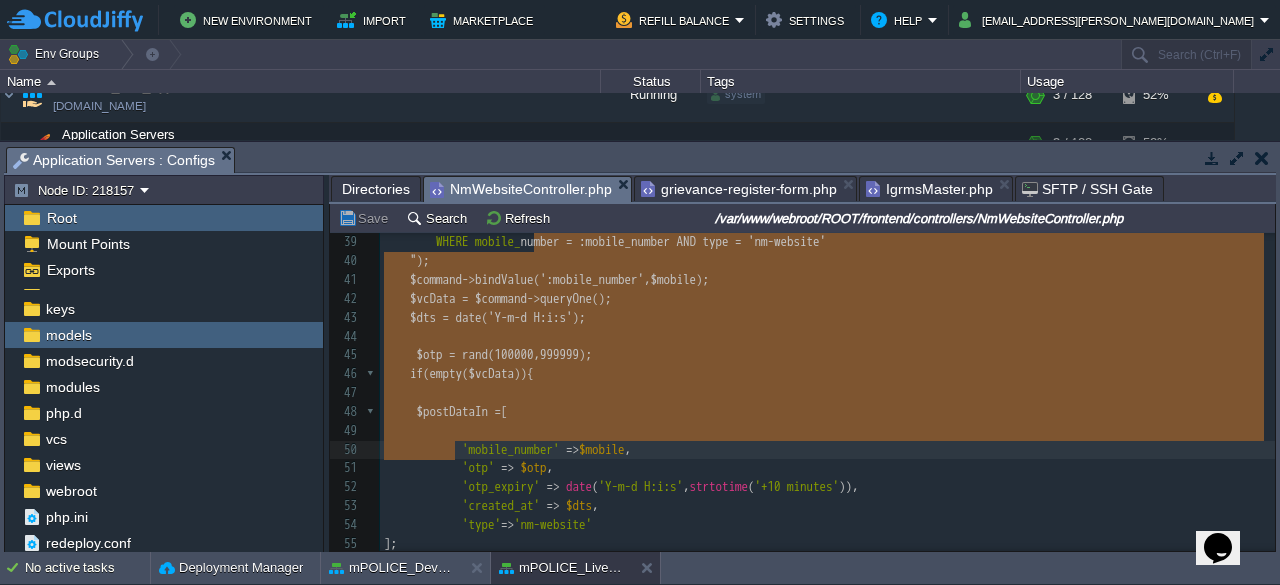 type on "number = :mobile_number AND type = 'nm-website'
");
$command->bindValue(':mobile_number', $mobile);
$vcData = $command->queryOne();
$dts = date('Y-m-d H:i:s');
$otp = rand(100000, 999999);
if(empty($vcData)){
$postDataIn = [" 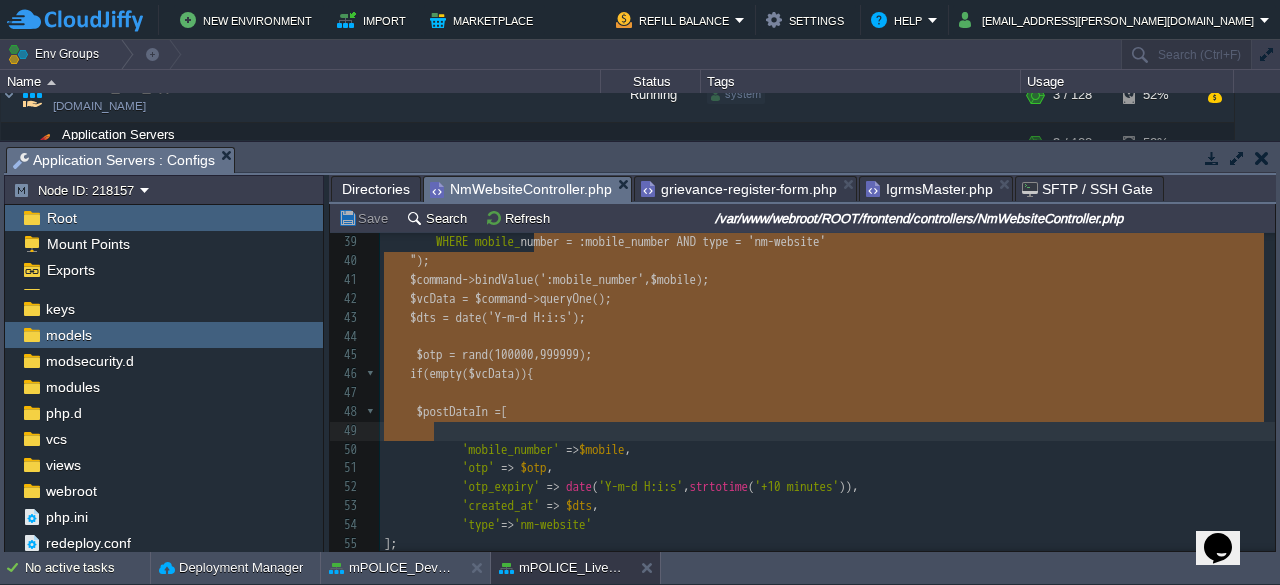 drag, startPoint x: 534, startPoint y: 468, endPoint x: 440, endPoint y: 434, distance: 99.95999 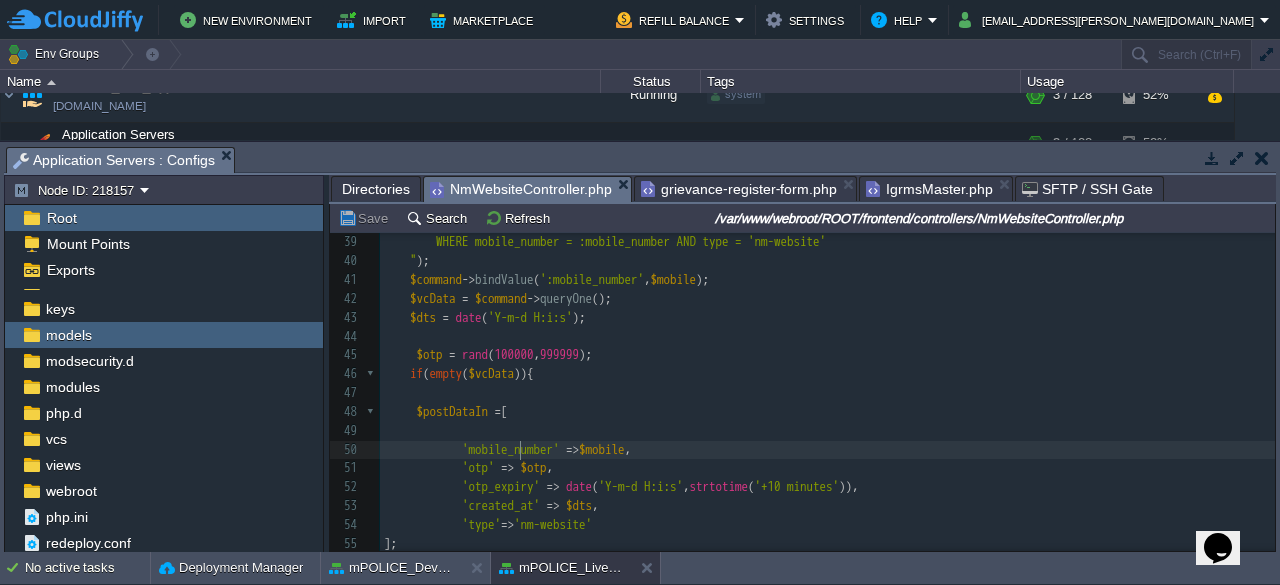 click on "x          WHERE mobile_number = :mobile_number AND type = 'nm-website'   28     try  { 29     $mobile   =   Yii :: $app -> request -> post ( 'mobile' ); 30   31     if ( empty ( $mobile )){ 32     return  [ 'success'   =>   false ,  'message'   =>   'Mobile Number is required' ]; 33    } 34      35      $connection   =   Yii :: $app -> getDb (); 36      $command   =   $connection -> createCommand ( " 37          SELECT * 38          FROM igrms_otp_manage  39          WHERE mobile_number = :mobile_number AND type = 'nm-website' 40      " ); 41      $command -> bindValue ( ':mobile_number' ,  $mobile ); 42      $vcData   =   $command -> queryOne (); 43      $dts   =   date ( 'Y-m-d H:i:s' ); 44     45       $otp   =   rand ( 100000 ,  999999 ); 46      if ( empty ( $vcData )){ 47      48       $postDataIn   =  [ 49             50              'mobile_number'   => $mobile , 51              'otp'   =>   $otp , 52              'otp_expiry'   =>   date ( ,  ( ))," at bounding box center (827, 384) 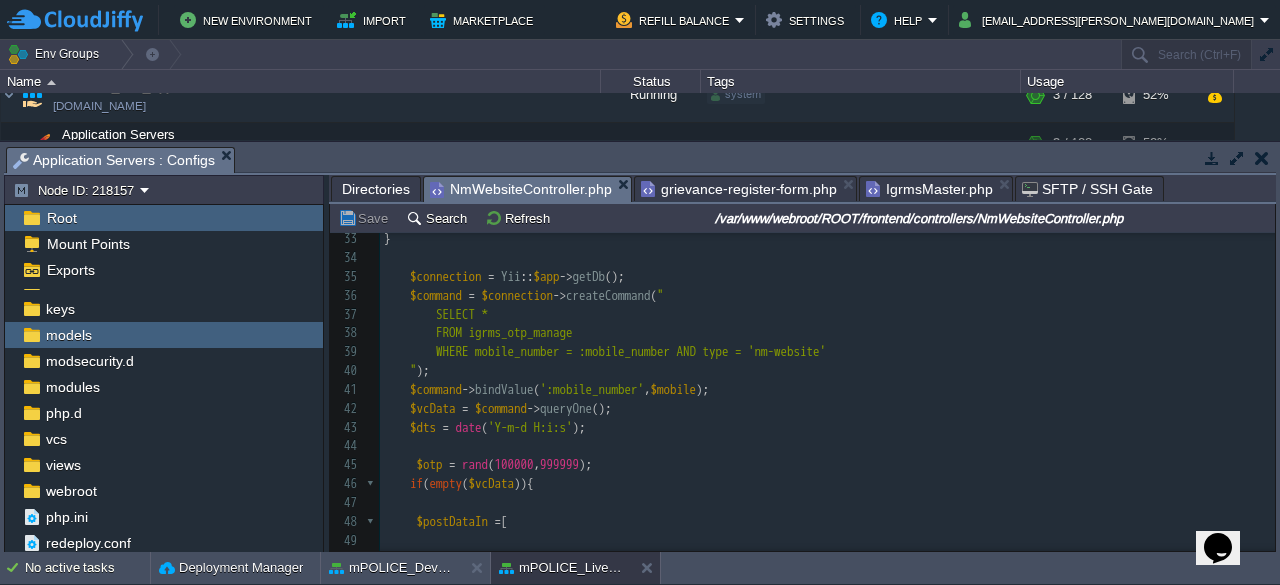 scroll, scrollTop: 556, scrollLeft: 0, axis: vertical 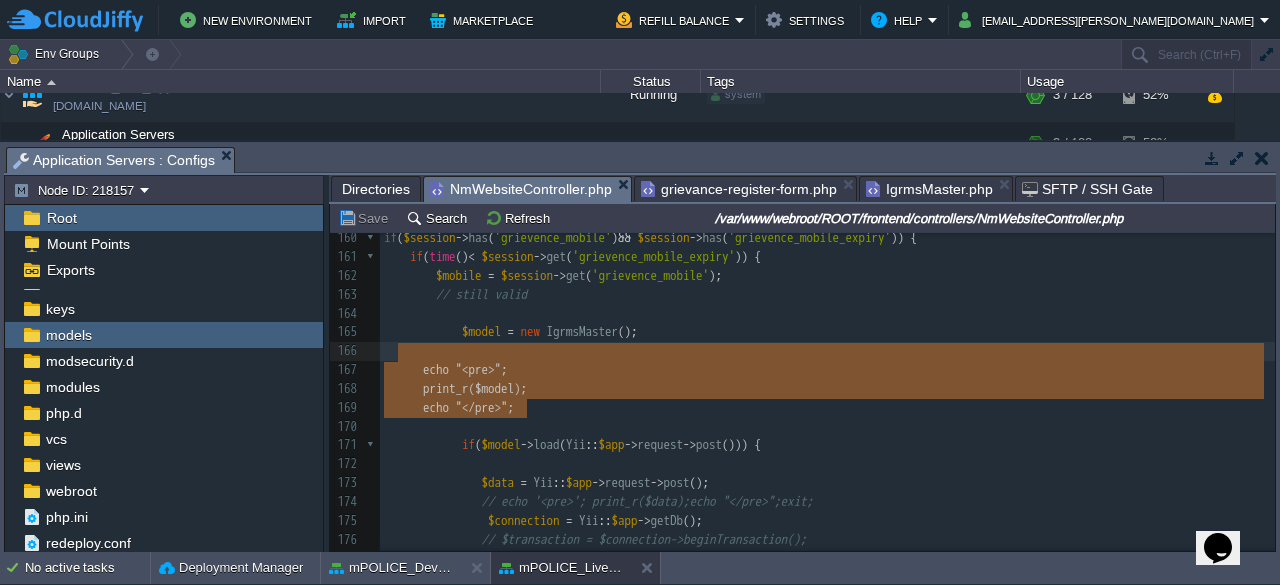 type on "echo "<pre>";
print_r($model);
echo "</pre>";" 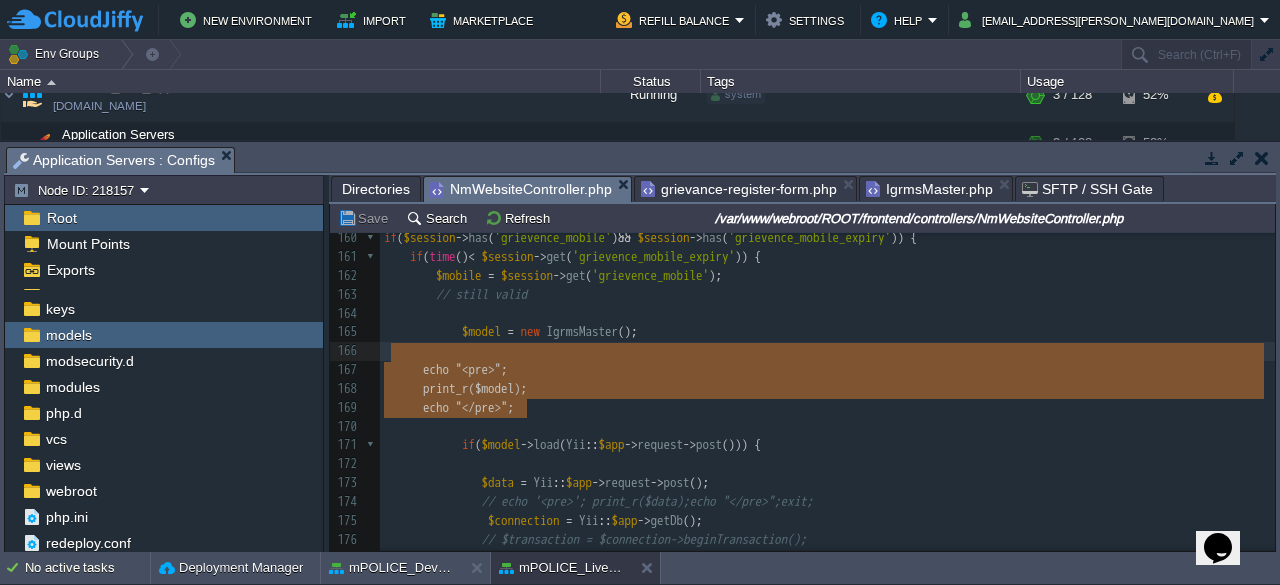 drag, startPoint x: 534, startPoint y: 405, endPoint x: 394, endPoint y: 355, distance: 148.66069 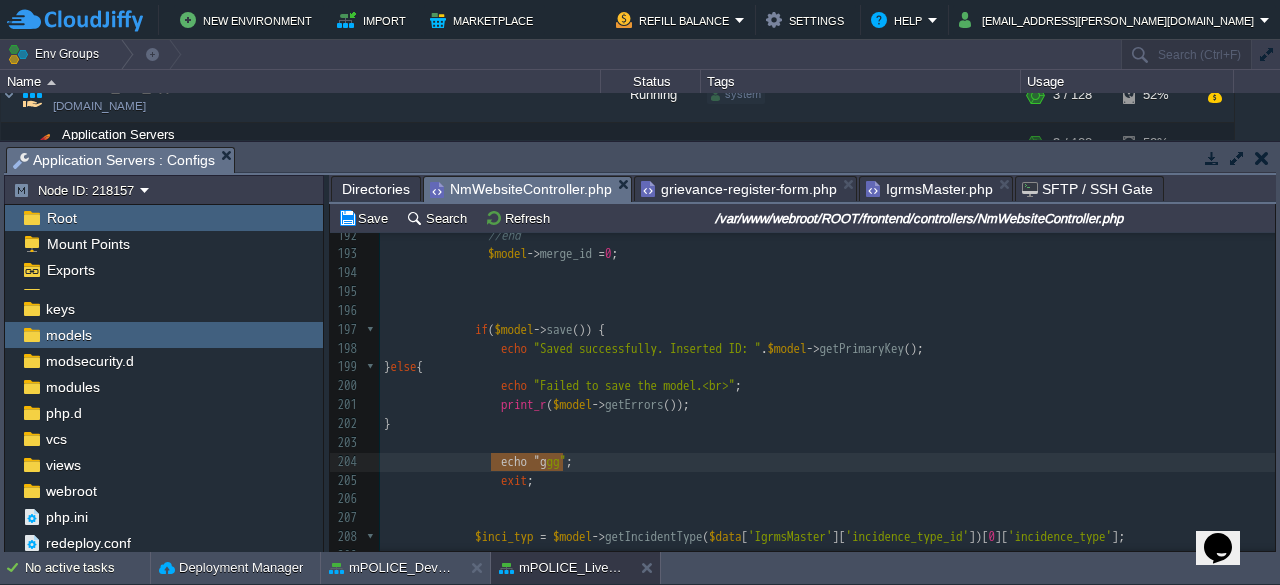 type on "echo "ggg";
exit;" 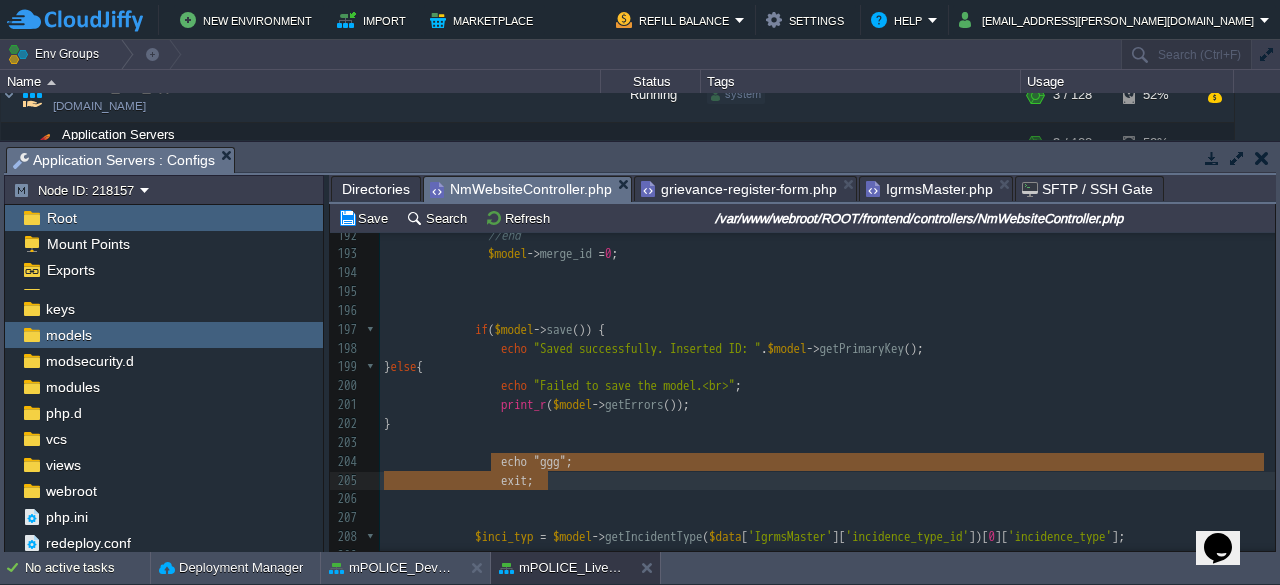 drag, startPoint x: 494, startPoint y: 457, endPoint x: 578, endPoint y: 477, distance: 86.34813 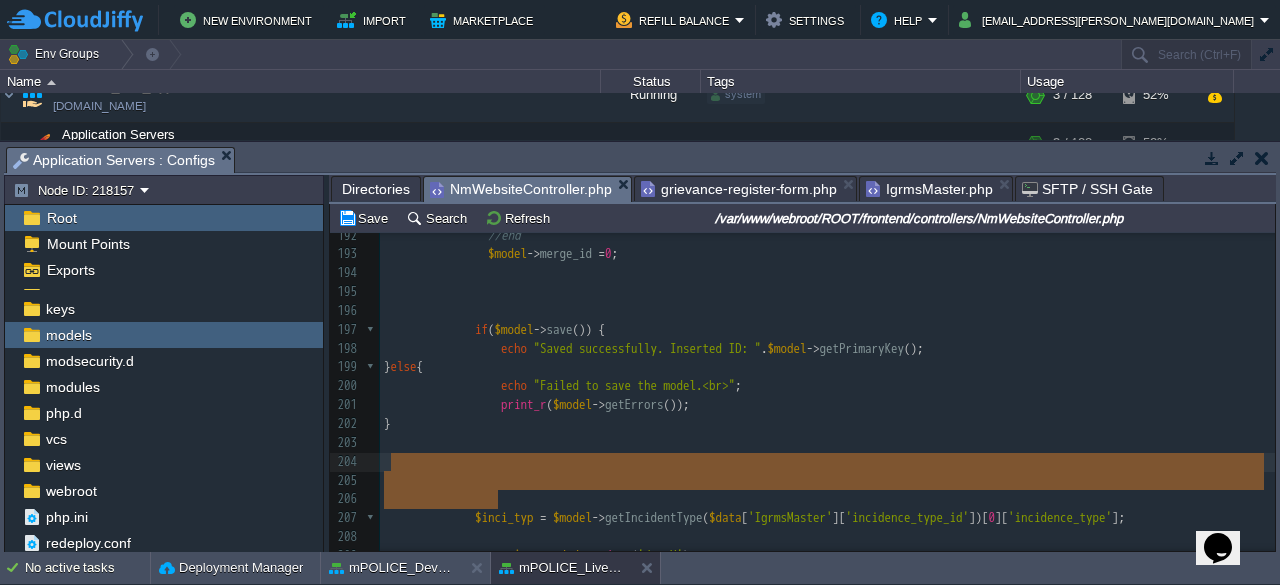 drag, startPoint x: 500, startPoint y: 502, endPoint x: 400, endPoint y: 468, distance: 105.62197 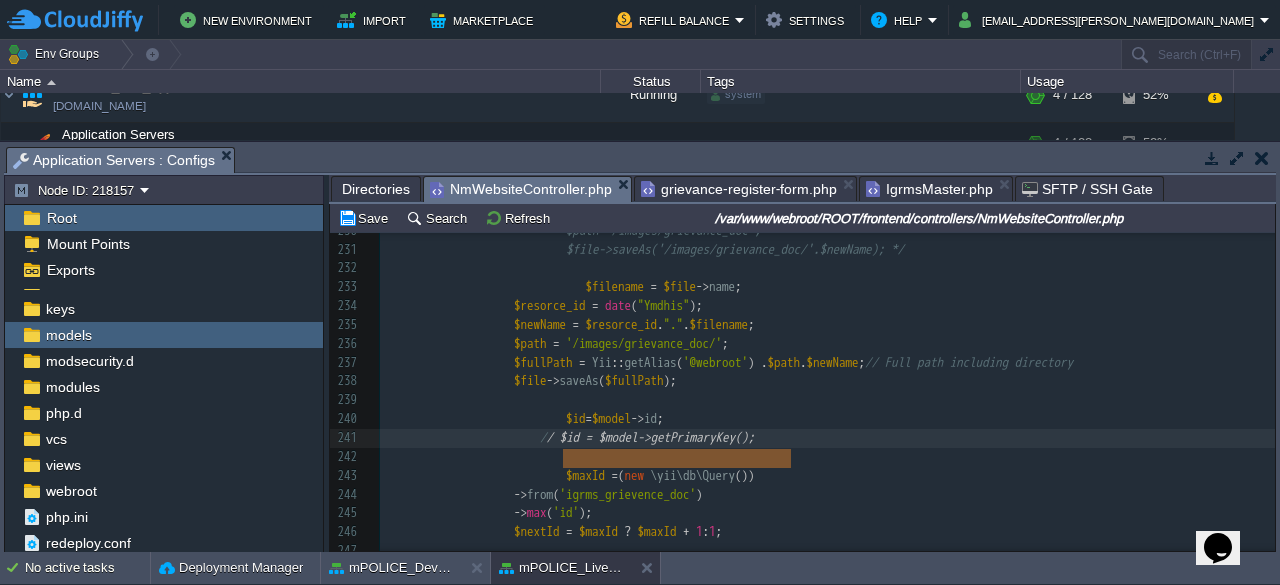 type on "// $id = $model->getPrimaryKey();" 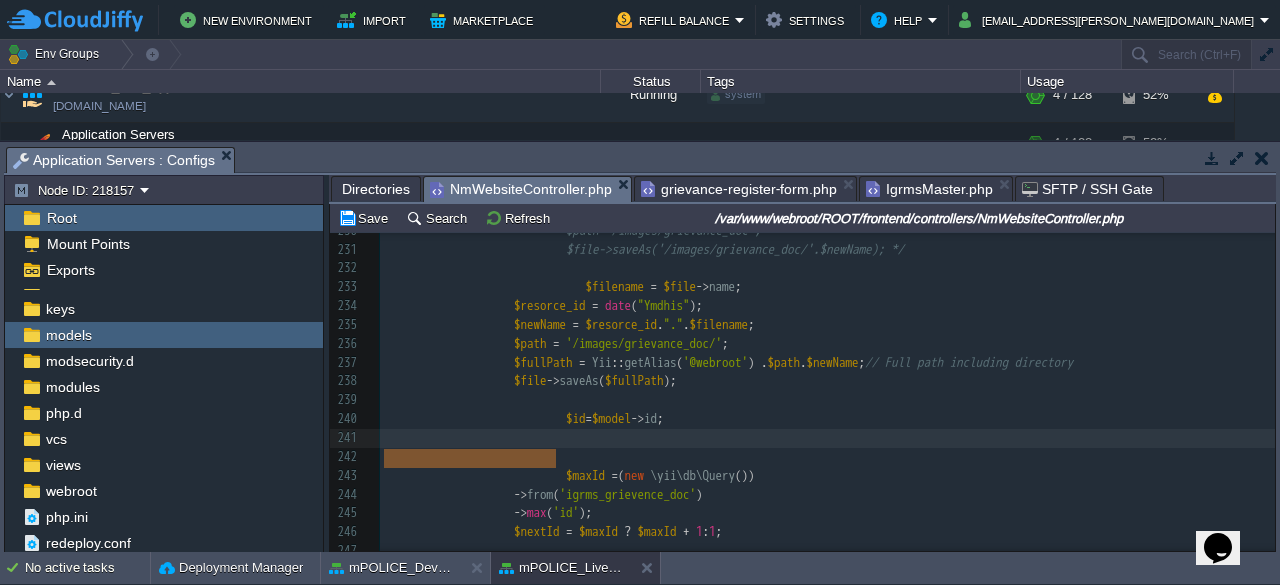 drag, startPoint x: 593, startPoint y: 461, endPoint x: 374, endPoint y: 457, distance: 219.03653 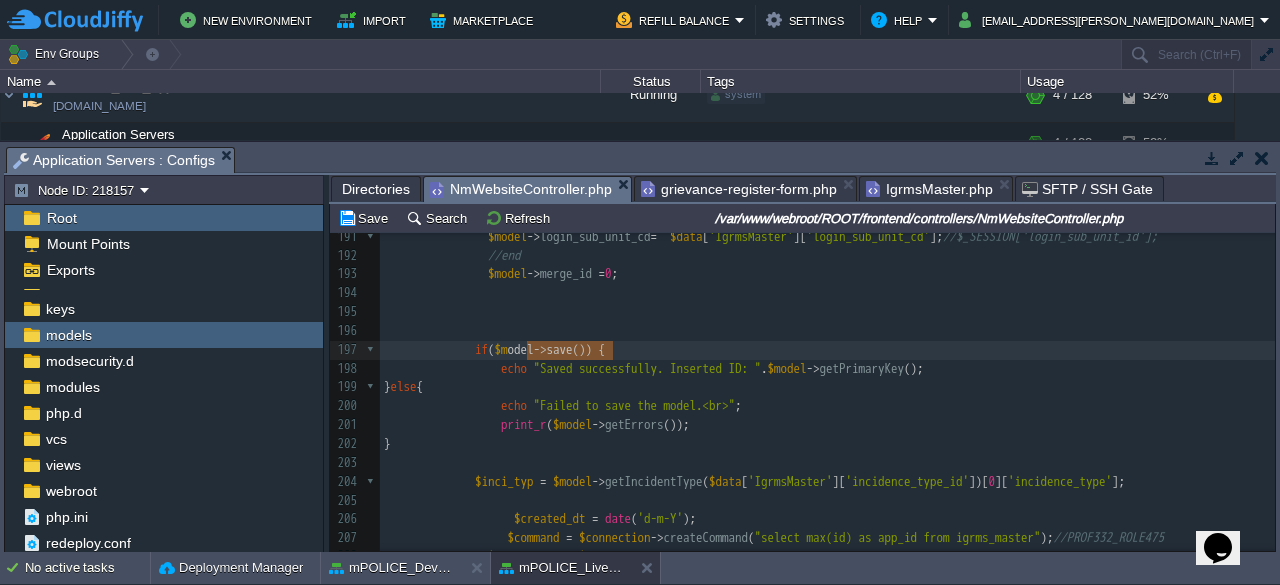type on "$model->save()" 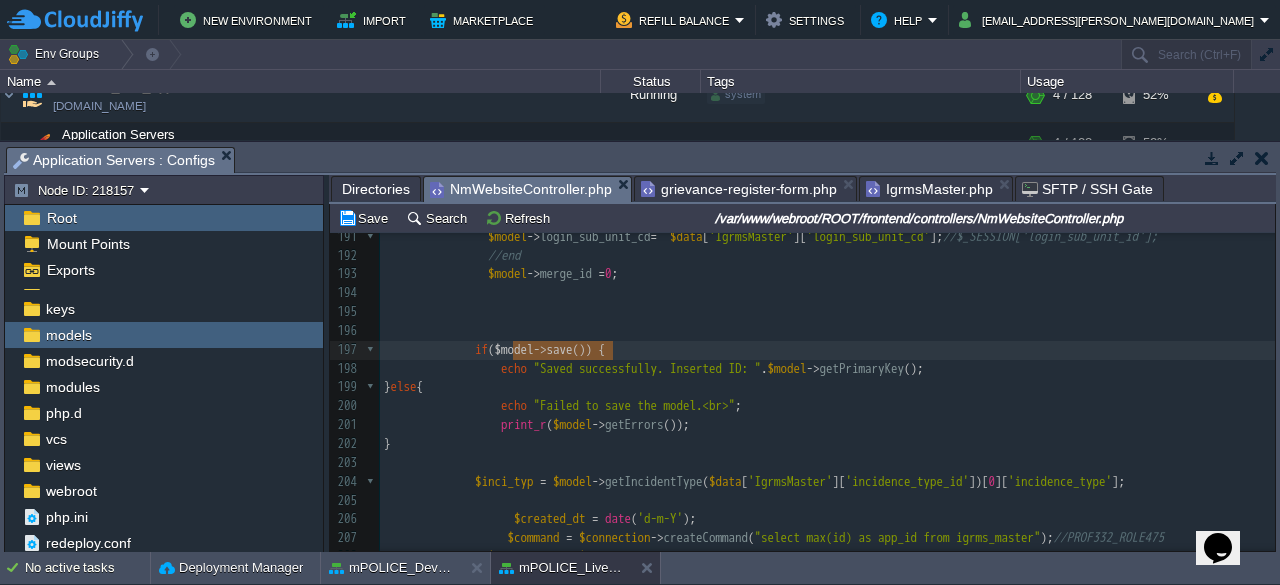 drag, startPoint x: 610, startPoint y: 352, endPoint x: 513, endPoint y: 349, distance: 97.04638 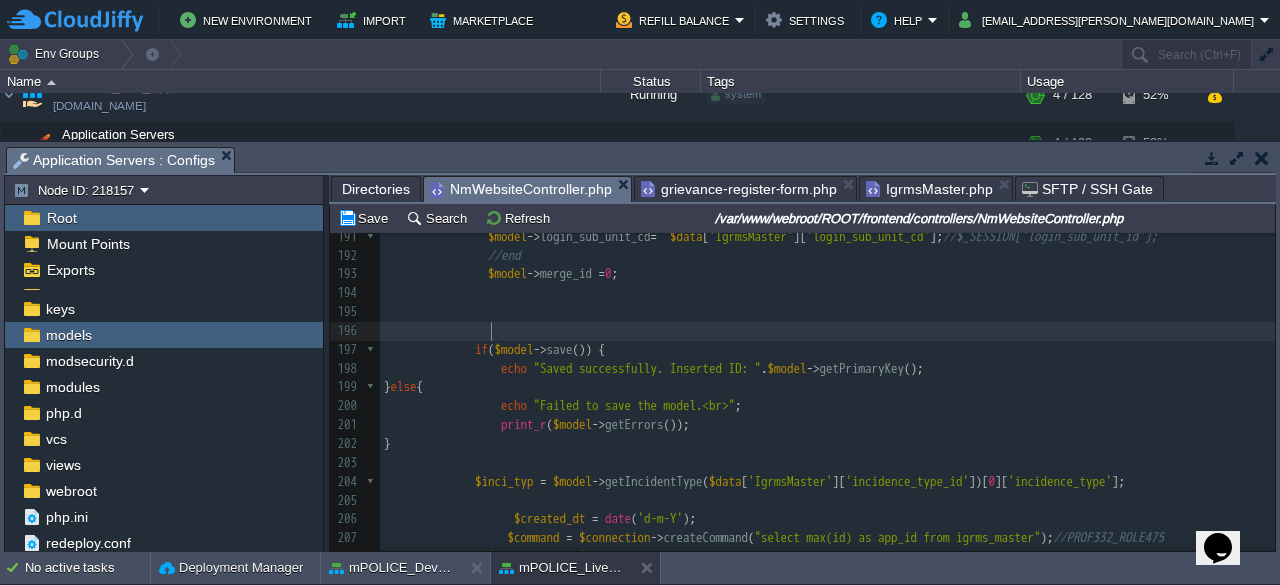 click at bounding box center [827, 331] 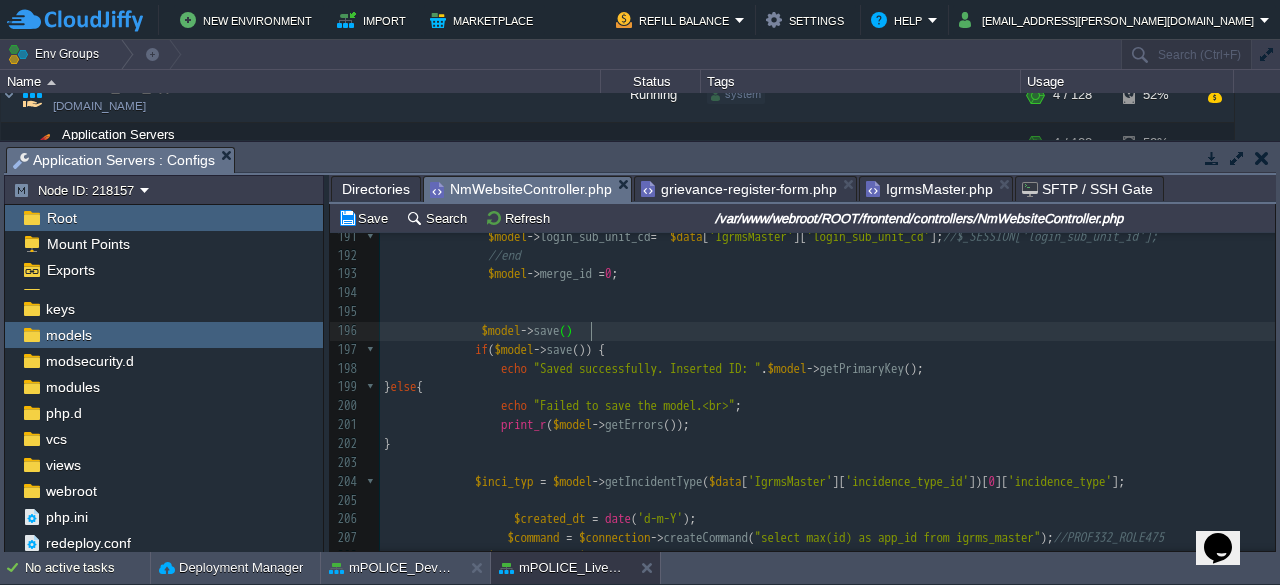 type on ";" 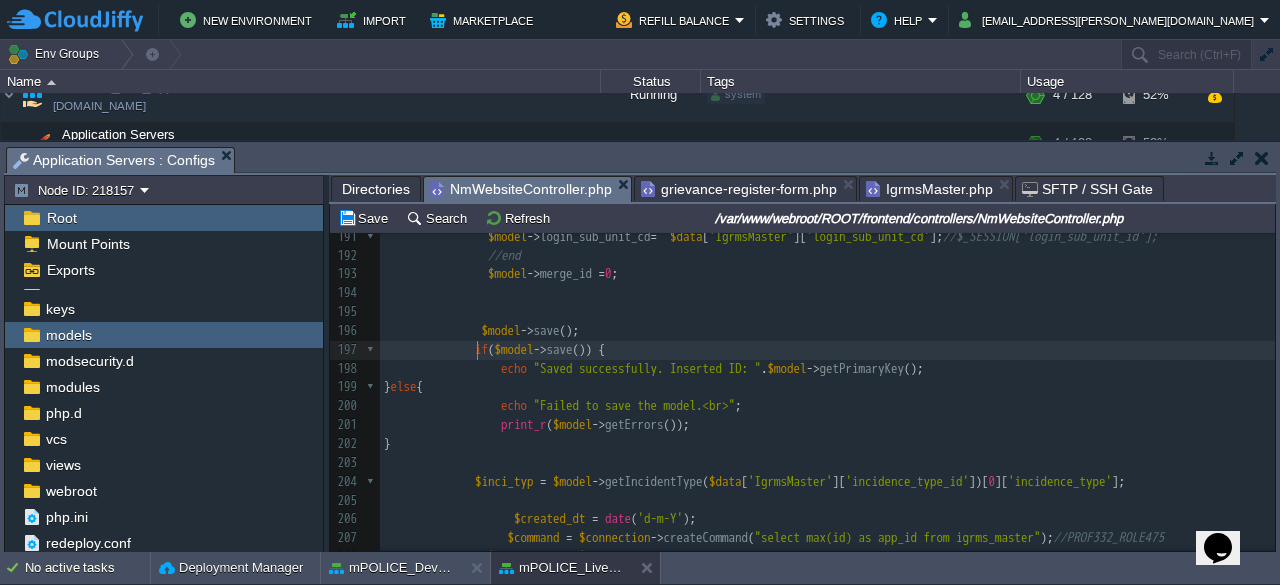 click on "x                                $id = $model -> id ;     178                   $created_by =   0 ;  //$_SESSION['login_user_id']; 0: not user 179                   $model -> created_by = $created_by ; 180                   $model -> created_date = $created_date ; 181                   $model -> application_from = $data [ 'IgrmsMaster' ][ 'application_from' ]; 182                   $model -> application_date = date ( 'Y-m-d' ,  strtotime ( $data [ 'IgrmsMaster' ][ 'application_date' ])); 183                   $model -> status = 0 ; 184                $model -> applicant_address = $data [ 'IgrmsMaster' ][ 'applicant_address' ]; 185                       $model -> na_address = $data [ 'IgrmsMaster' ][ 'na_address' ]; 186                      $model -> non_app_name = $data [ 'IgrmsMaster' ][ 'non_app_name' ]; 187                   $model -> login_unit_cd   =   $data [ 'IgrmsMaster' ][ 'login_unit_cd' ] ;  //$_SESSION['login_unit_id']; 188      189" at bounding box center (827, 454) 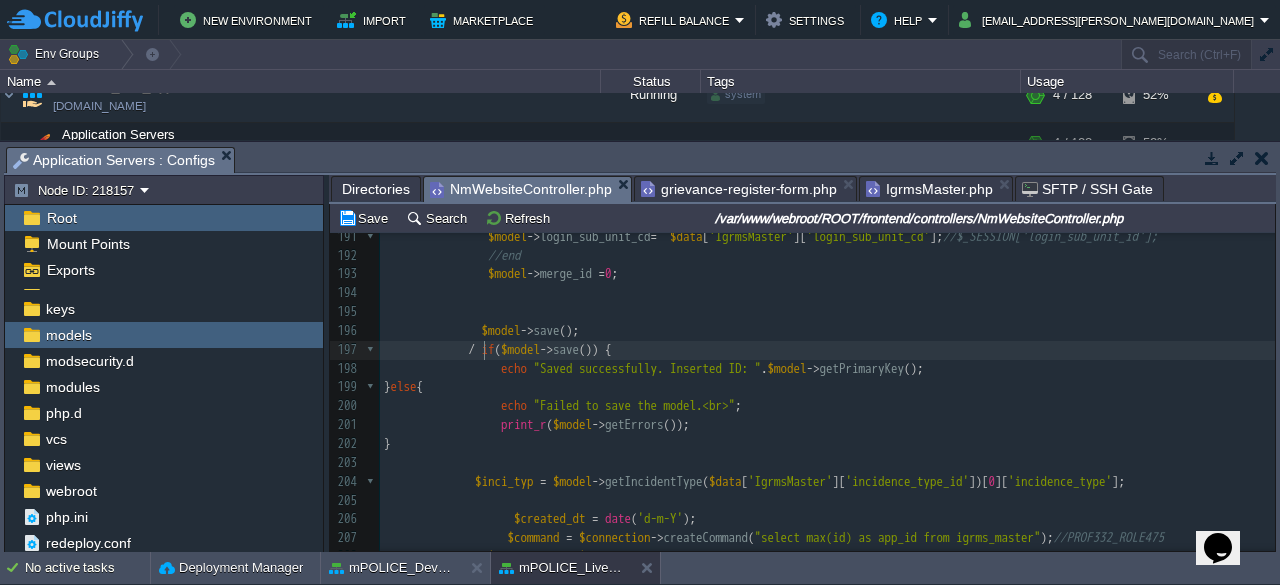 type on "/*" 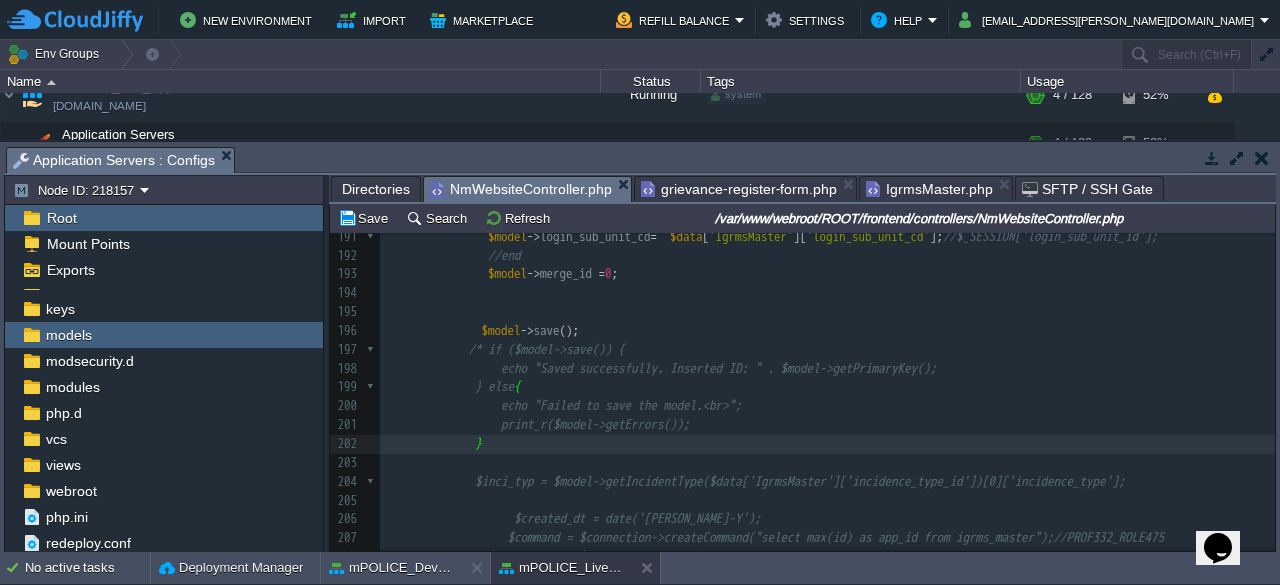 type on "*/" 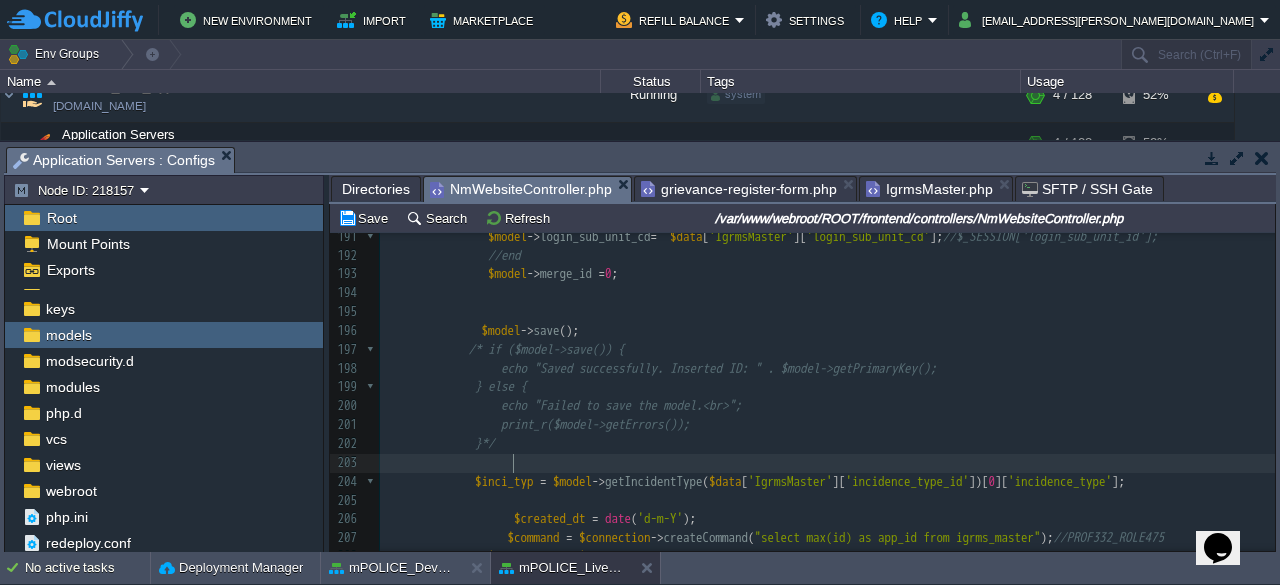click at bounding box center [827, 463] 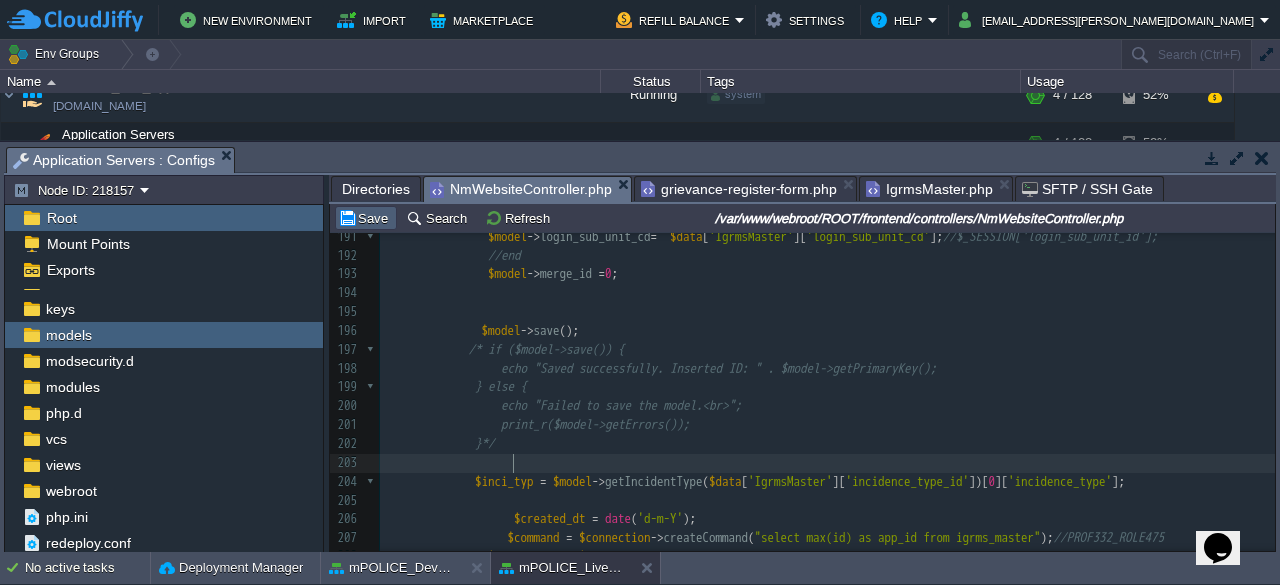 click on "Save" at bounding box center (366, 218) 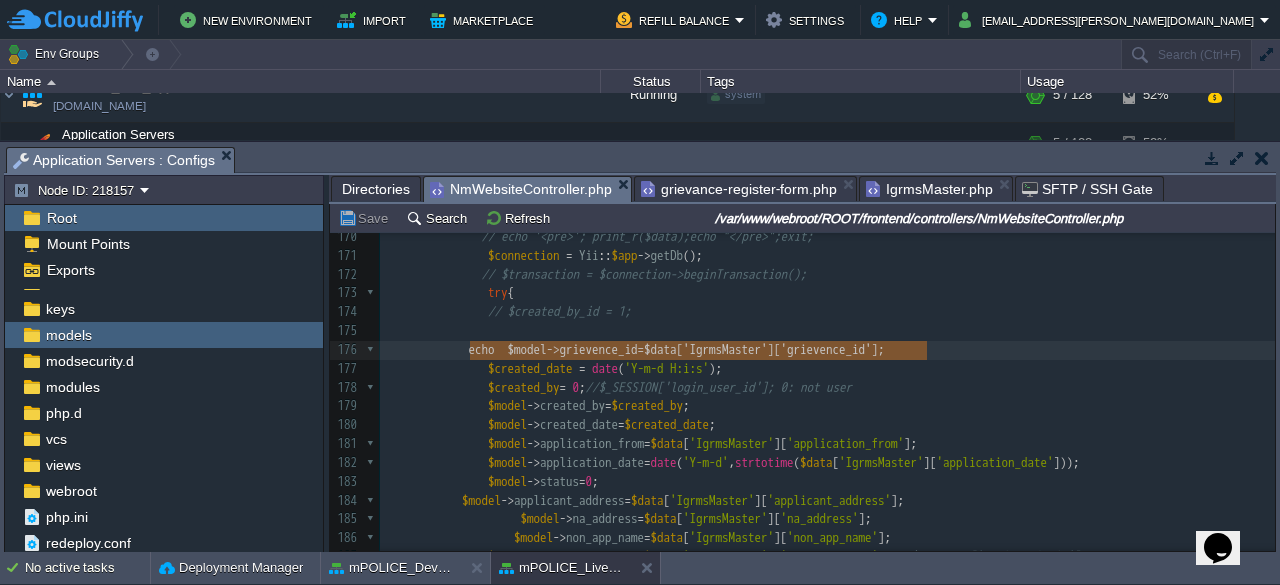 type on "echo  $model->grievence_id=$data['IgrmsMaster']['grievence_id'];" 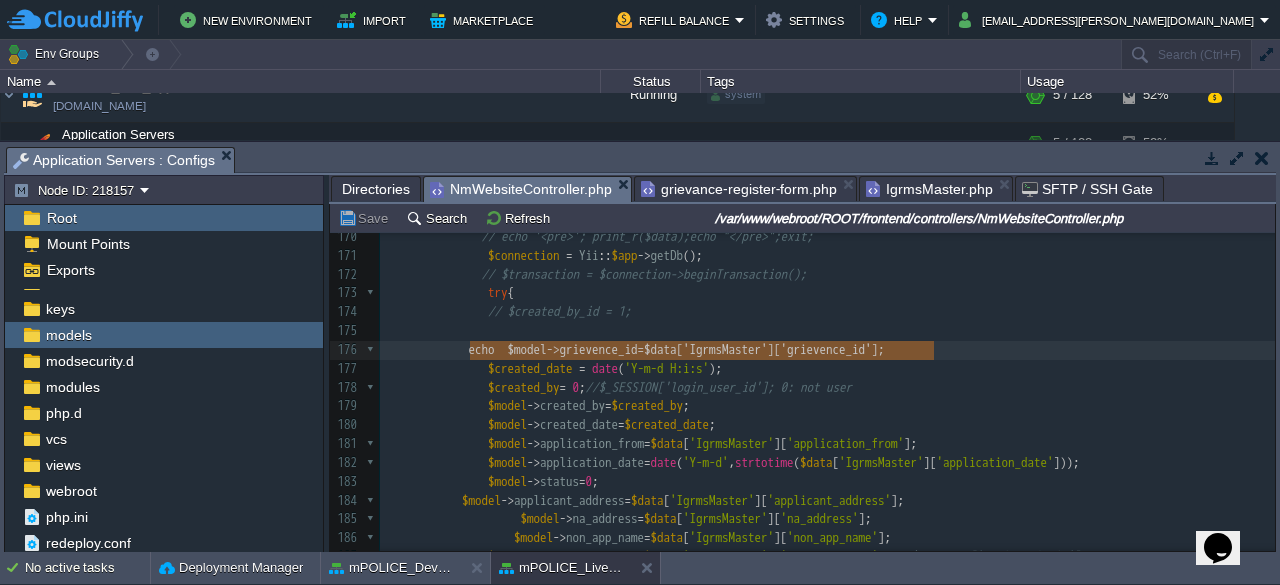 drag, startPoint x: 466, startPoint y: 347, endPoint x: 998, endPoint y: 351, distance: 532.015 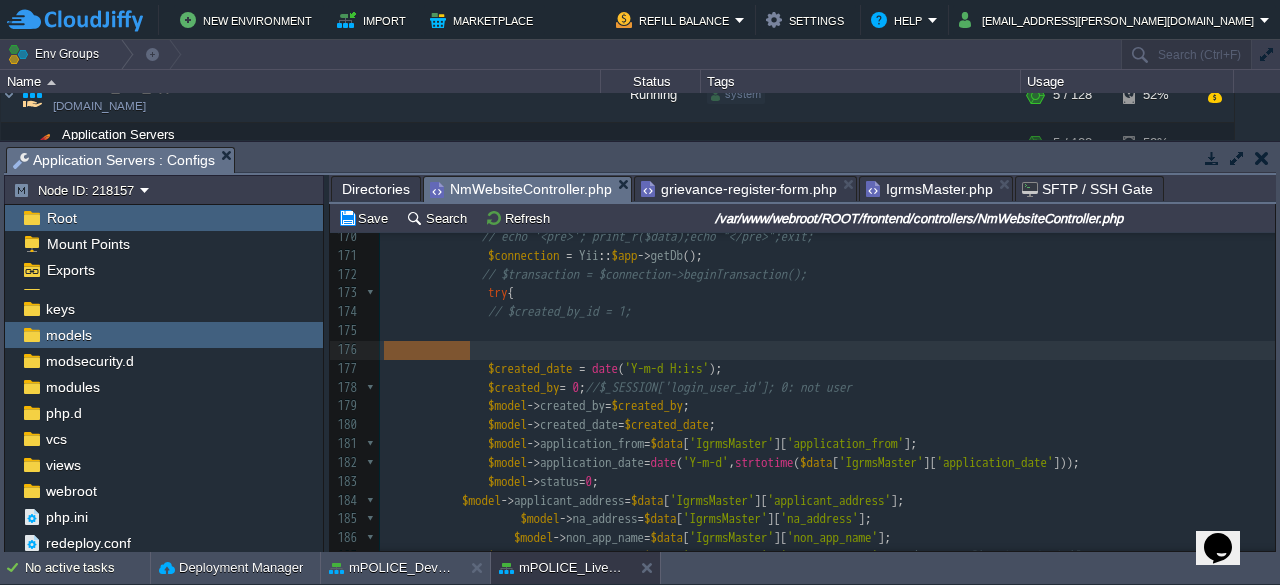 drag, startPoint x: 501, startPoint y: 354, endPoint x: 357, endPoint y: 345, distance: 144.28098 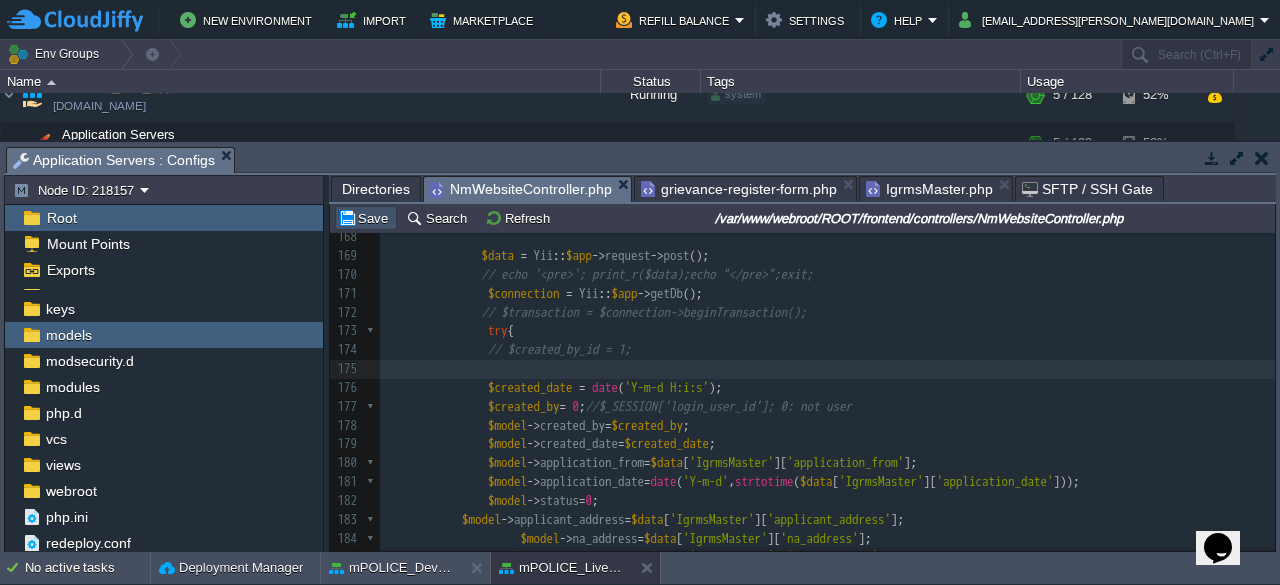 click on "Save" at bounding box center (366, 218) 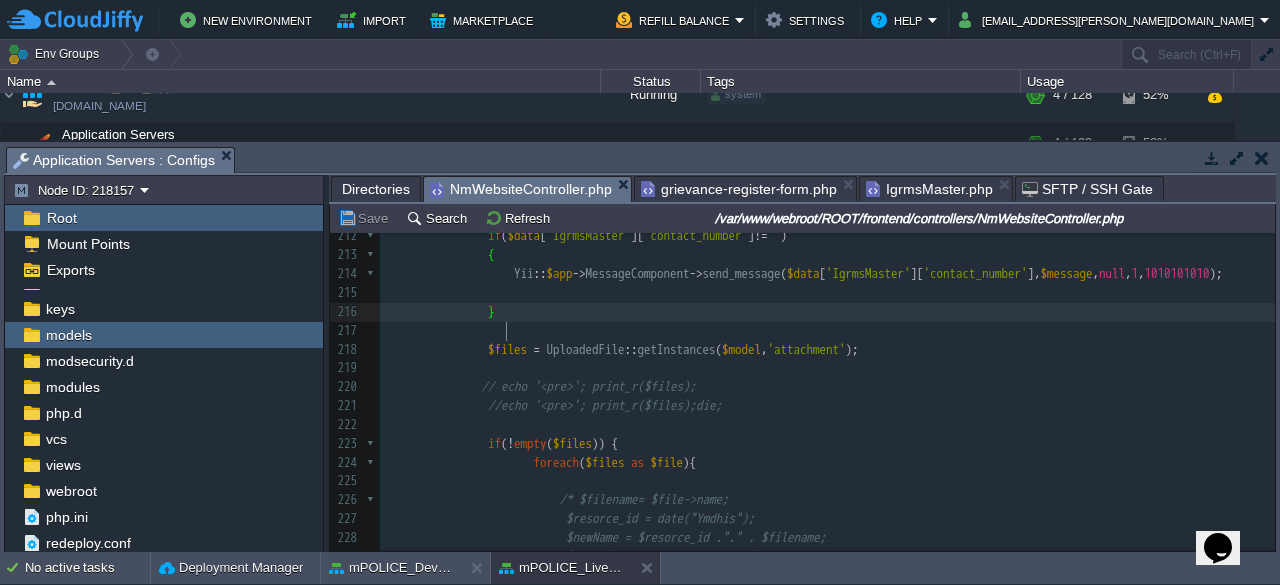 click at bounding box center [827, 331] 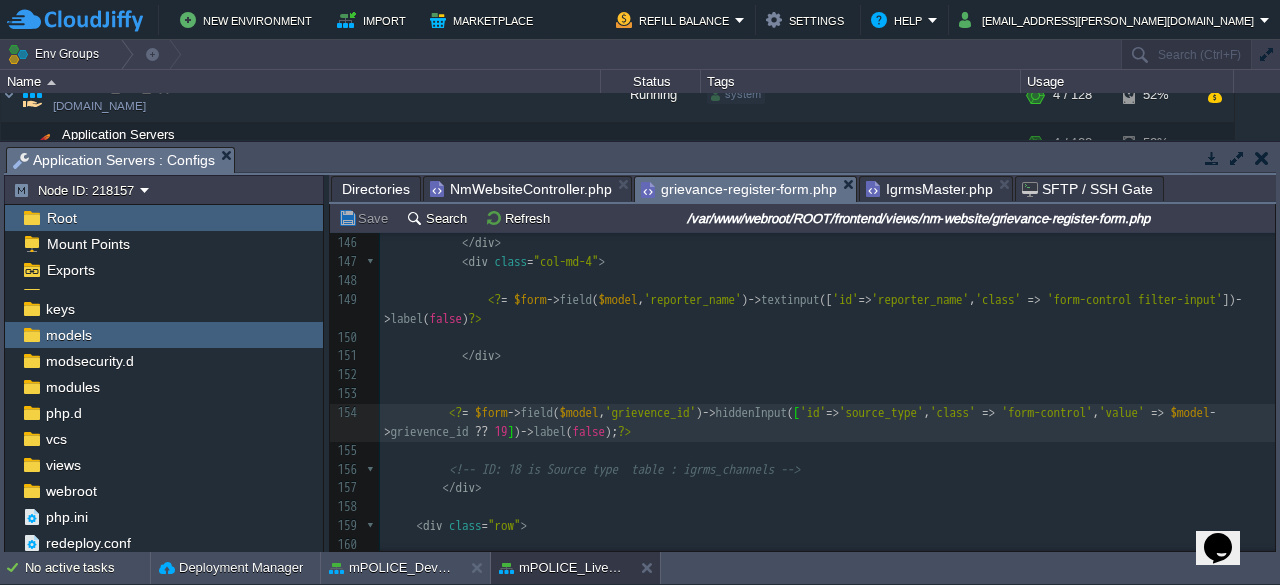 click on "grievance-register-form.php" at bounding box center [739, 189] 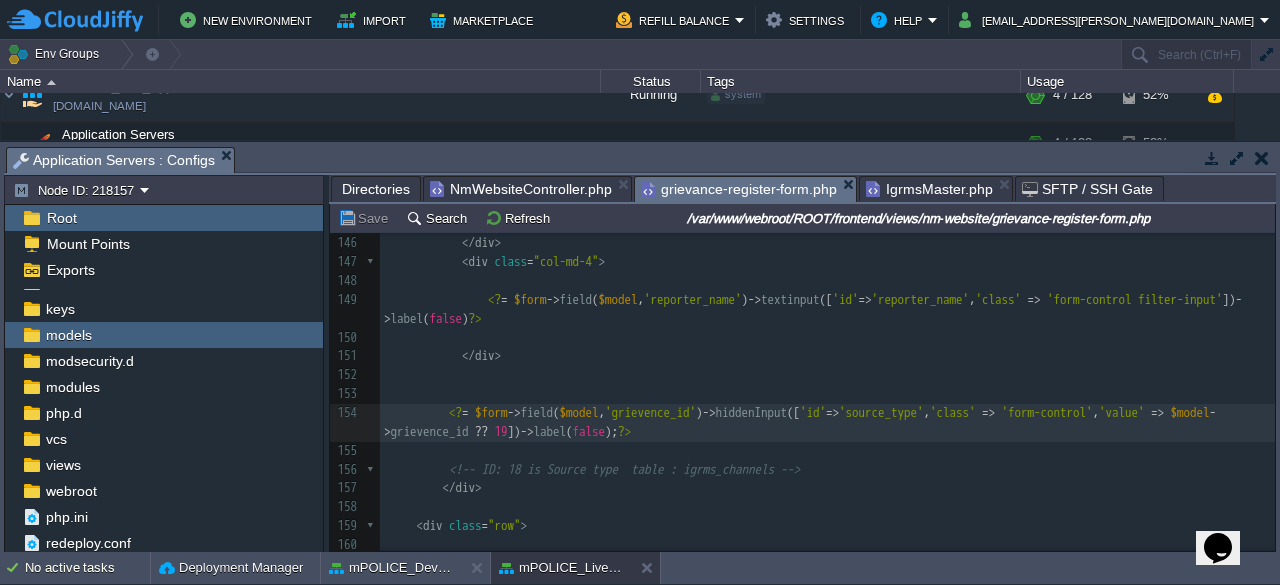 scroll, scrollTop: 2646, scrollLeft: 0, axis: vertical 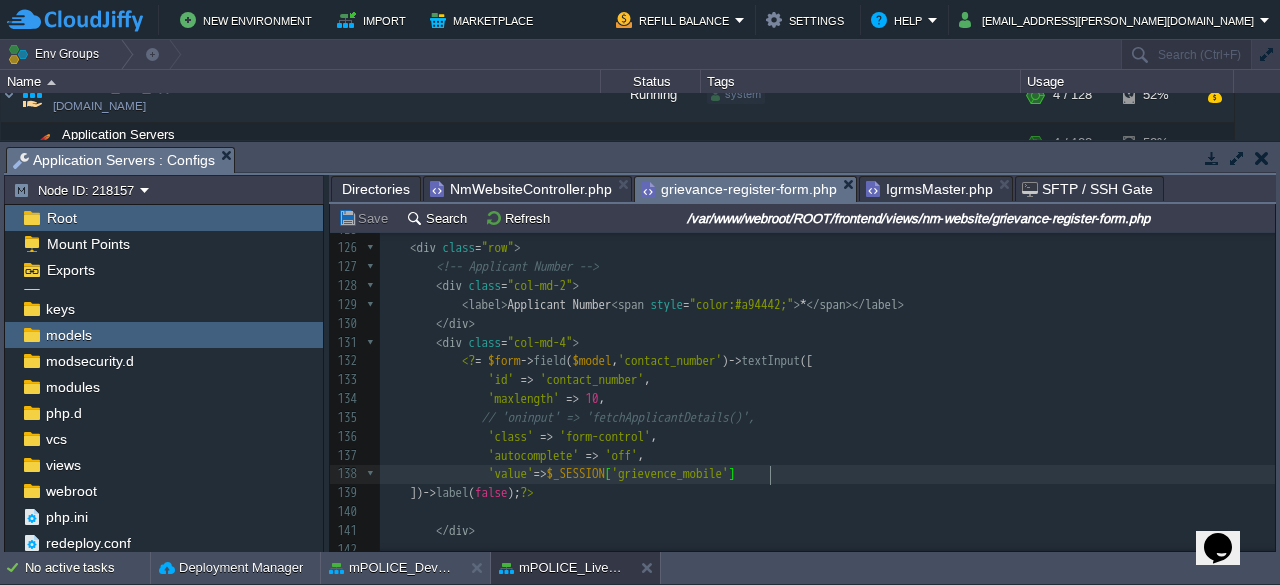 type on "," 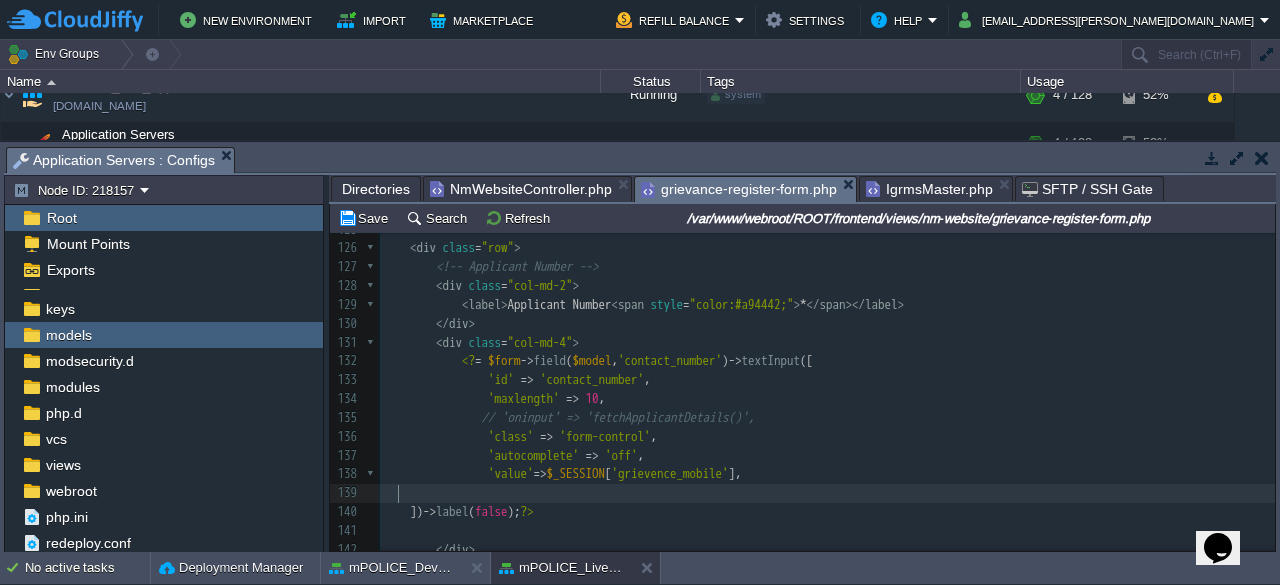 paste 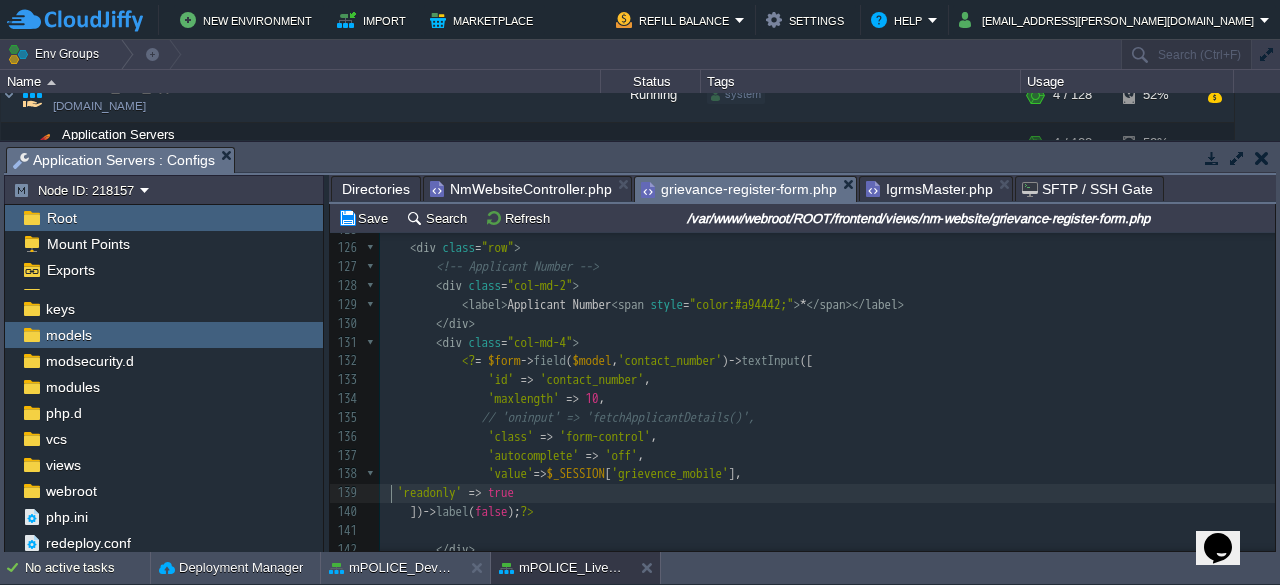 click on "xxxxxxxxxx <?php   115          116           < h6   style = "font-weight: bold; font-family: 'Segoe UI', sans-serif; text-align:center;" > Welcome to [GEOGRAPHIC_DATA] Police Grievance Submission Portal </ h6 > 117         </ br > 118      119       < h3   align = "center" > <? =   Html :: encode ( $this -> title )  ?> </ h3 ></ br > 120          121        122       123      <?php   $form   =   ActiveForm :: begin ([ 'options'   =>  [ 'enctype'   =>   'multipart/form-data' ]]);  ?> 124      125      126      < div   class = "row" > 127           <!-- Applicant Number --> 128           < div   class = "col-md-2" > 129               < label > Applicant Number  < span   style = "color:#a94442;" > * </ span ></ label > 130           </ div > 131           < div   class = "col-md-4" > 132               <? =   $form -> field ( $model ,  'contact_number' ) -> textInput ([ 133                   'id'   =>   'contact_number' , 134                   'maxlength'   =>   10 , 135" at bounding box center (827, 569) 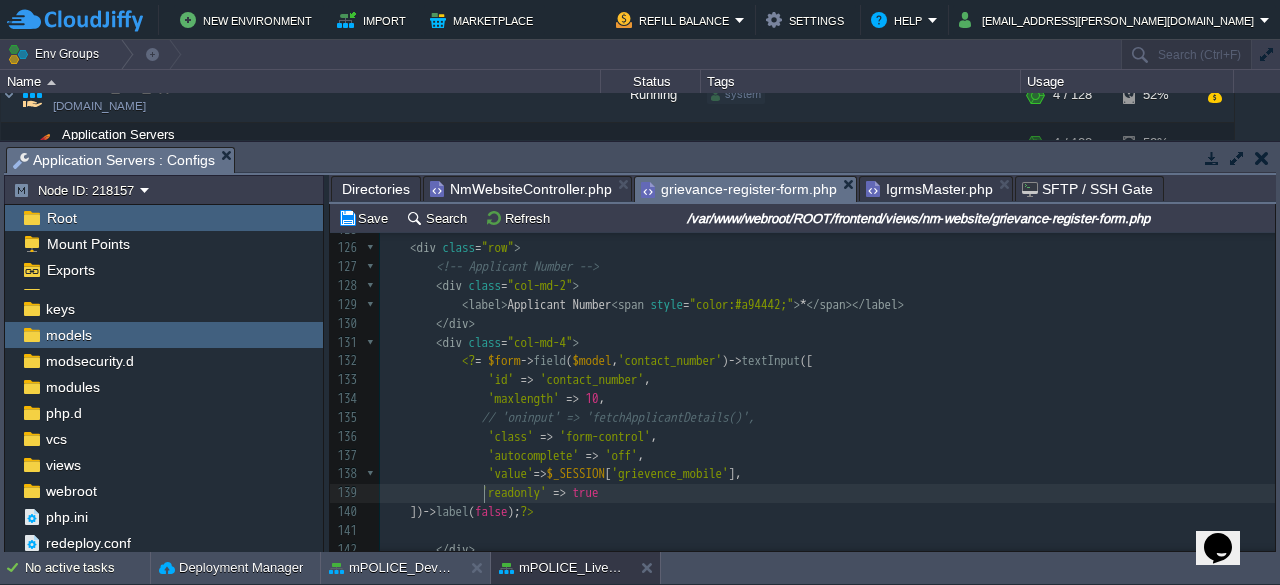 scroll, scrollTop: 6, scrollLeft: 100, axis: both 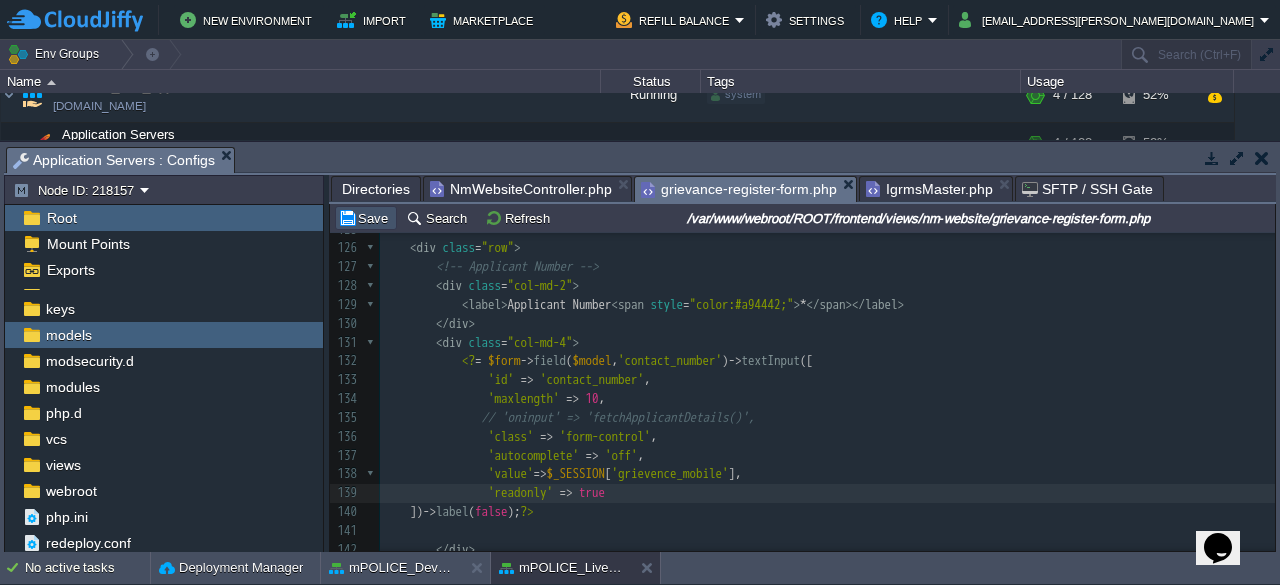 click on "Save" at bounding box center (366, 218) 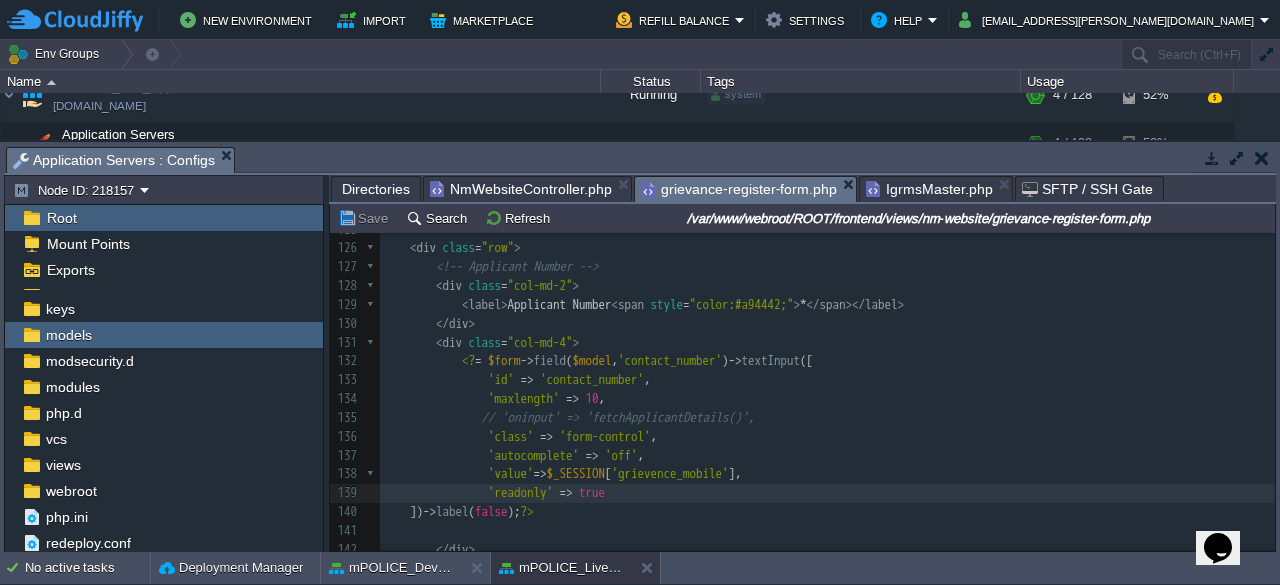 type 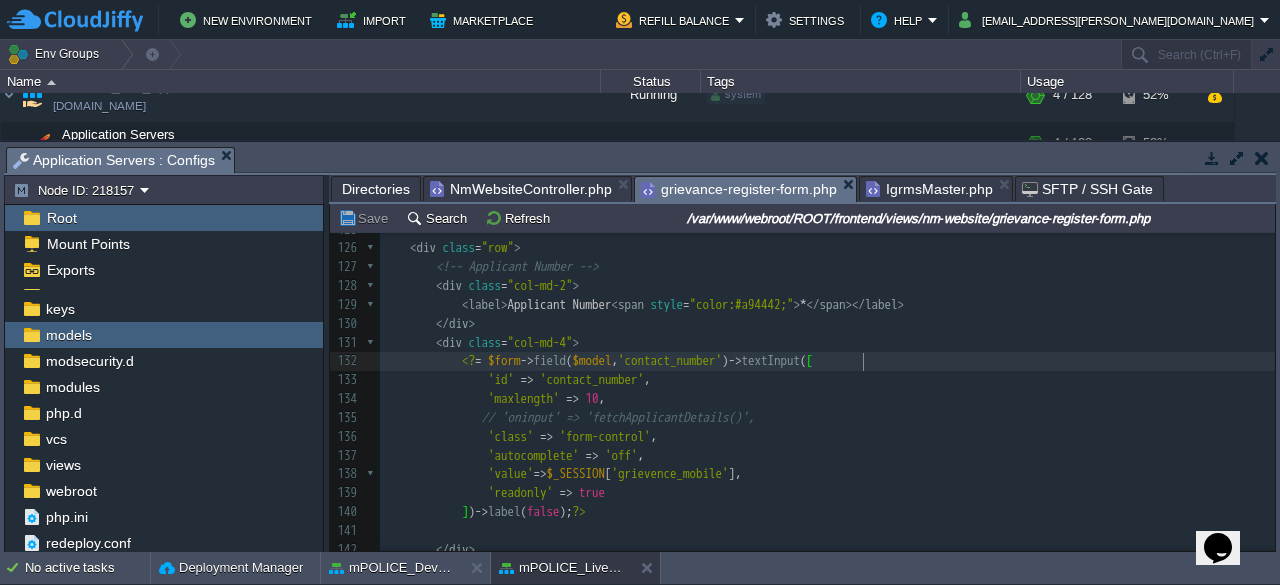 scroll, scrollTop: 6, scrollLeft: 101, axis: both 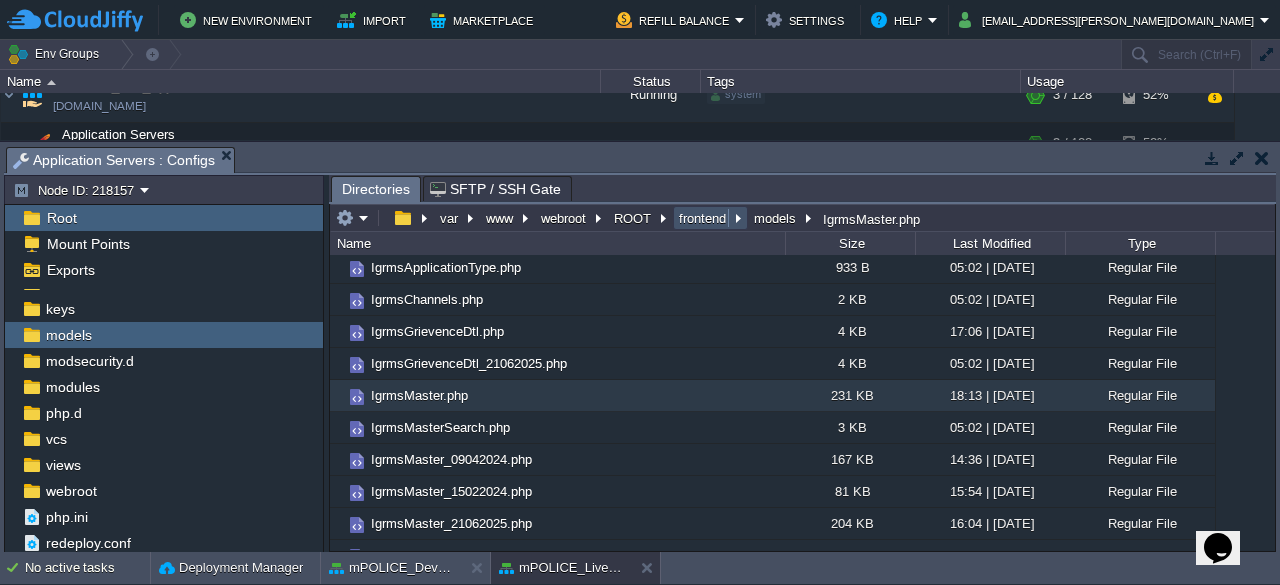 click on "frontend" at bounding box center [703, 218] 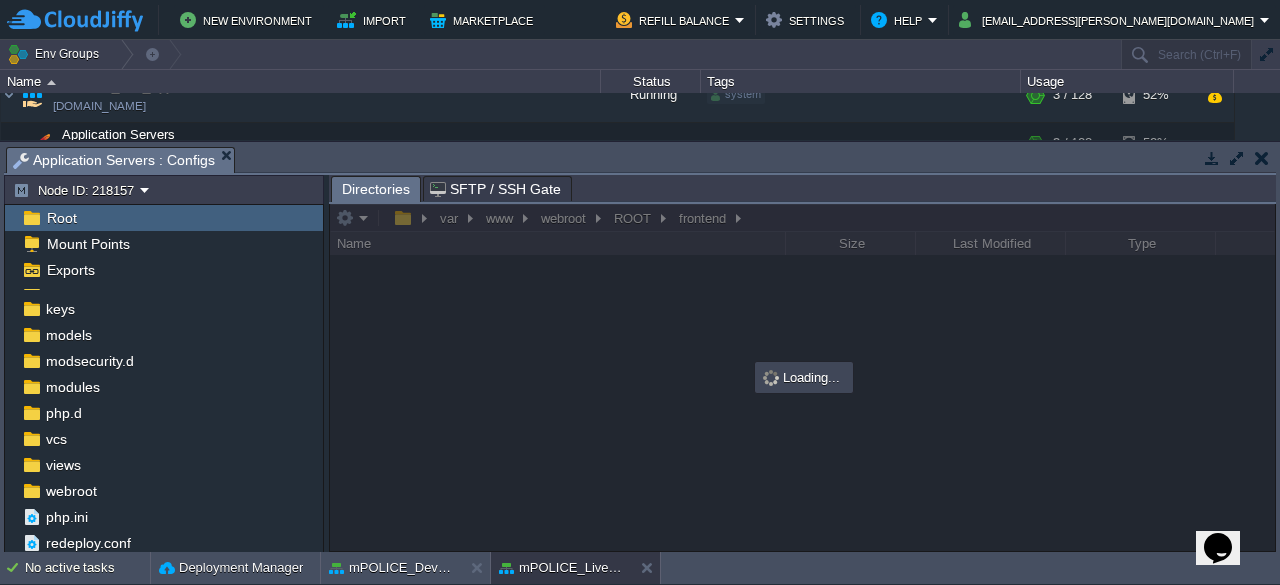 scroll, scrollTop: 87, scrollLeft: 0, axis: vertical 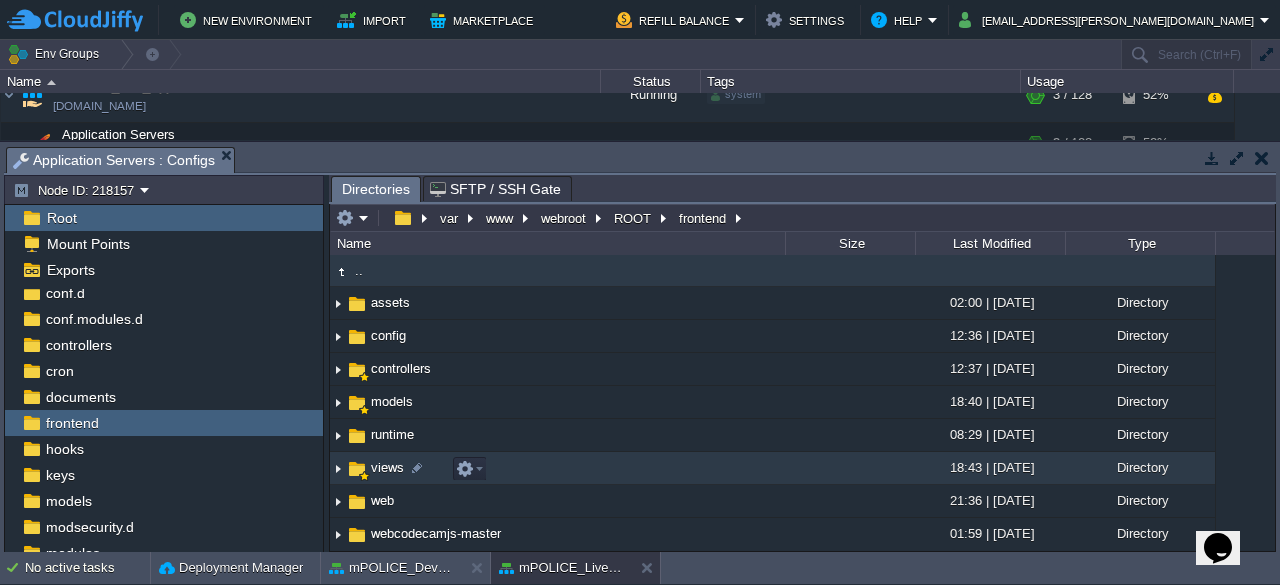 click on "views" at bounding box center [387, 467] 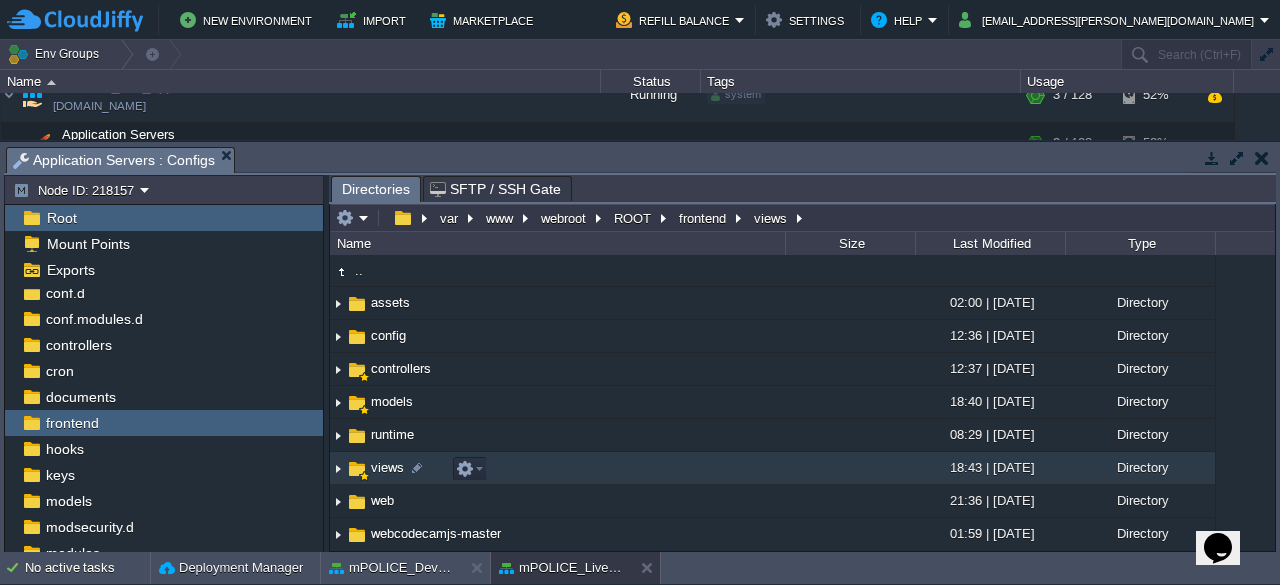 click on "views" at bounding box center (387, 467) 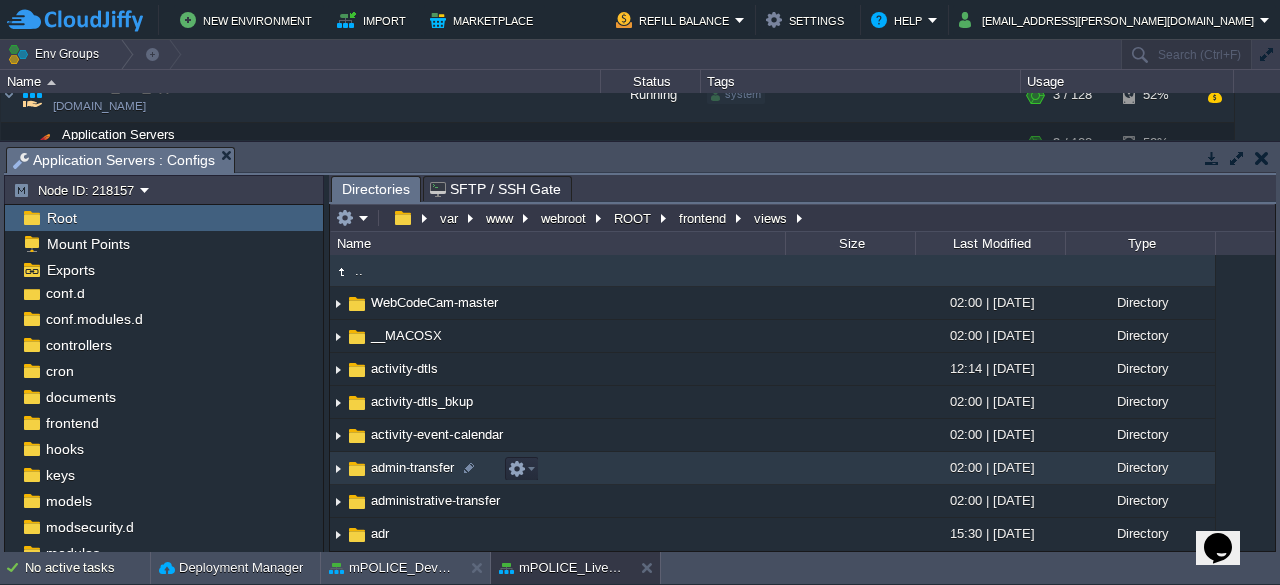 scroll, scrollTop: 253, scrollLeft: 0, axis: vertical 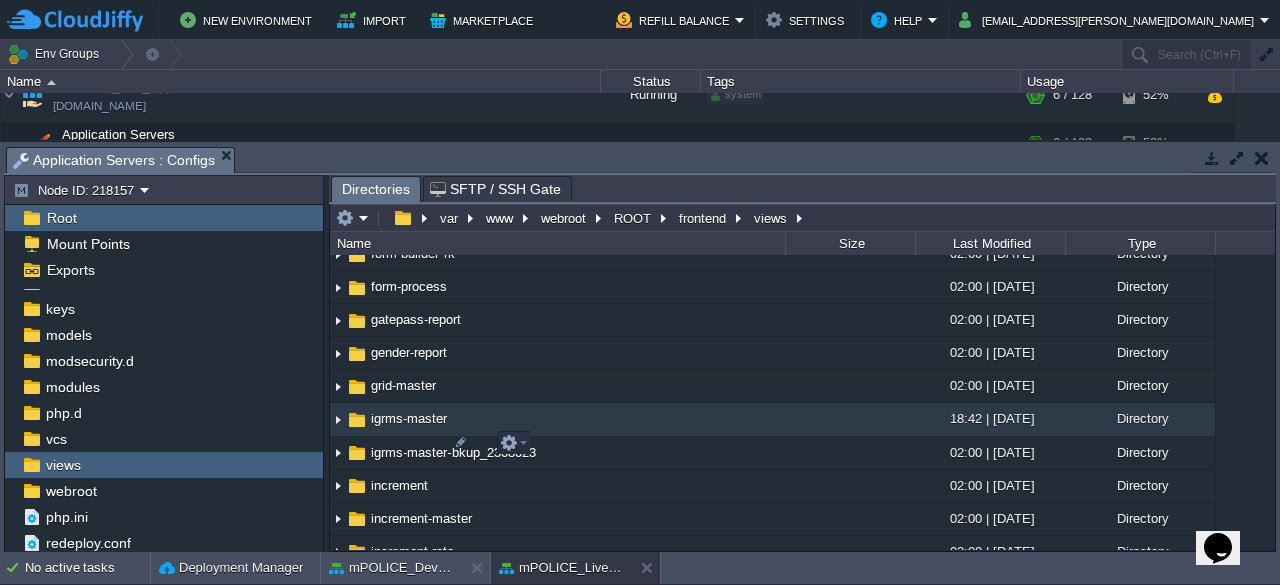 click on "igrms-master" at bounding box center (409, 418) 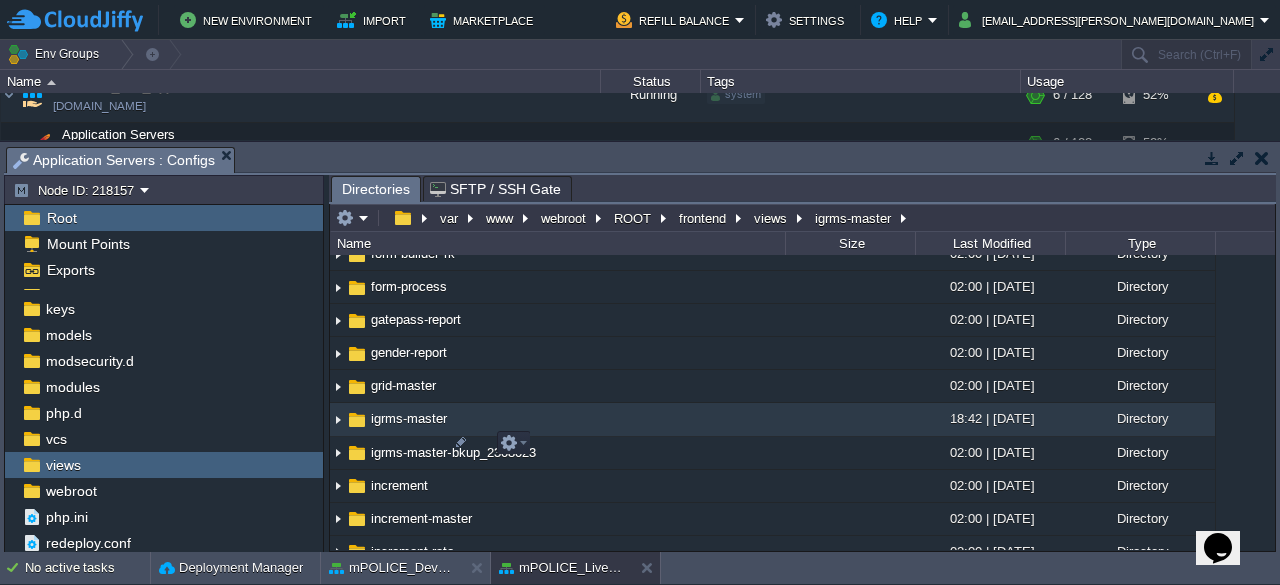 click on "igrms-master" at bounding box center (409, 418) 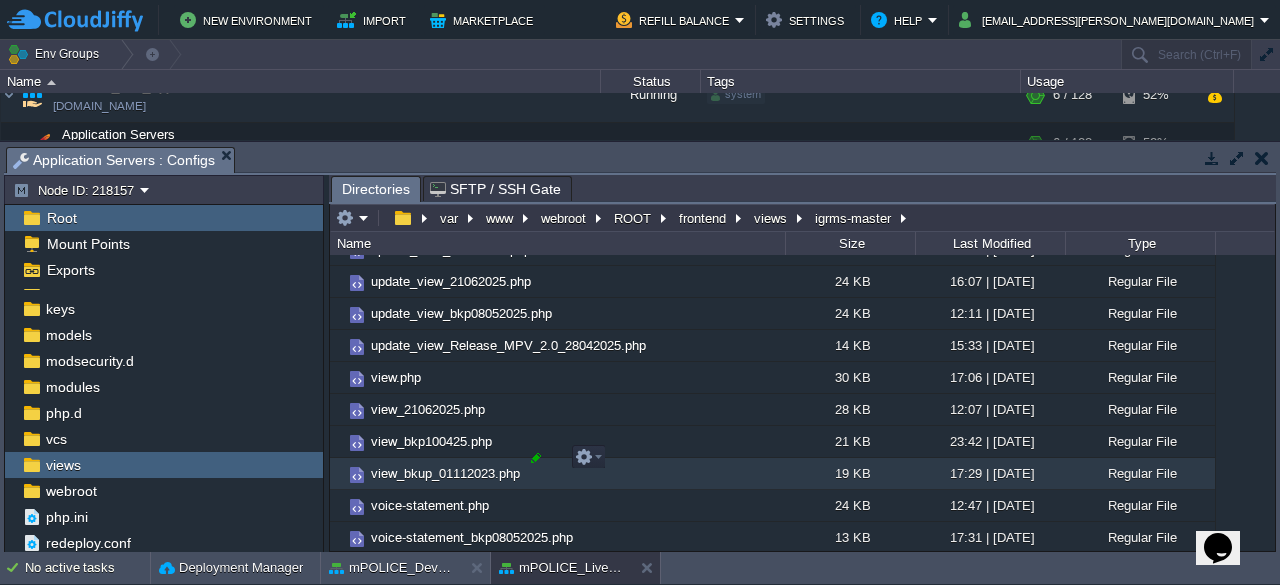 scroll, scrollTop: 1334, scrollLeft: 0, axis: vertical 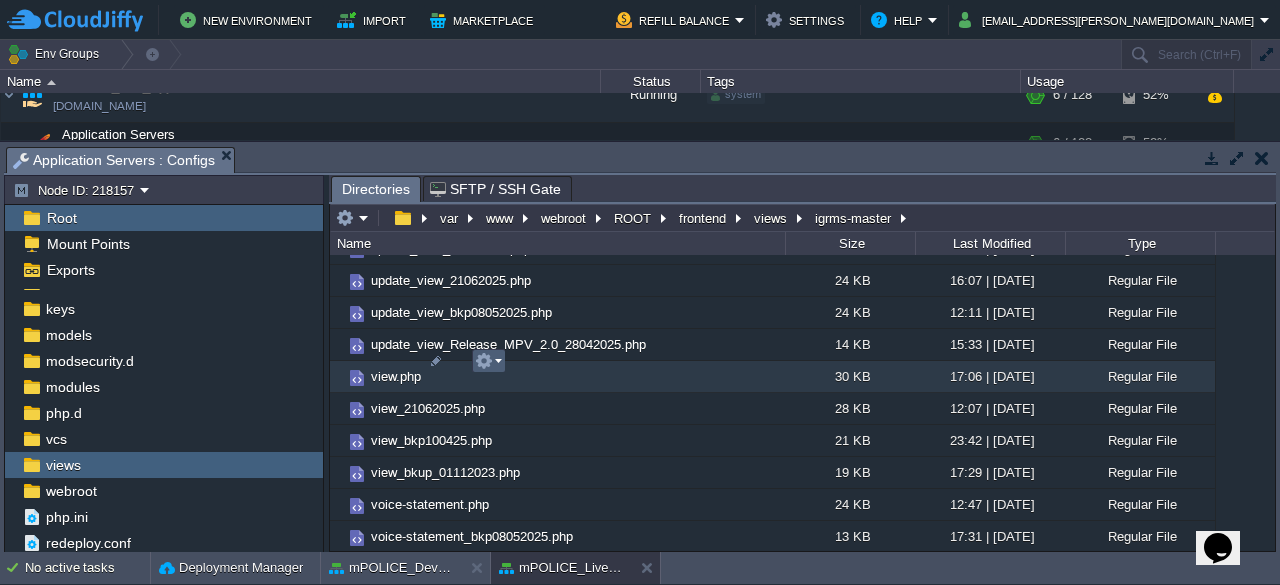 drag, startPoint x: 391, startPoint y: 360, endPoint x: 498, endPoint y: 367, distance: 107.22873 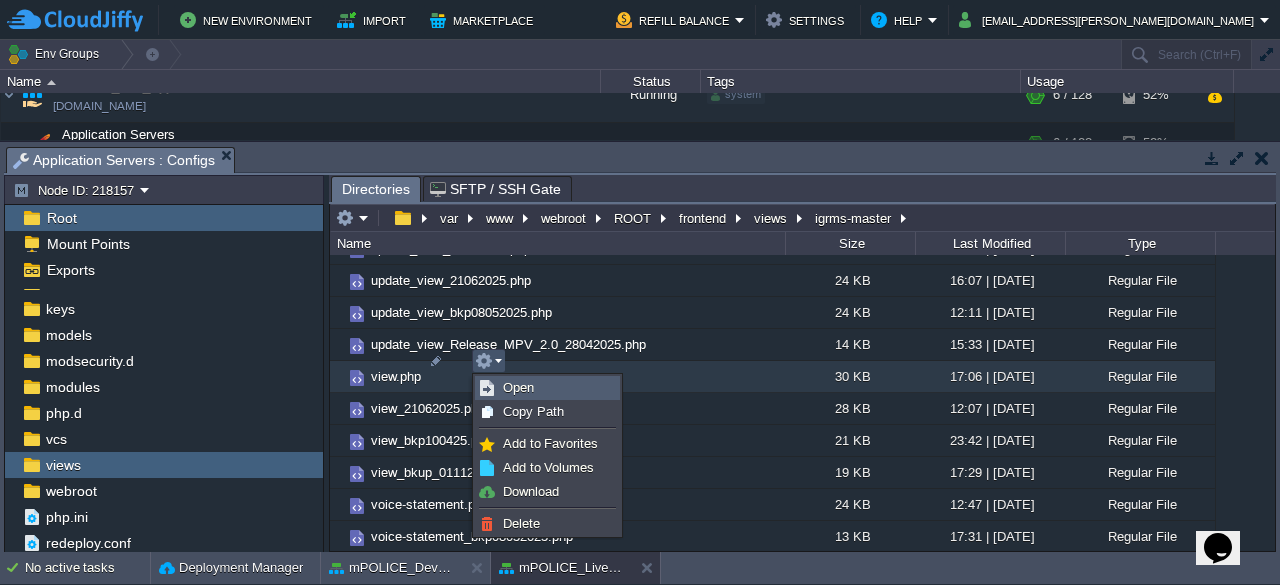 click on "Open" at bounding box center (518, 387) 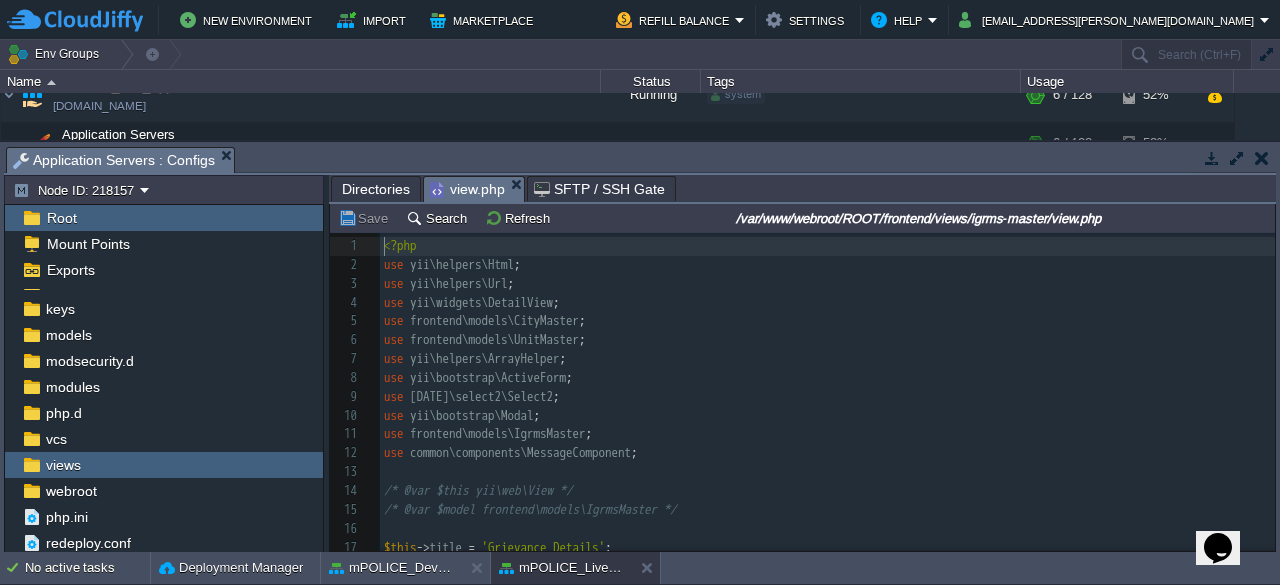 scroll, scrollTop: 6, scrollLeft: 0, axis: vertical 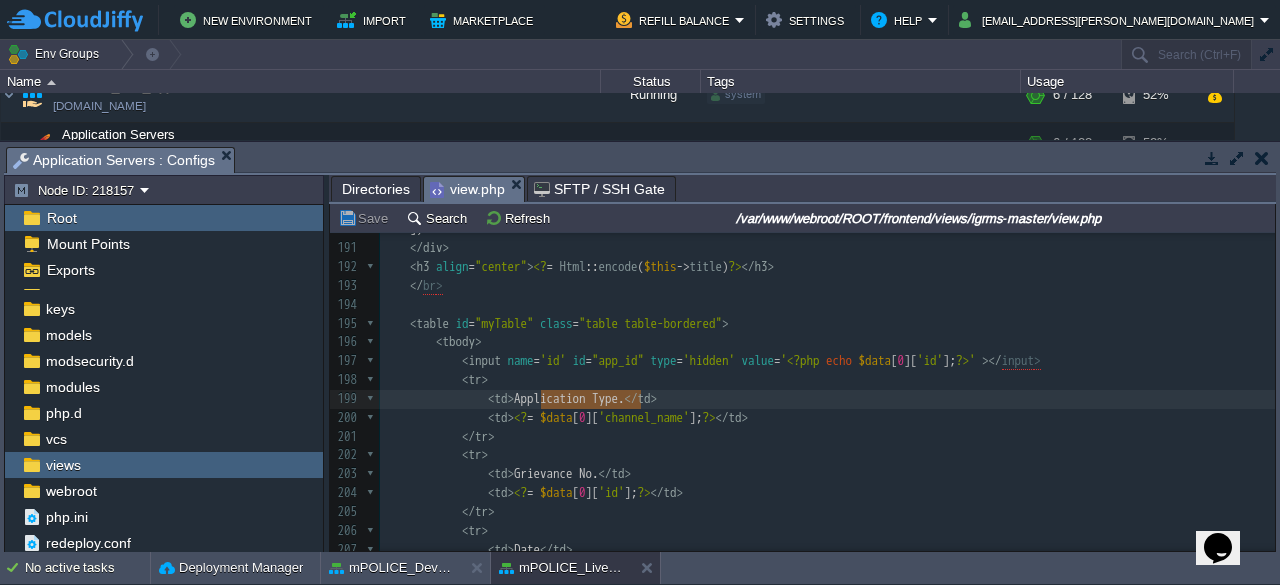 type on "Application Type" 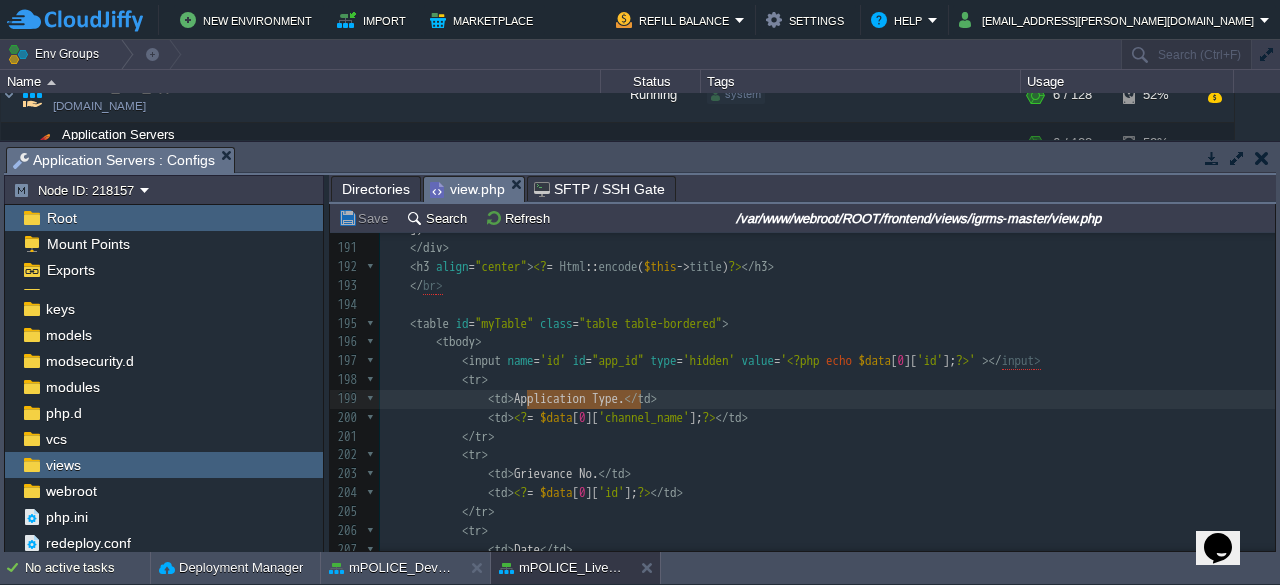 drag, startPoint x: 642, startPoint y: 402, endPoint x: 528, endPoint y: 397, distance: 114.1096 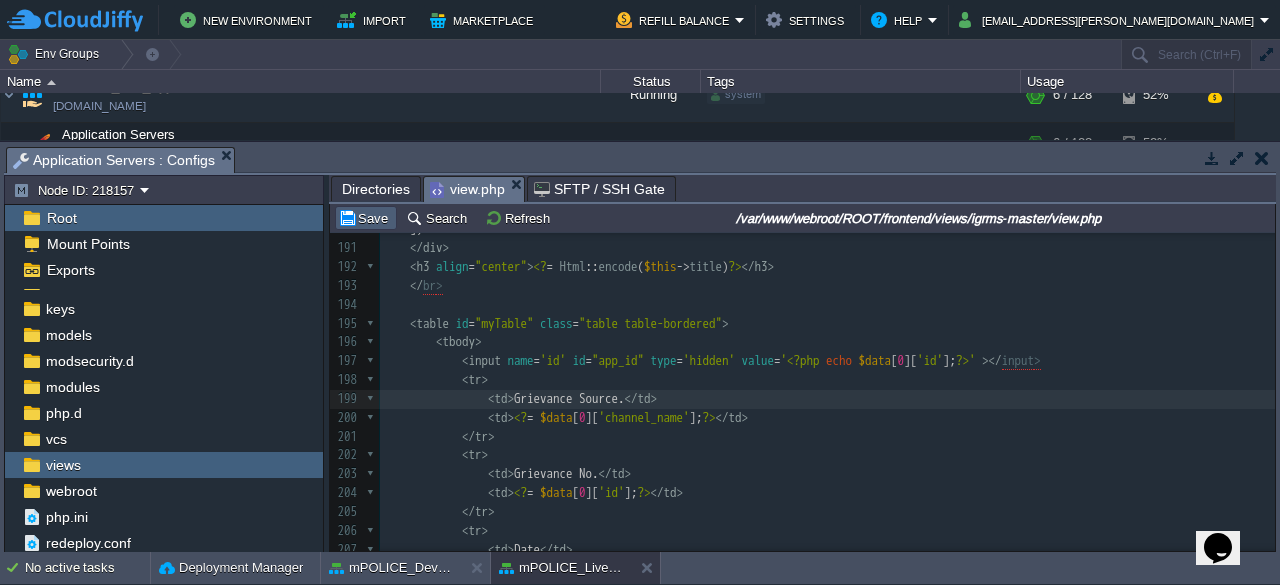 click on "Save" at bounding box center [366, 218] 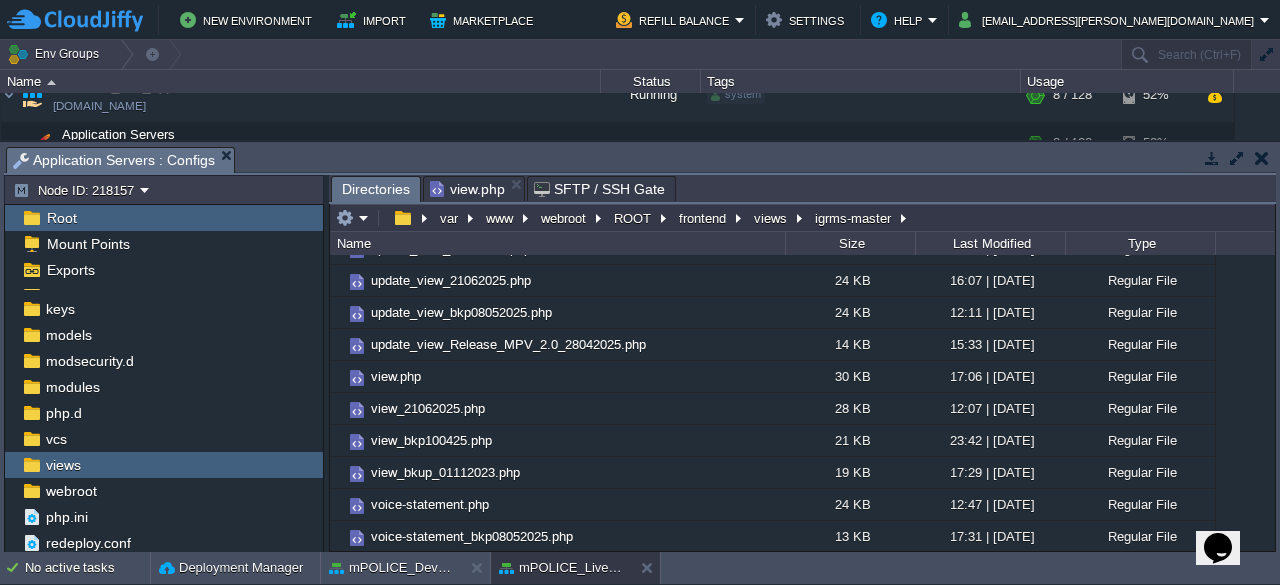 click on "Directories" at bounding box center [376, 189] 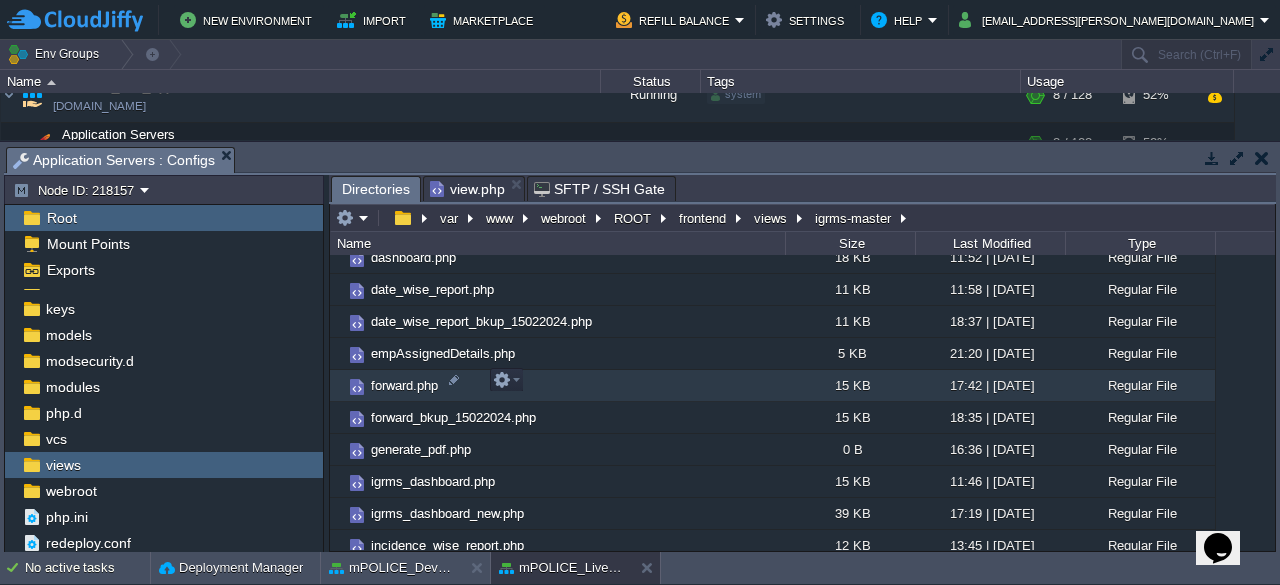 scroll, scrollTop: 364, scrollLeft: 0, axis: vertical 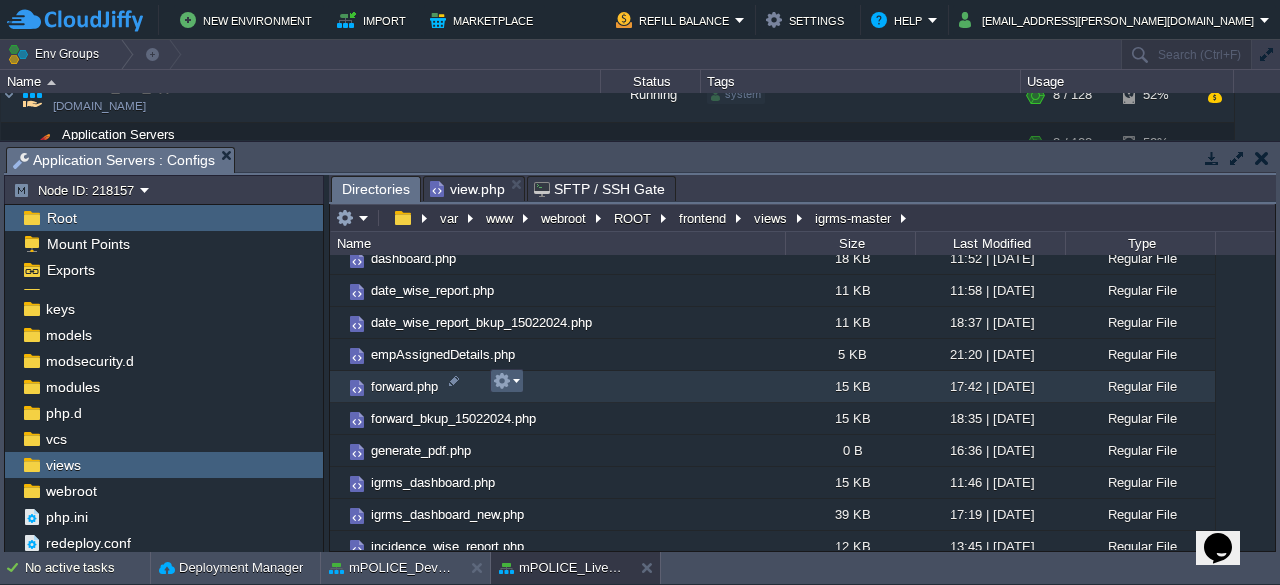 click at bounding box center (506, 381) 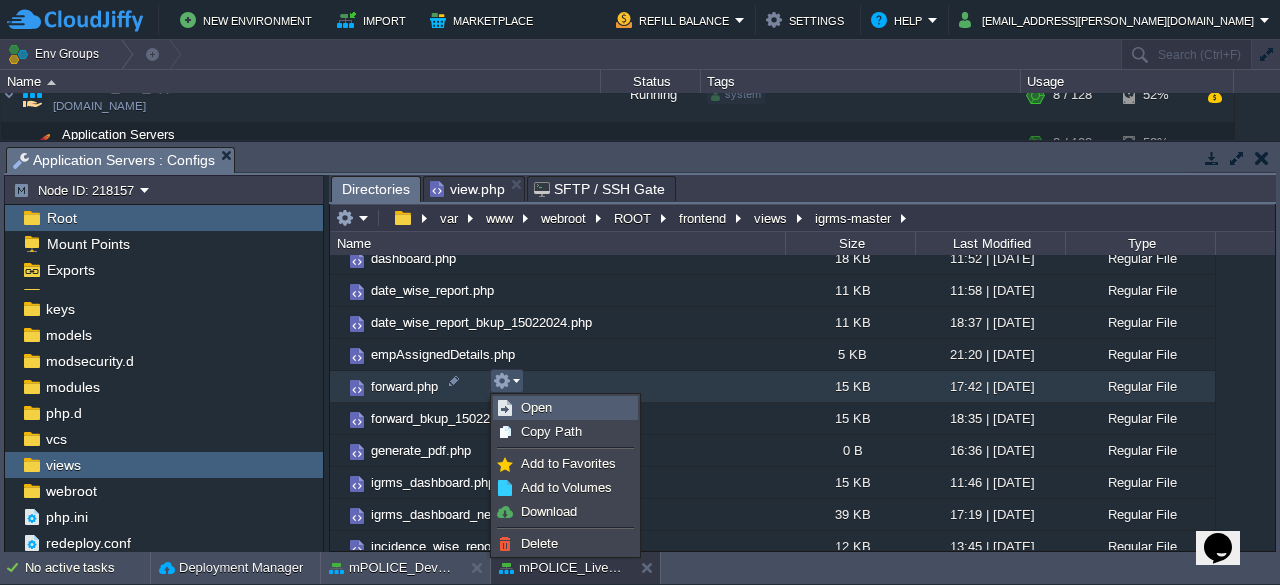 click on "Open" at bounding box center [536, 407] 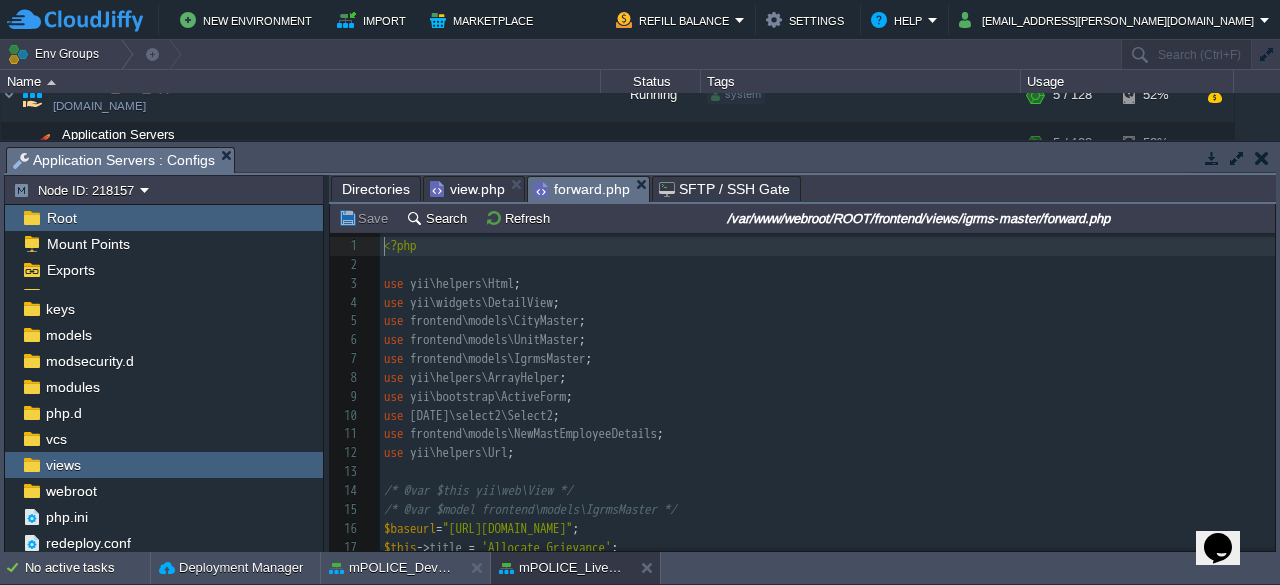 scroll, scrollTop: 6, scrollLeft: 0, axis: vertical 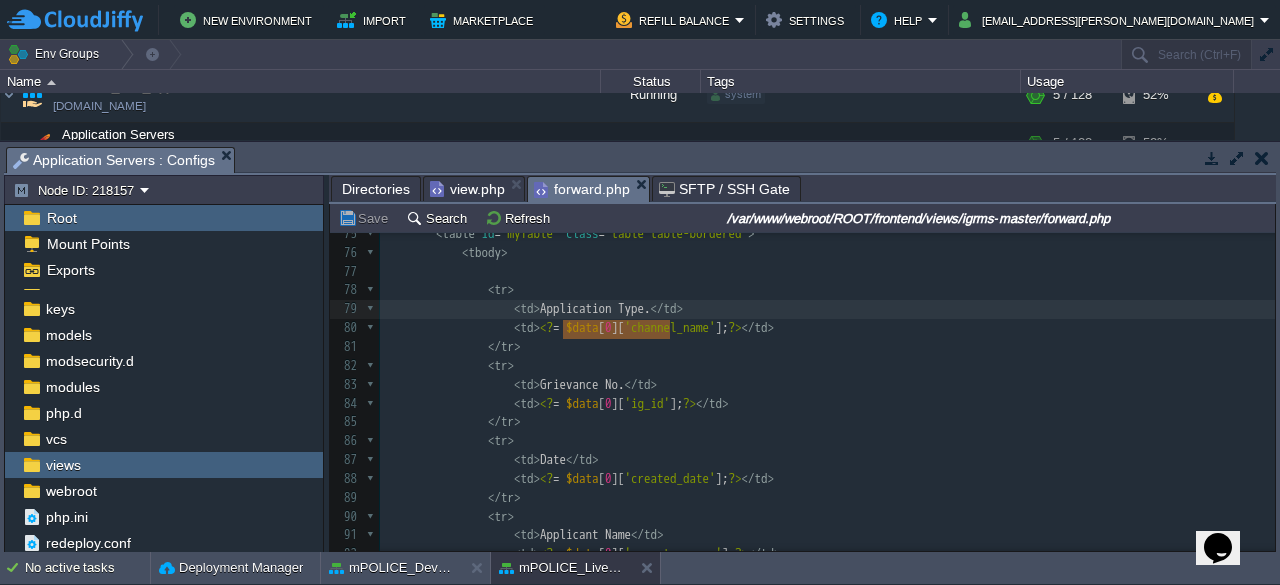 type on "Application Type" 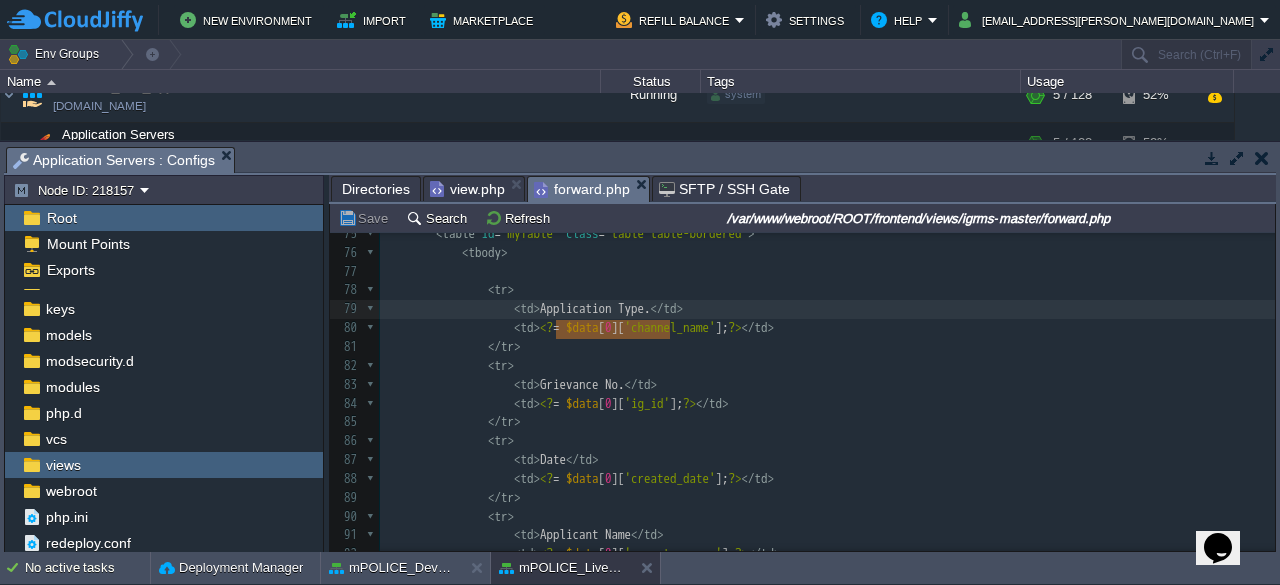 drag, startPoint x: 670, startPoint y: 327, endPoint x: 558, endPoint y: 325, distance: 112.01785 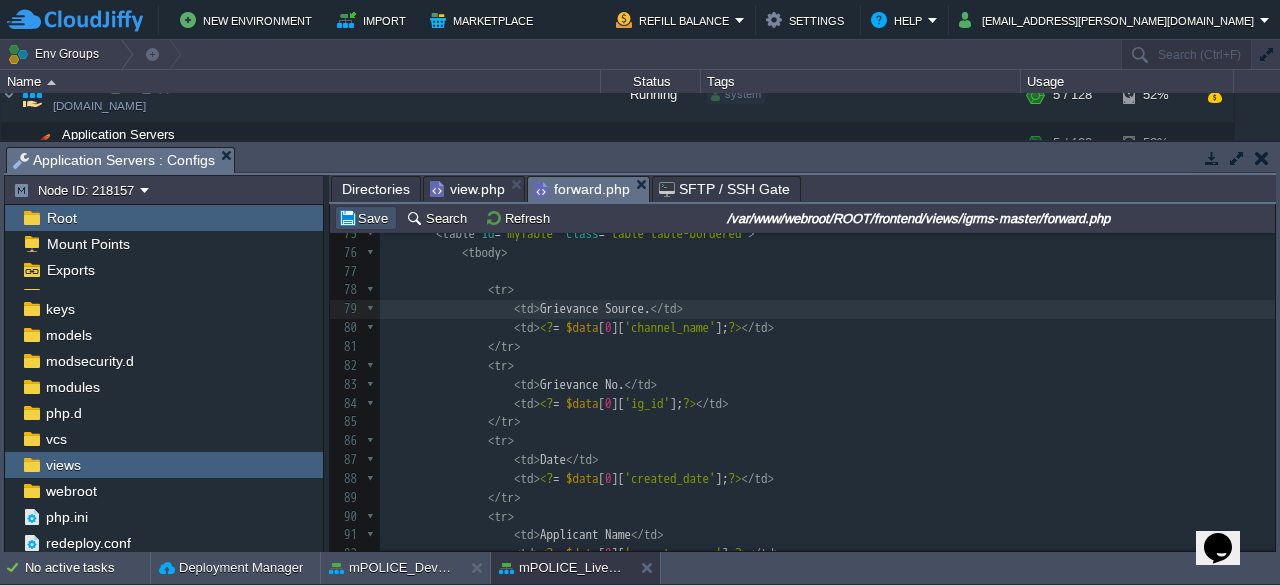 click on "Save" at bounding box center (366, 218) 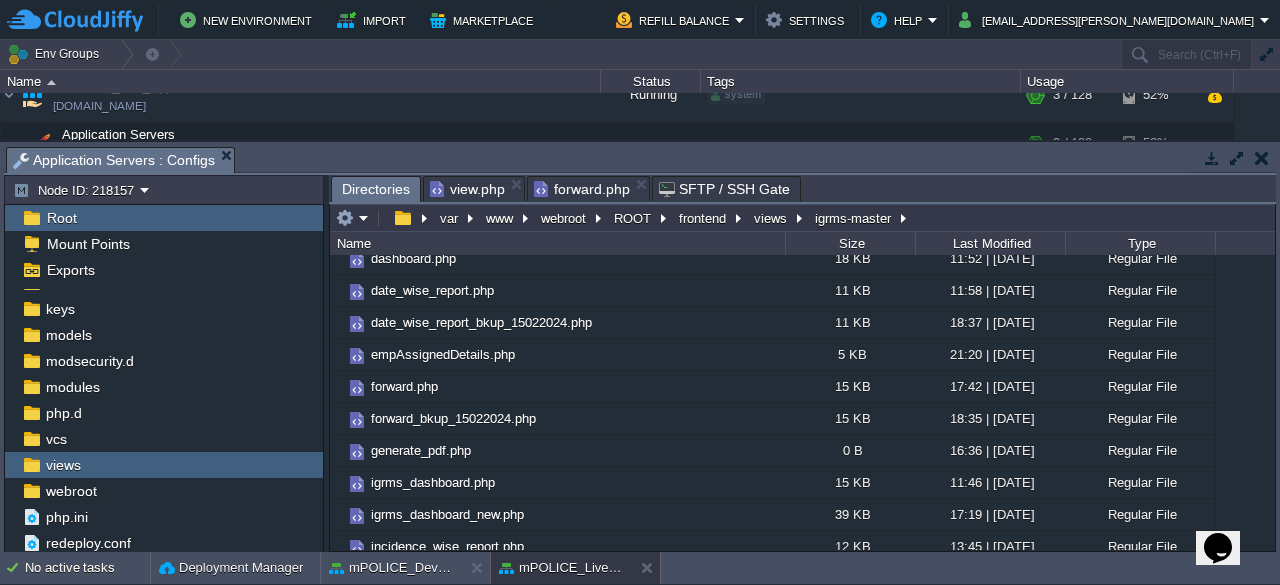 click on "Directories" at bounding box center [376, 189] 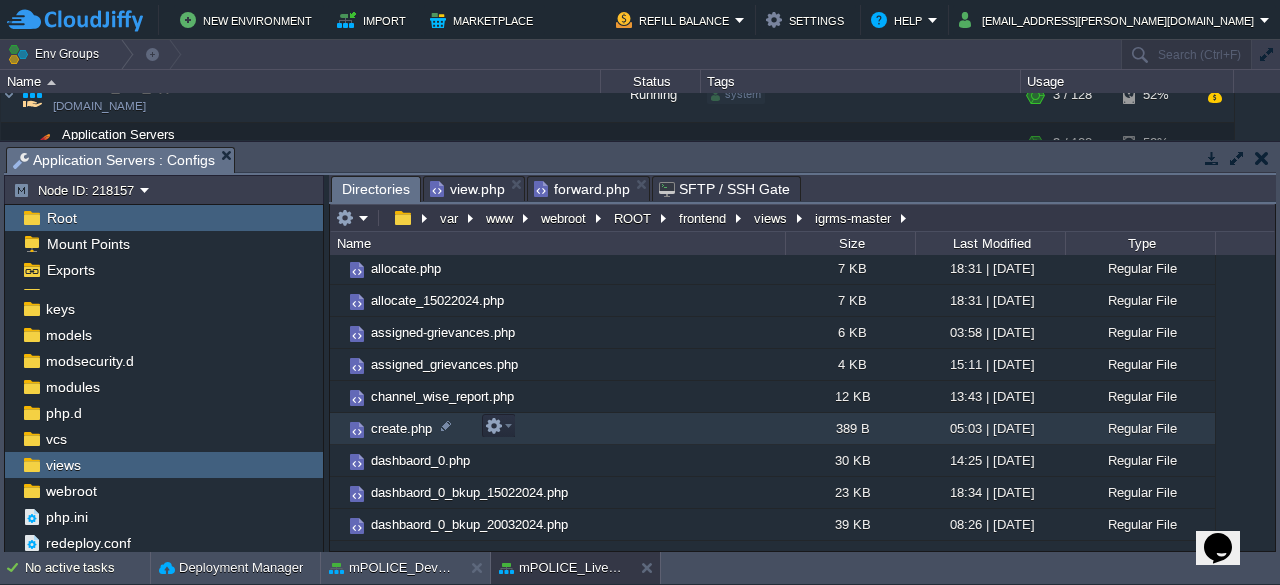 scroll, scrollTop: 0, scrollLeft: 0, axis: both 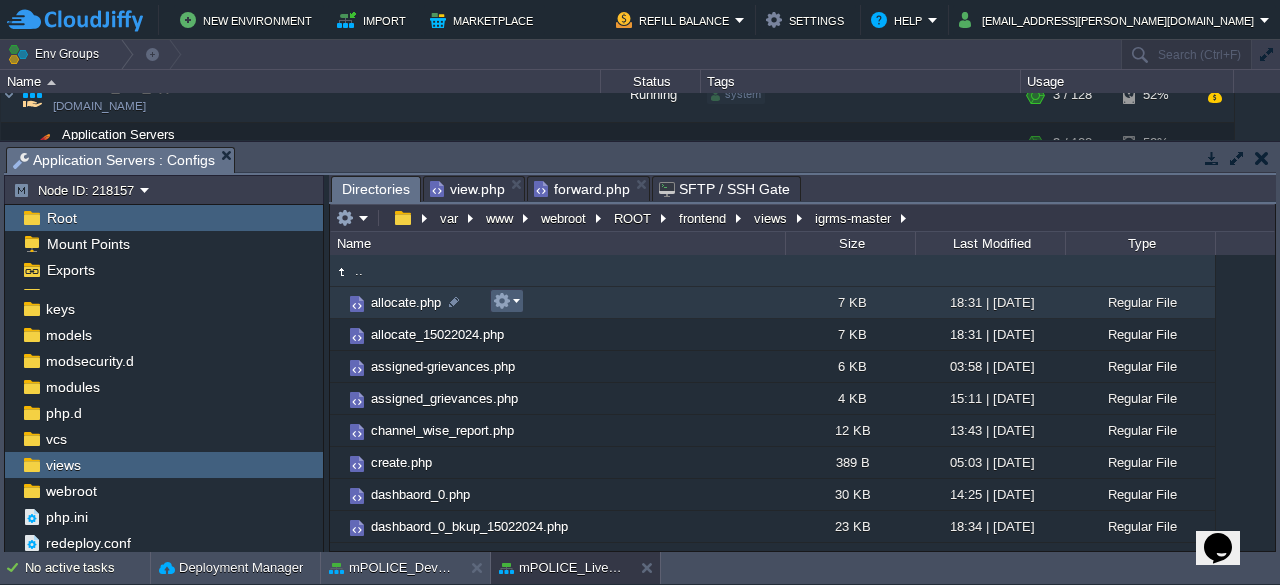 click at bounding box center (506, 301) 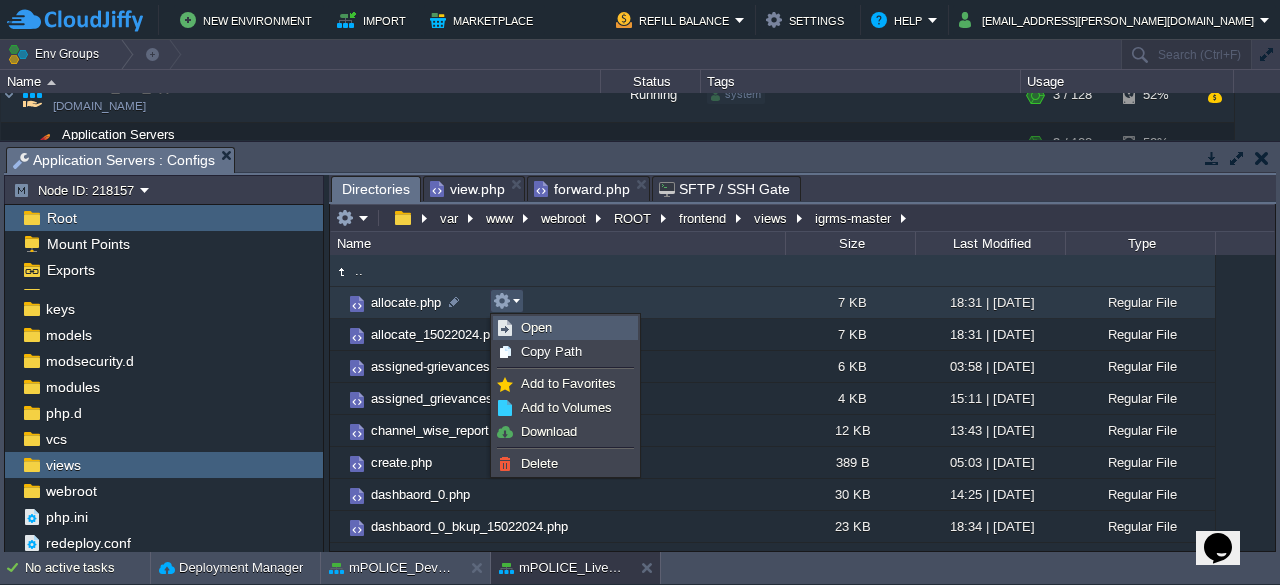 click on "Open" at bounding box center (536, 327) 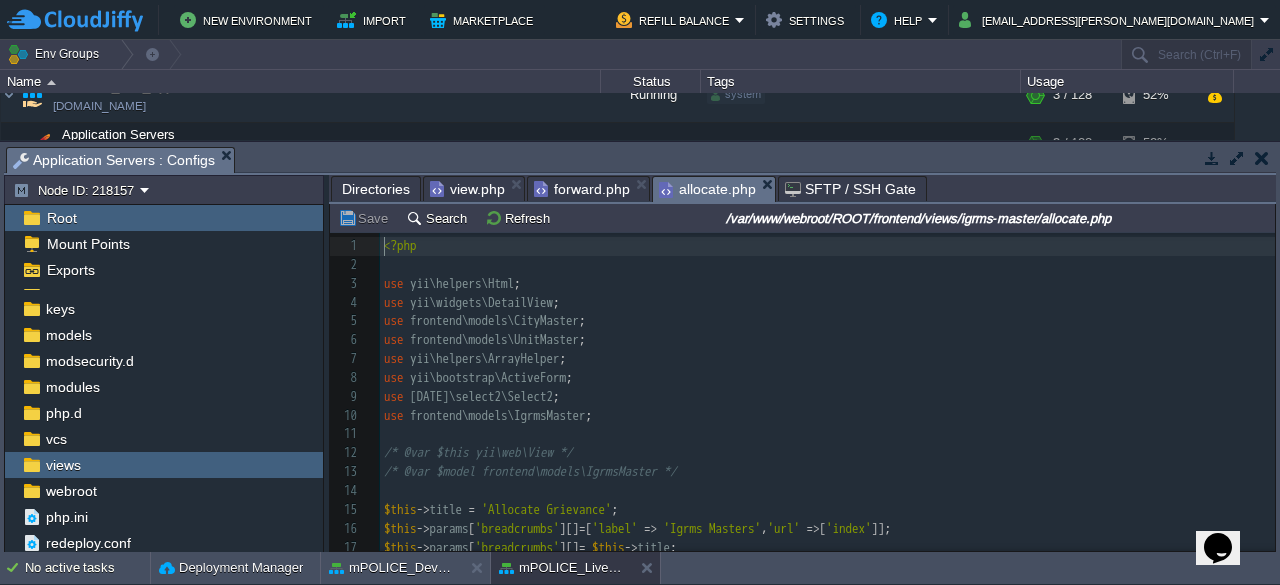 scroll, scrollTop: 6, scrollLeft: 0, axis: vertical 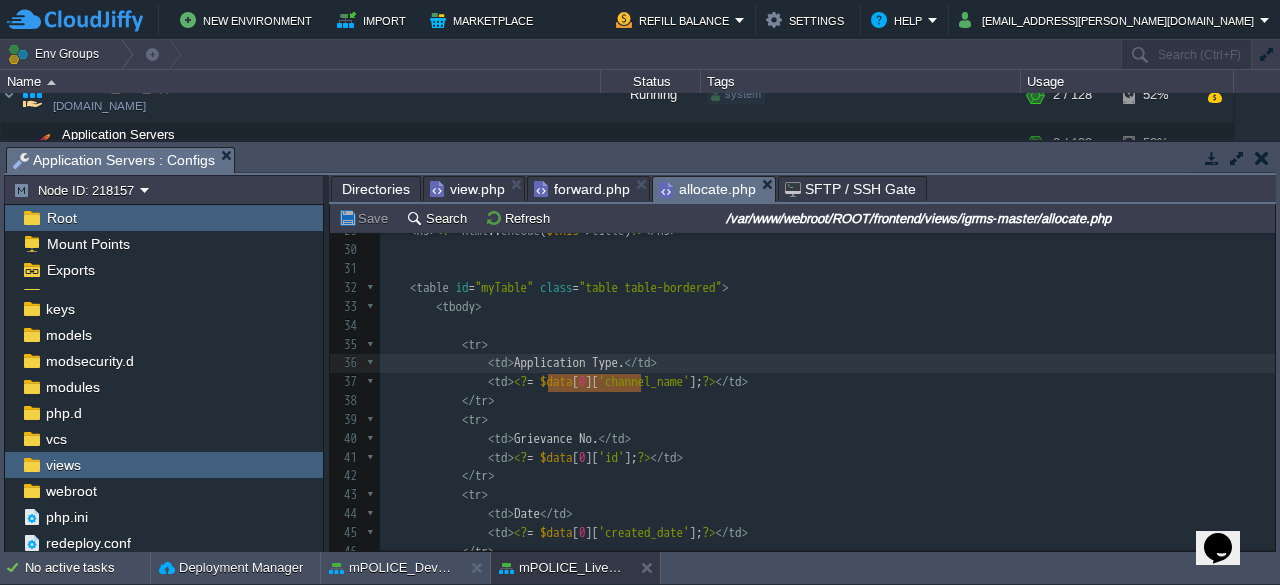 type on "Application Type" 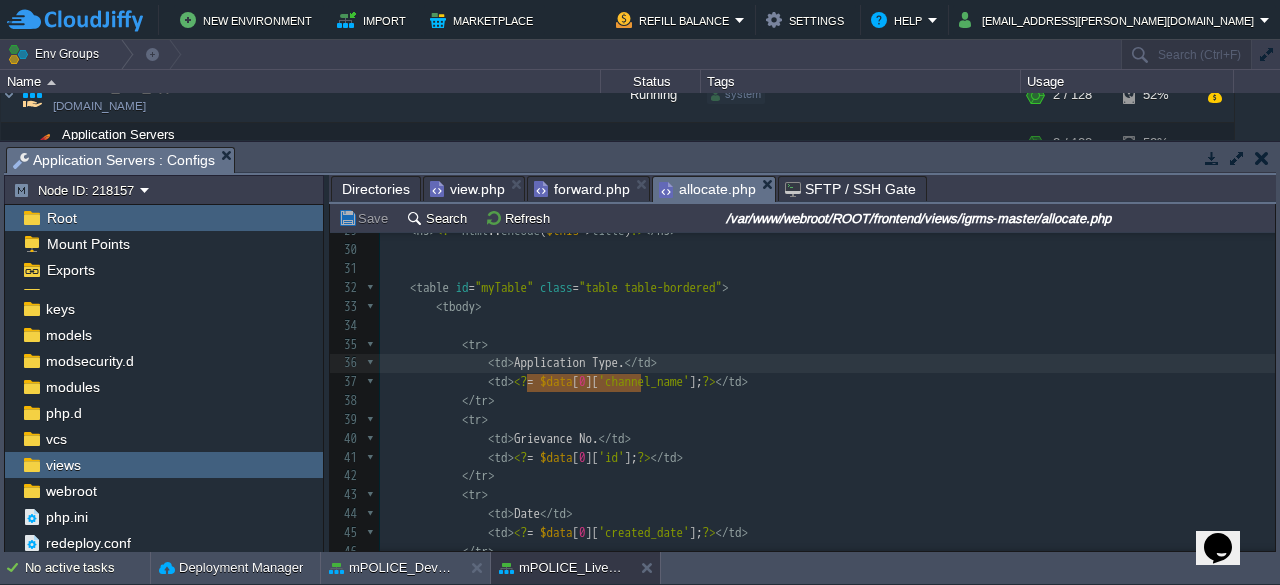 drag, startPoint x: 643, startPoint y: 386, endPoint x: 528, endPoint y: 382, distance: 115.06954 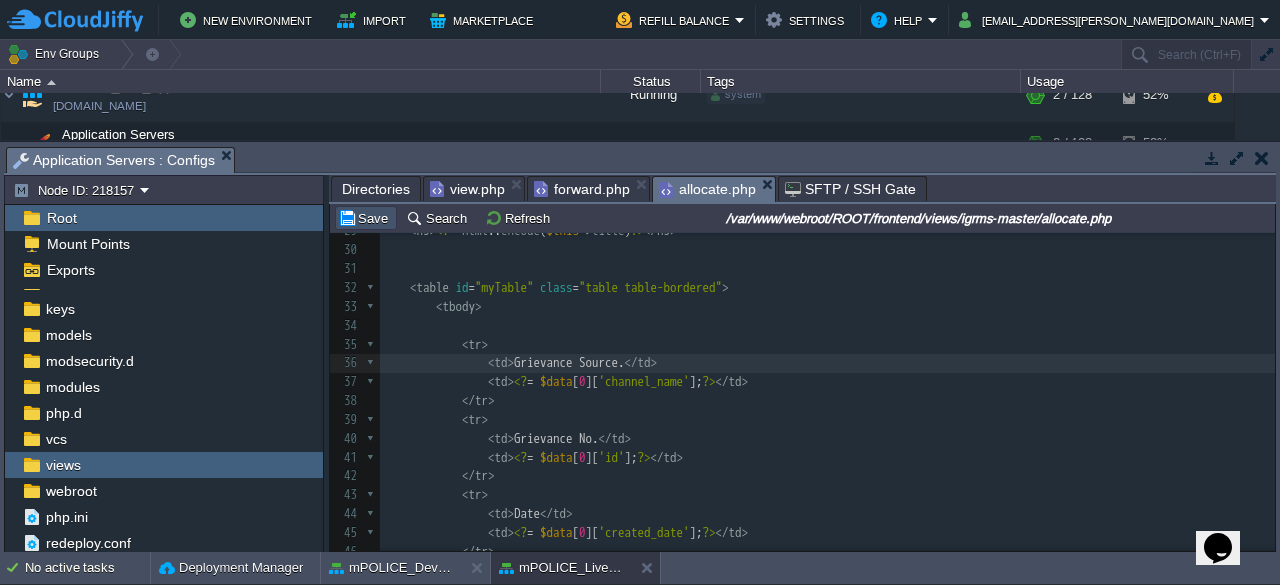 click on "Save" at bounding box center (366, 218) 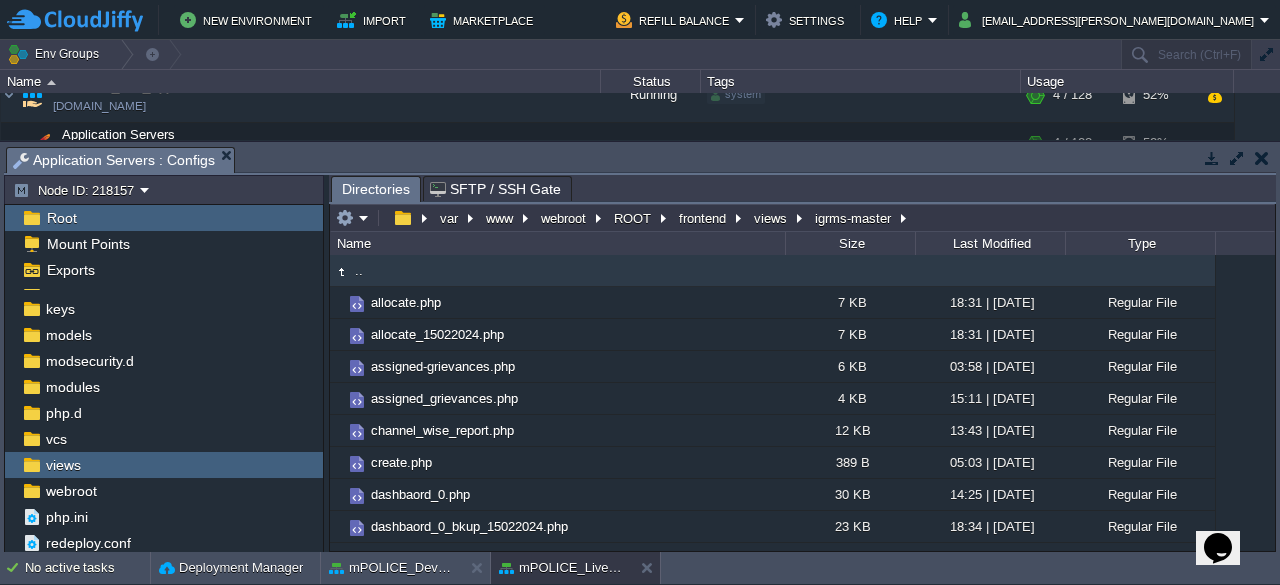 click on "Directories" at bounding box center [376, 189] 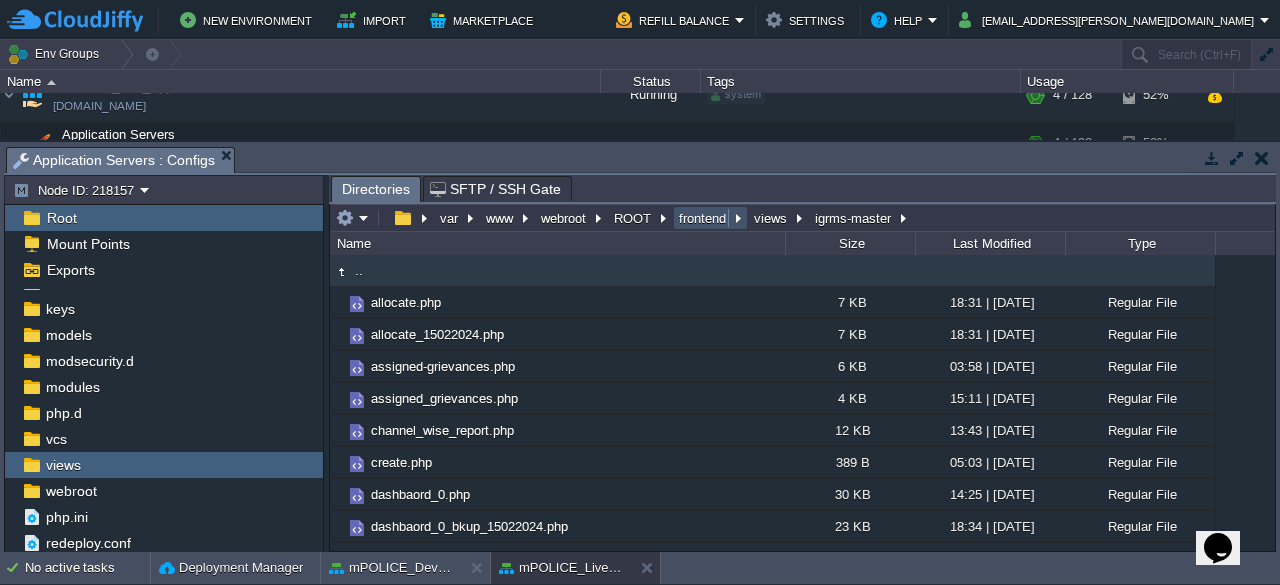 click on "frontend" at bounding box center (703, 218) 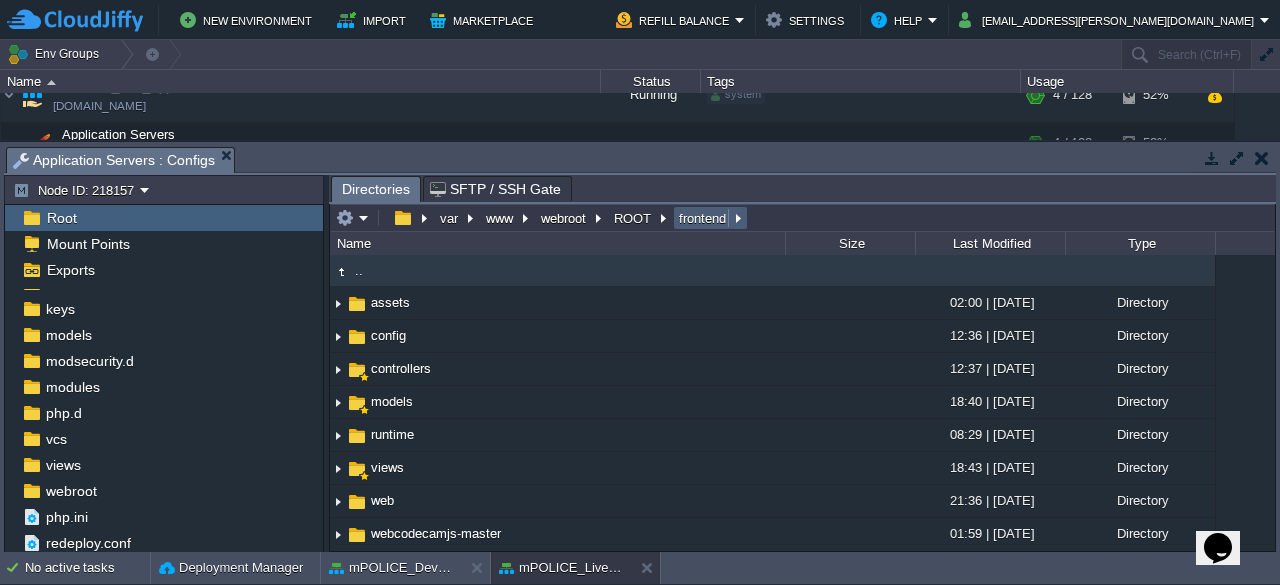 scroll, scrollTop: 87, scrollLeft: 0, axis: vertical 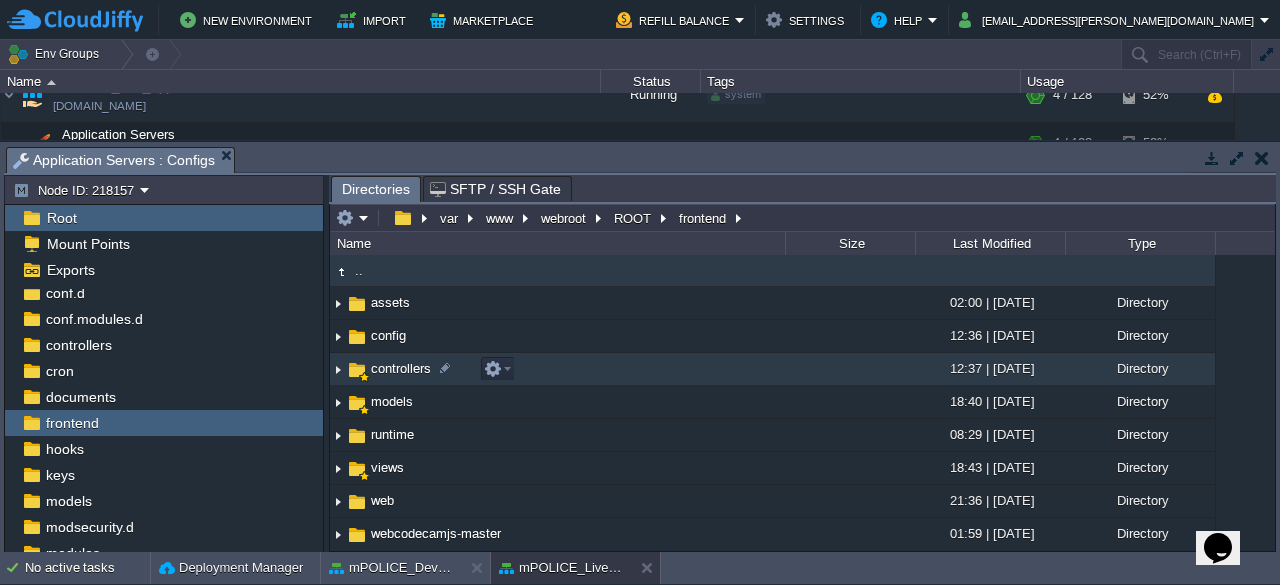 click on "controllers" at bounding box center (401, 368) 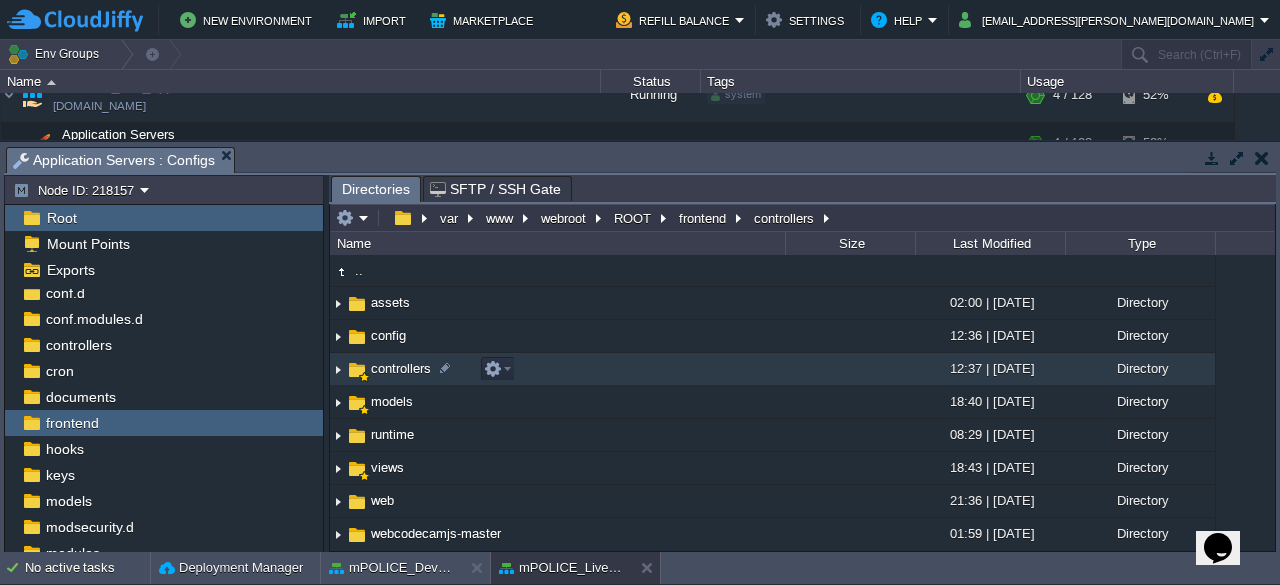 click on "controllers" at bounding box center [401, 368] 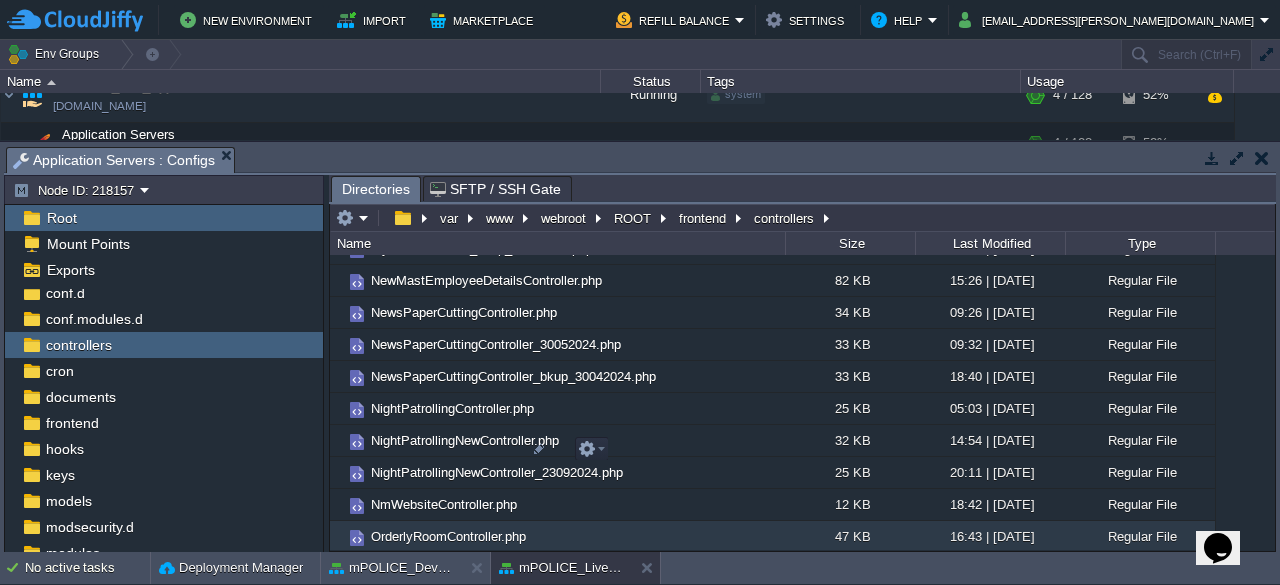 scroll, scrollTop: 8166, scrollLeft: 0, axis: vertical 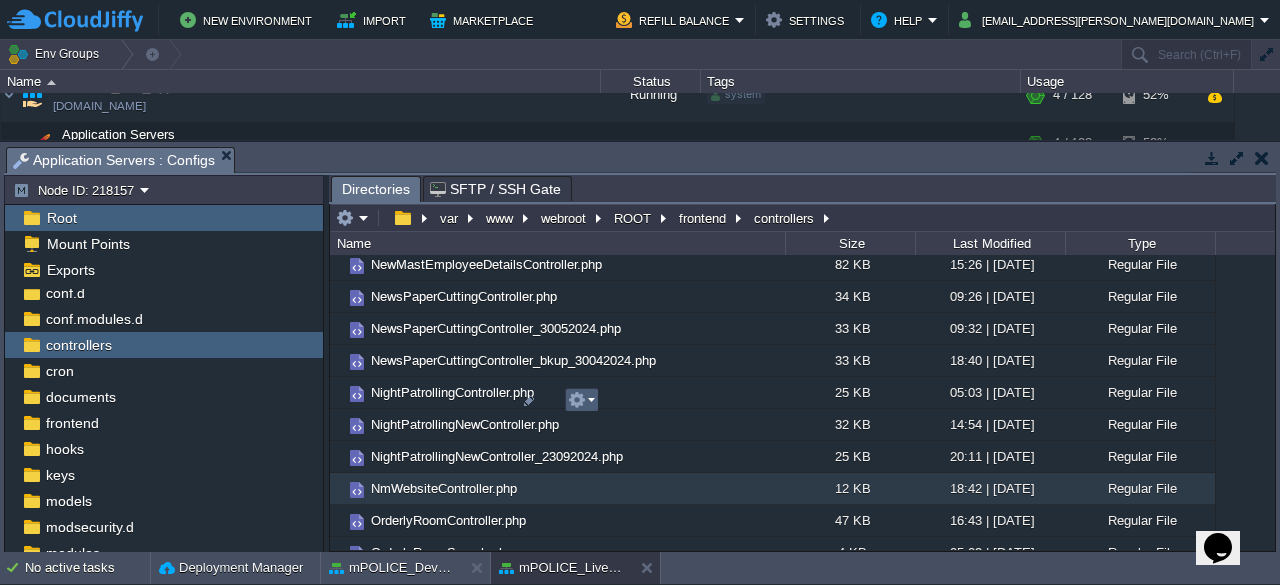 click at bounding box center (581, 400) 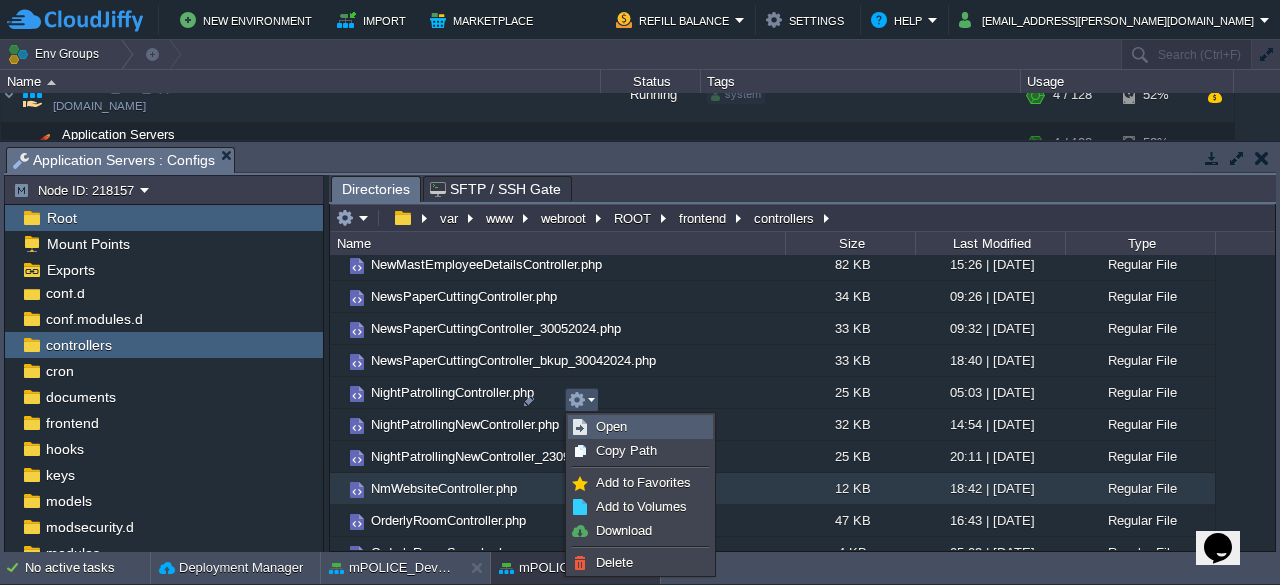click on "Open" at bounding box center [611, 426] 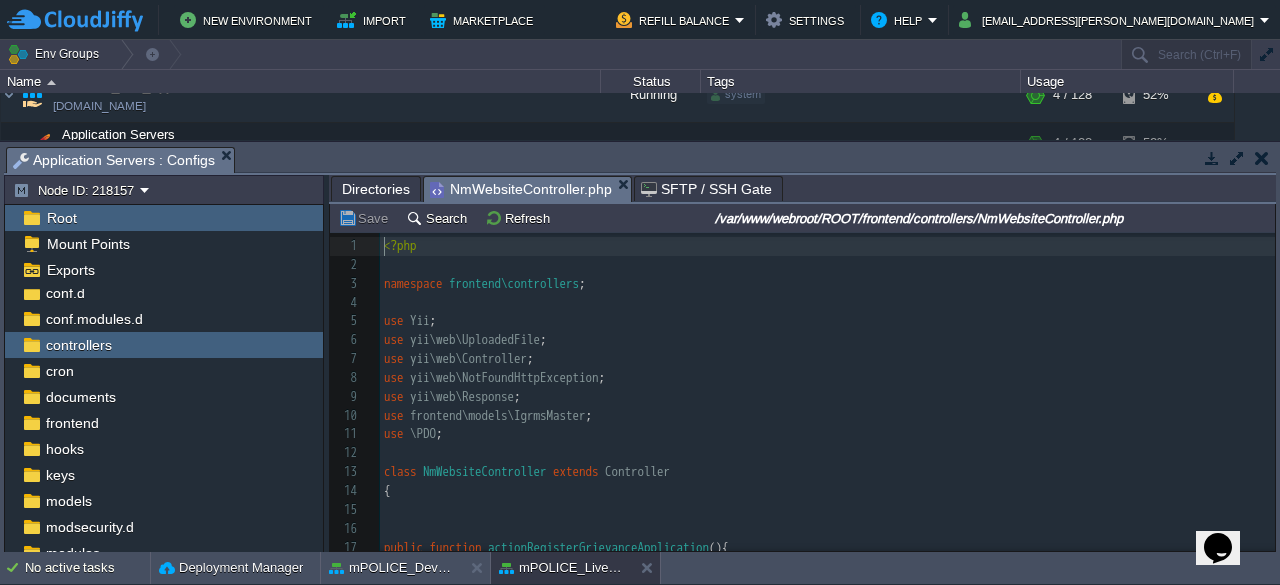scroll, scrollTop: 6, scrollLeft: 0, axis: vertical 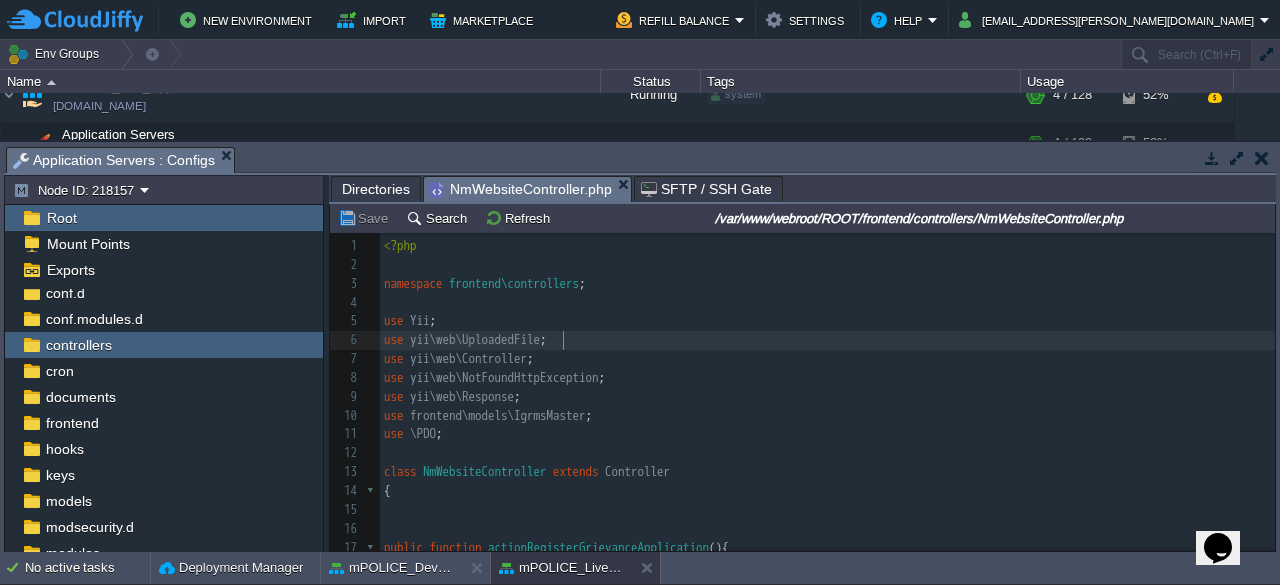 click on "use   yii\web\UploadedFile ;" at bounding box center (827, 340) 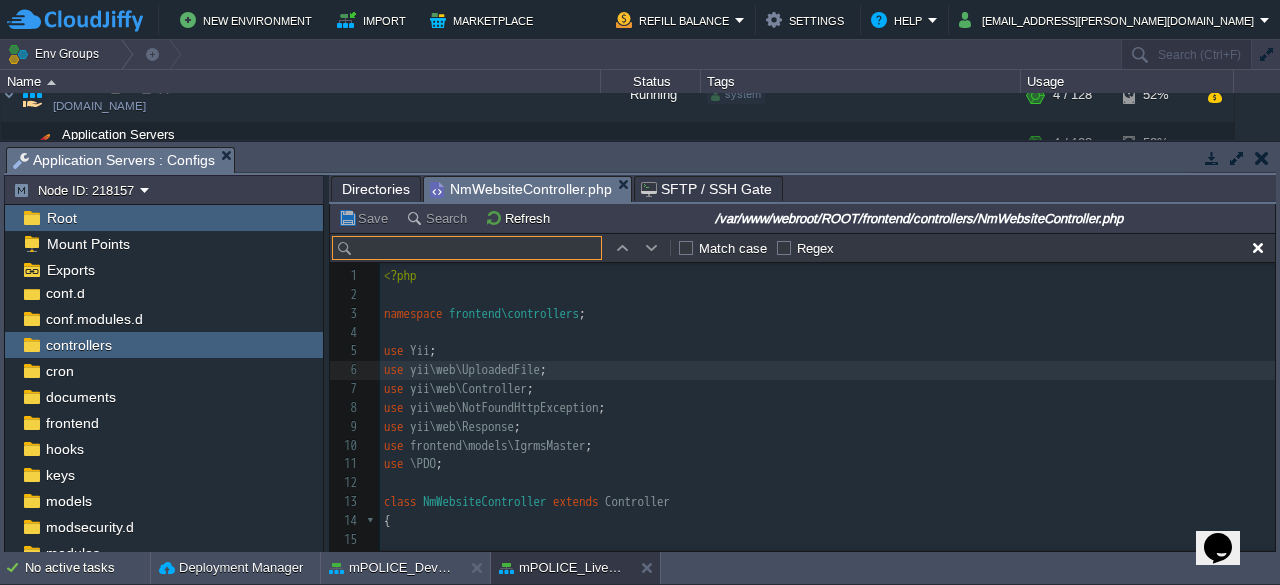 scroll, scrollTop: 29, scrollLeft: 0, axis: vertical 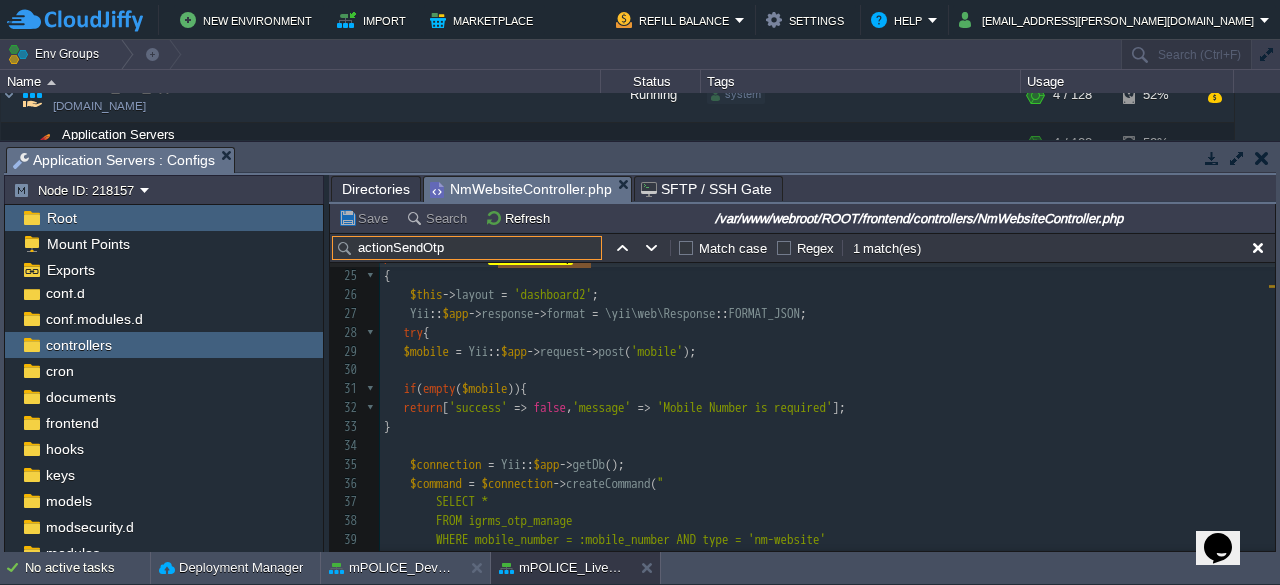 type on "actionSendOtp" 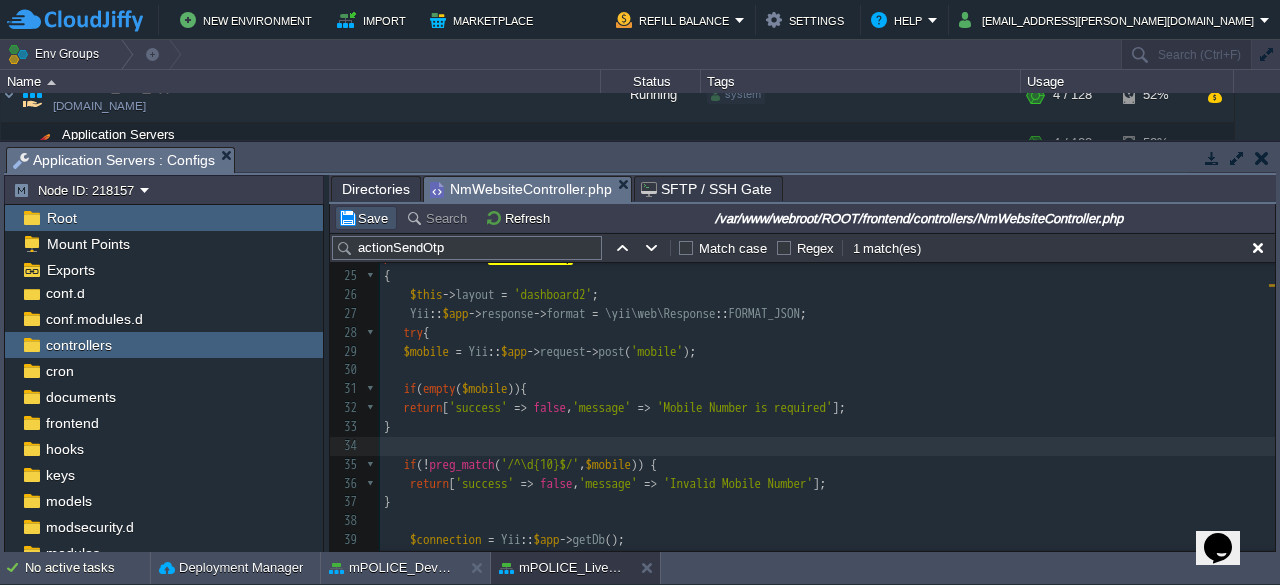click on "Save" at bounding box center (366, 218) 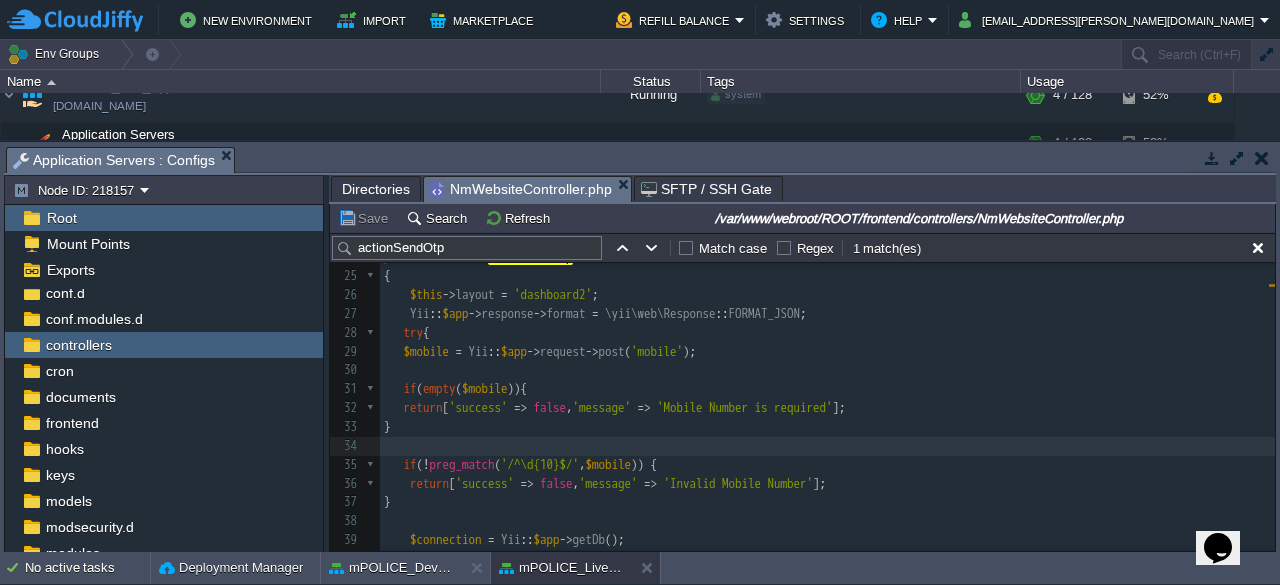click on "Directories" at bounding box center (376, 189) 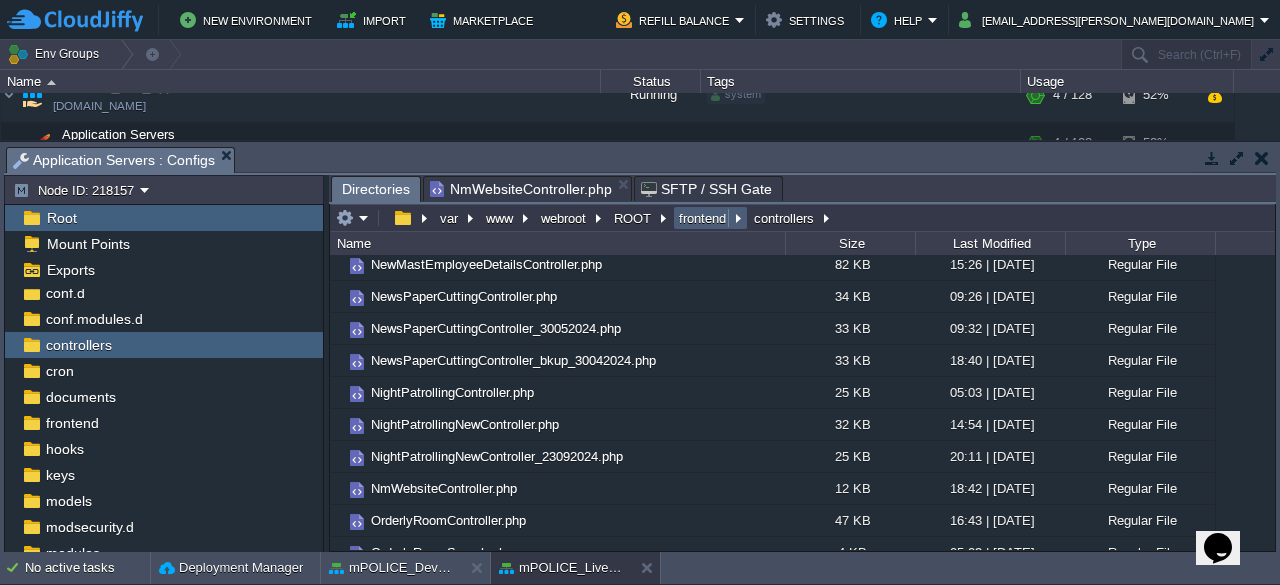 click on "frontend" at bounding box center (703, 218) 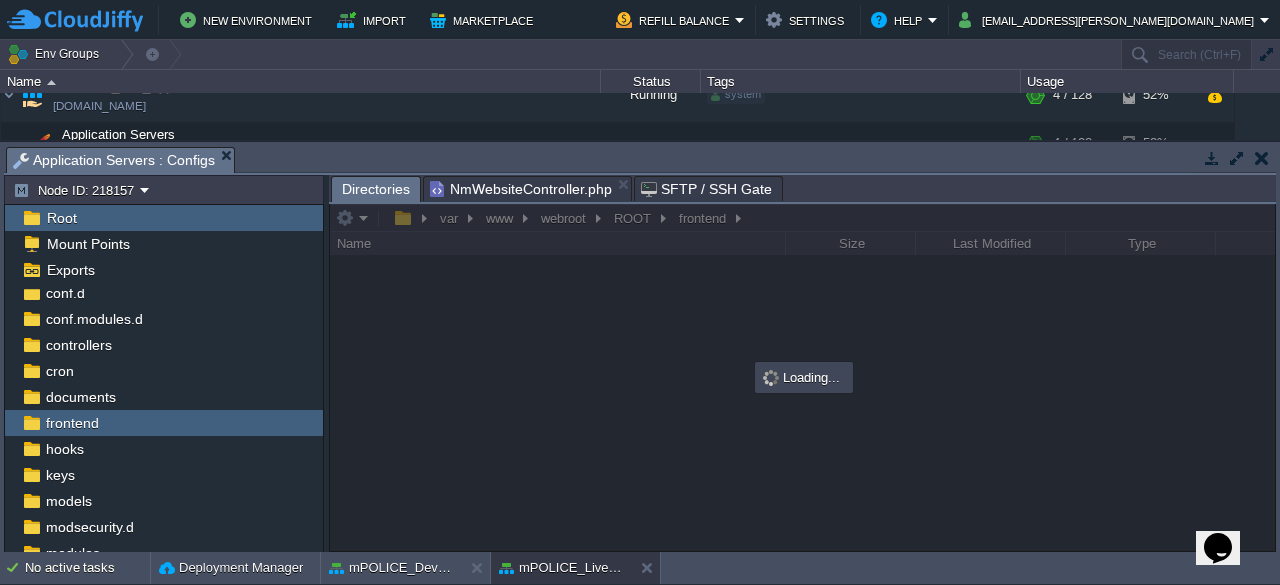 scroll, scrollTop: 0, scrollLeft: 0, axis: both 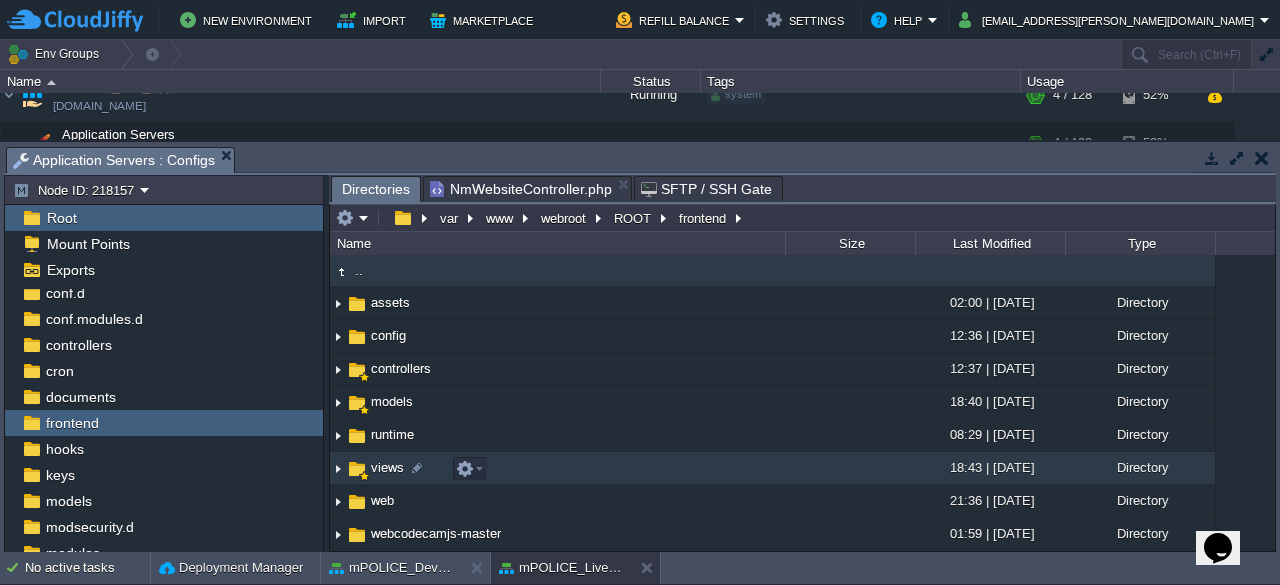 click on "views" at bounding box center (387, 467) 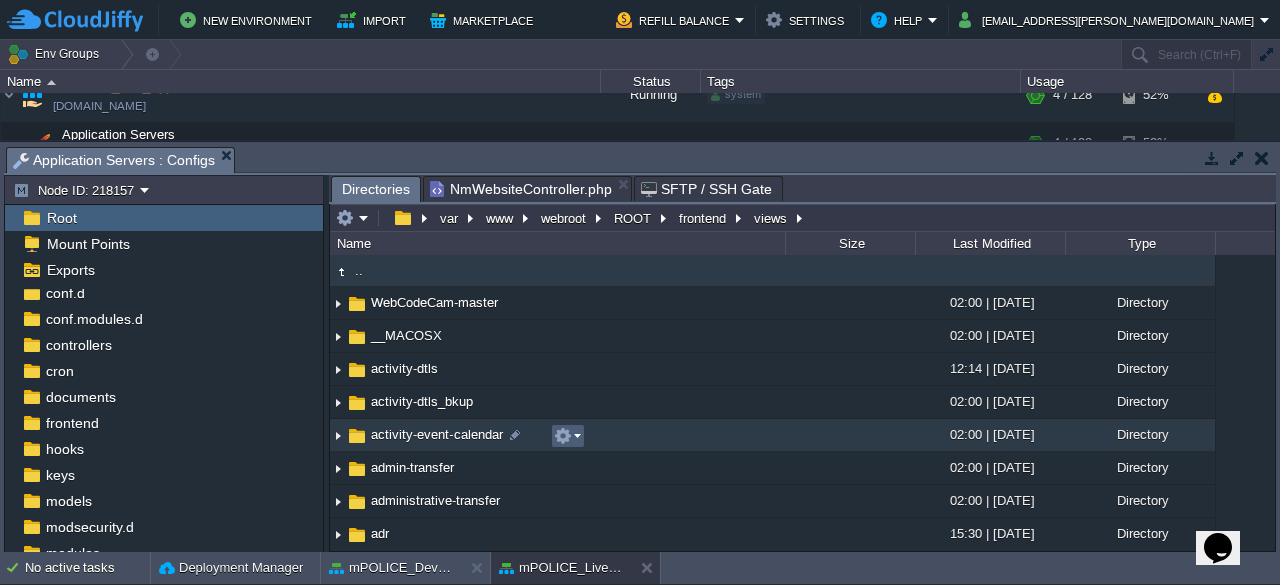 scroll, scrollTop: 253, scrollLeft: 0, axis: vertical 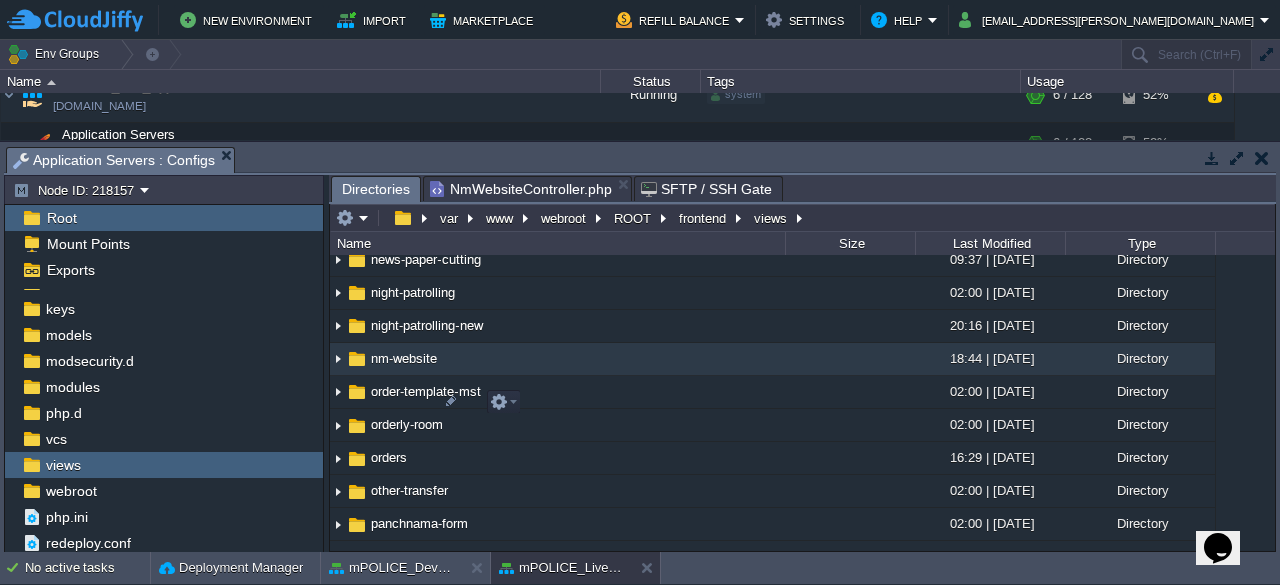 click on "nm-website" at bounding box center [404, 358] 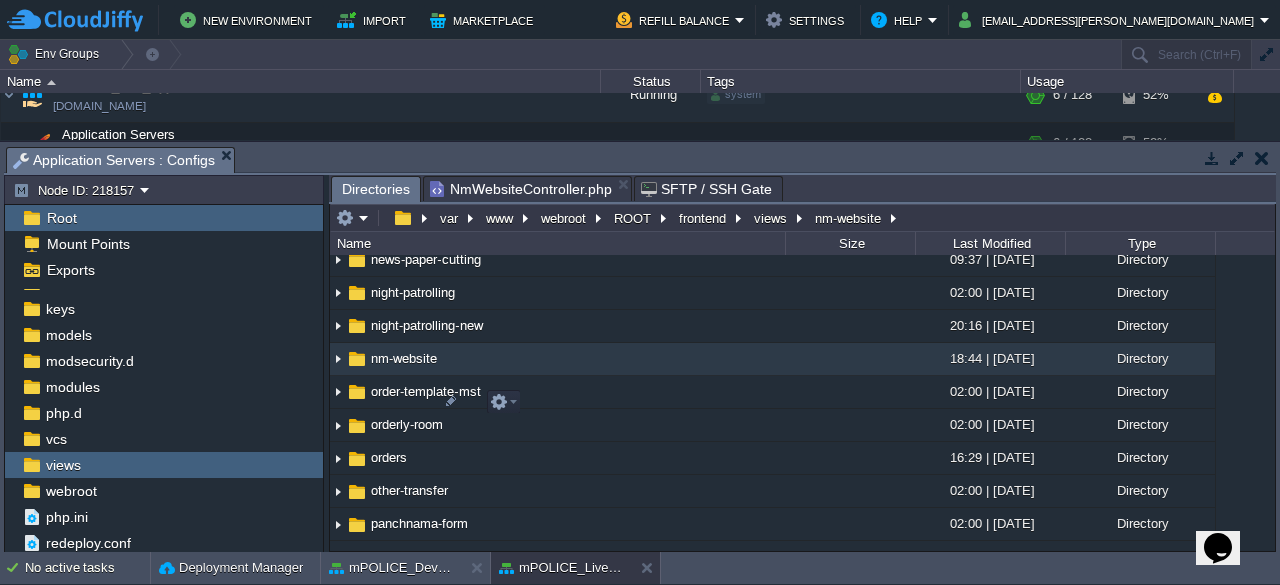 click on "nm-website" at bounding box center (404, 358) 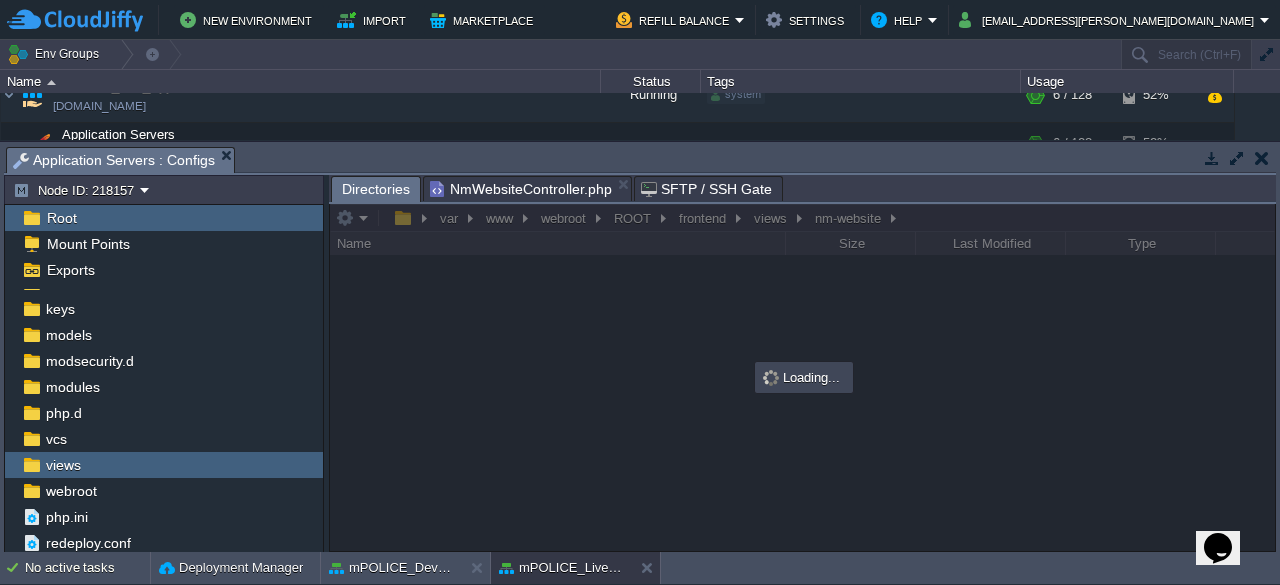scroll, scrollTop: 0, scrollLeft: 0, axis: both 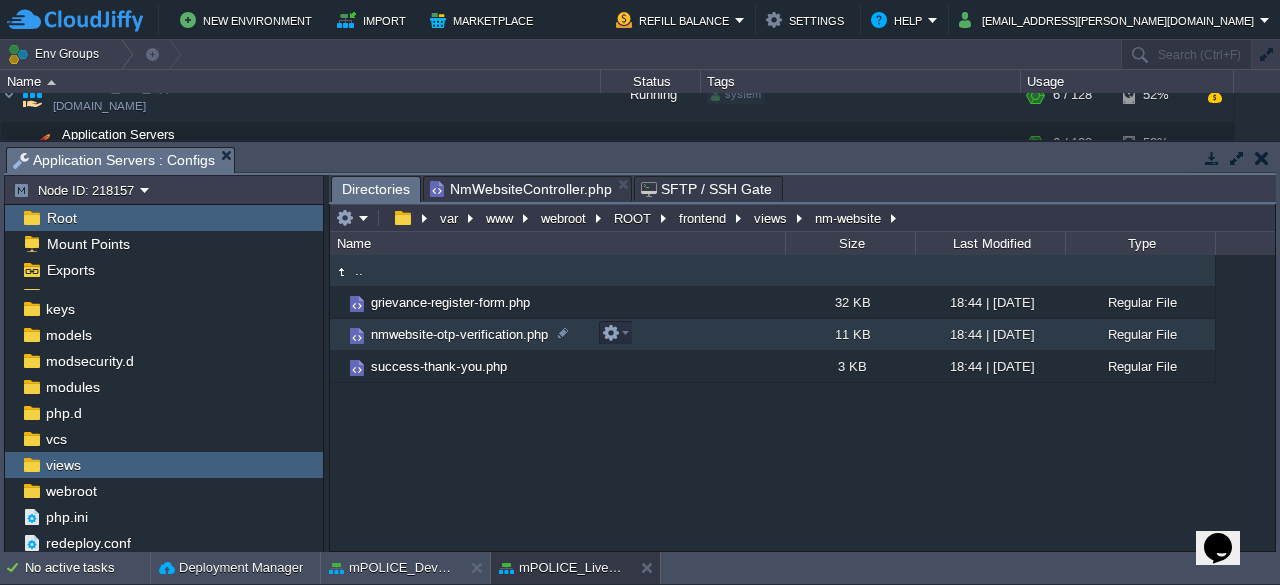 click on "nmwebsite-otp-verification.php" at bounding box center (459, 334) 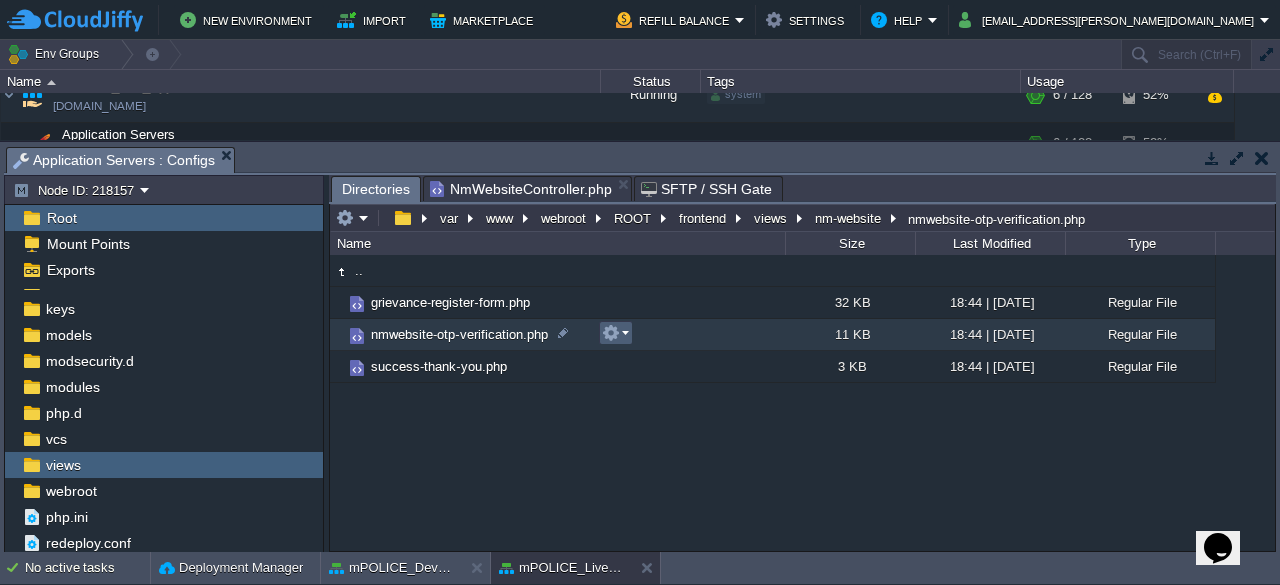 click at bounding box center [615, 333] 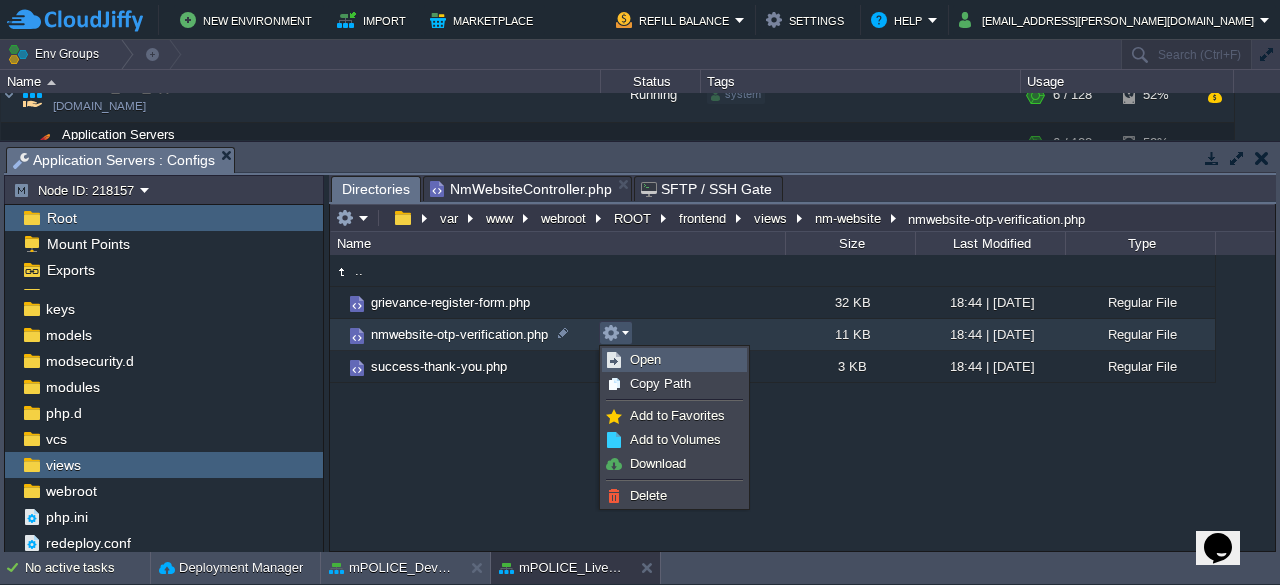 click on "Open" at bounding box center (645, 359) 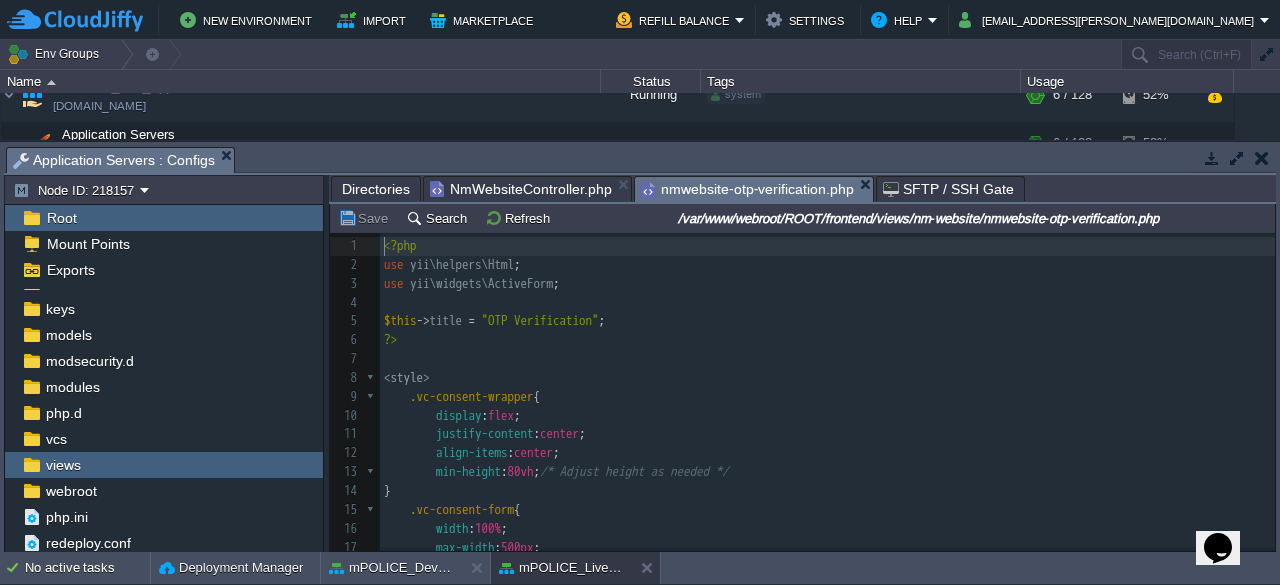 scroll, scrollTop: 6, scrollLeft: 0, axis: vertical 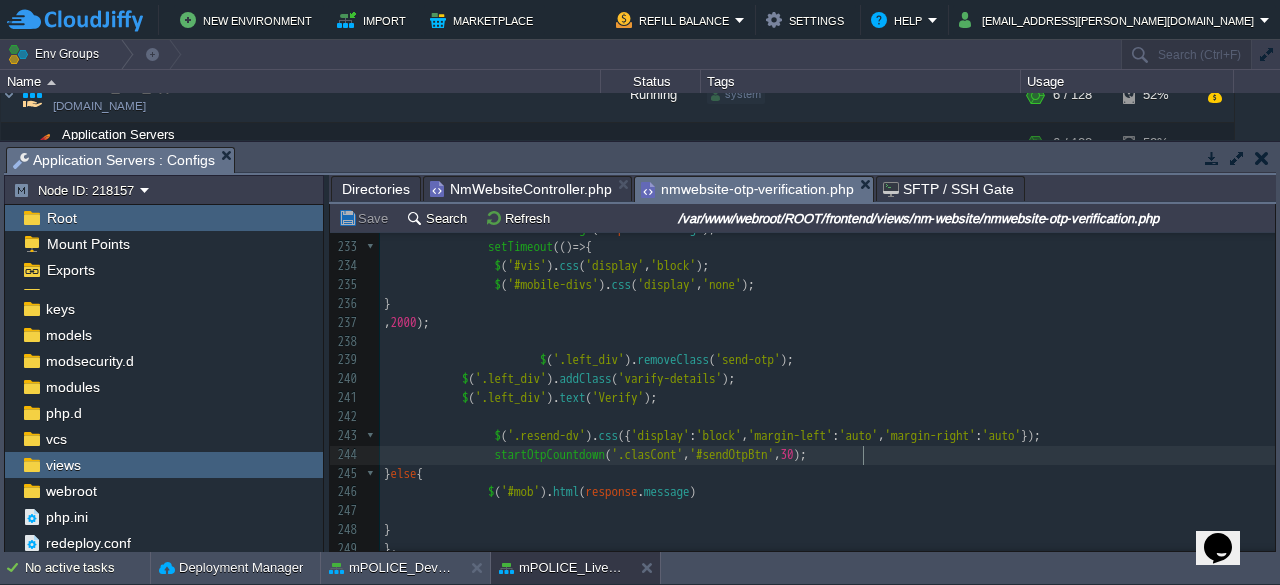 click on "startOtpCountdown ( '.clasCont' ,  '#sendOtpBtn' ,  30 );" at bounding box center [827, 455] 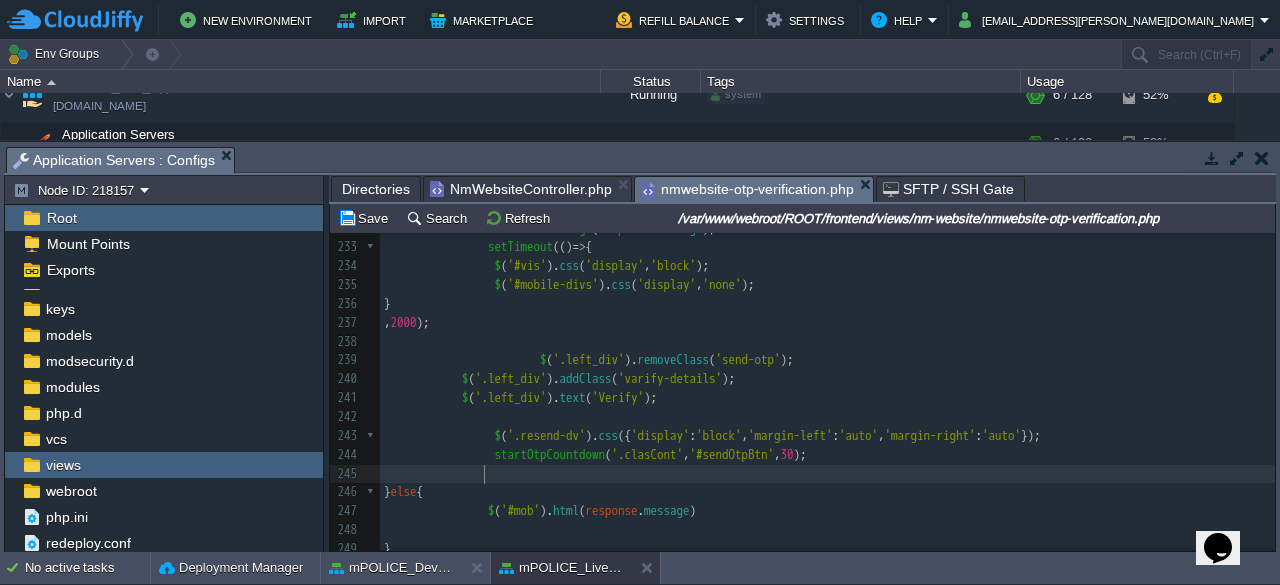 paste 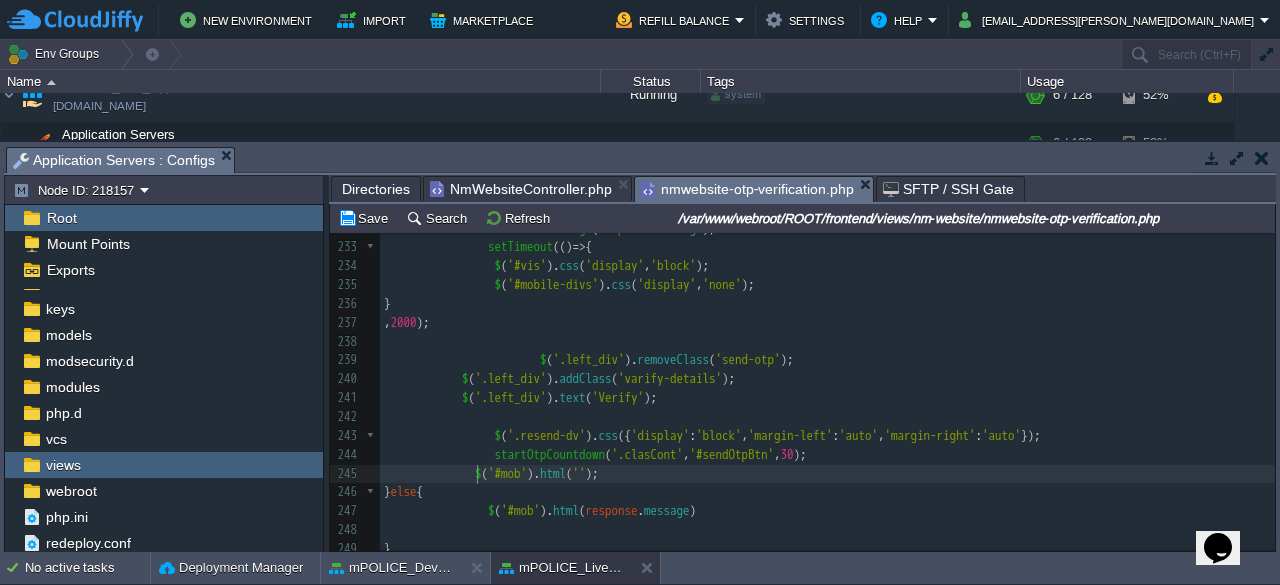 click on "xxxxxxxxxx <?php   217    var   mobile   =   $ ( '#mobile' ). val (); 218    //var vc_id = $('#vc_id').val(); 219    //var grievance = $('#grievance').val(); 220    //var name = $('#name').val(); 221    222     $ . ajax ({ 223              url :  ' <? =   \yii\helpers\Url :: to ([ 'nm-website/send-otp' ])  ?> ' , 224              type :  'POST' , 225              data : { 226                  mobile :  mobile 227             }, 228              success :  function  ( response ) { 229              230              if ( response . success == 1 ){ 231               232                showSuccessMessage ( response . message ); 233                  setTimeout (()  =>  { 234                   $ ( '#vis' ). css ( 'display' , 'block' ); 235                   $ ( '#mobile-divs' ). css ( 'display' , 'none' ); 236                  } 237                 ,  2000 );  238                  239 $ ( '.left_div' ). removeClass (" at bounding box center (827, 342) 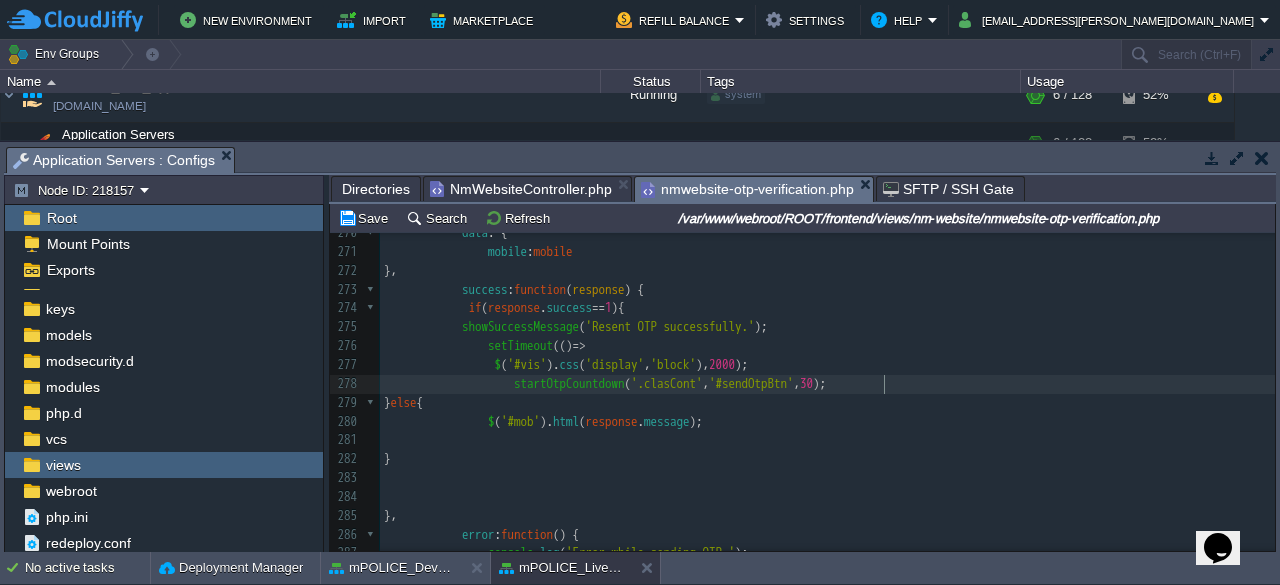 click on "startOtpCountdown ( '.clasCont' ,  '#sendOtpBtn' ,  30 );" at bounding box center [827, 384] 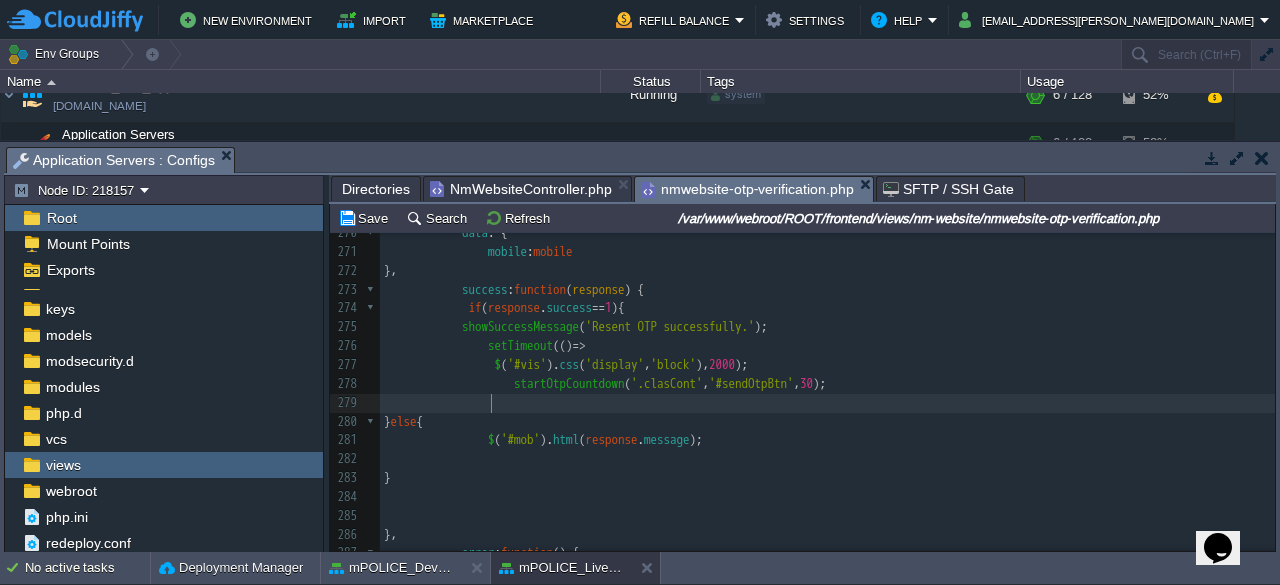 paste 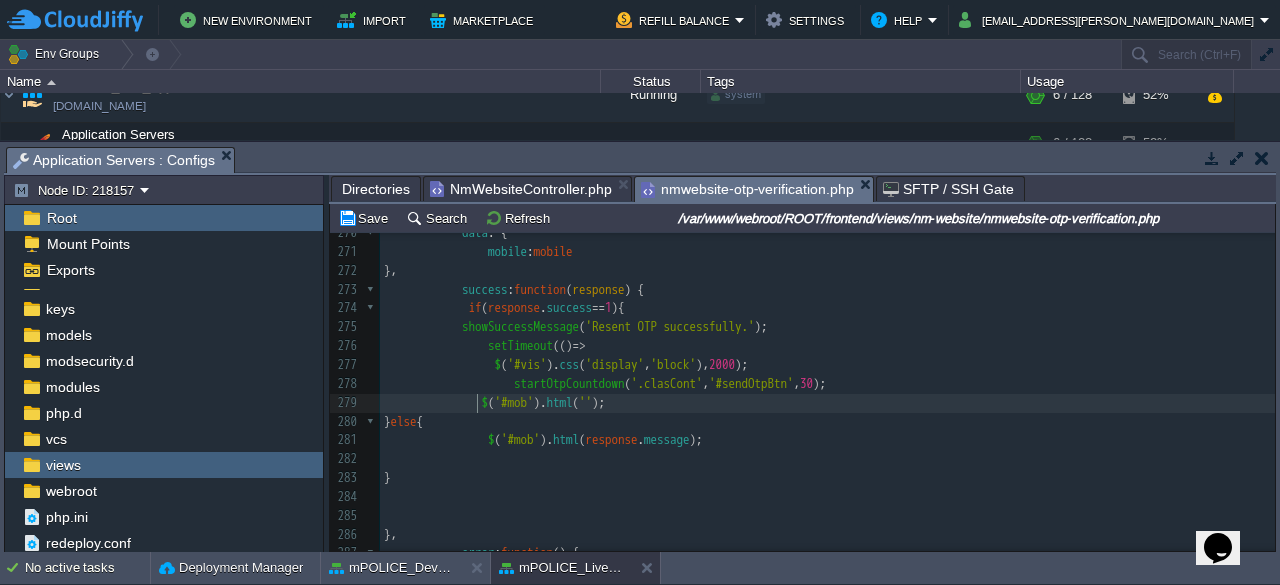 click on "xxxxxxxxxx                   $ ( '#mob' ). html ( '' );   260    var   mobile   =   $ ( '#mobile' ). val (); 261    //var vc_id = $('#vc_id').val(); 262    //var grievance = $('#grievance').val(); 263    //var name = $('#name').val(); 264    265   266    267     $ . ajax ({ 268              url :  ' <? =   \yii\helpers\Url :: to ([ 'nm-website/send-otp' ])  ?> ' , 269              type :  'POST' , 270              data : { 271                  mobile :  mobile 272             }, 273              success :  function  ( response ) { 274               if ( response . success == 1 ){ 275              showSuccessMessage ( 'Resent OTP successfully.' ); 276                  setTimeout (()  =>   277                   $ ( '#vis' ). css ( 'display' , 'block' ),  2000 );  278                      startOtpCountdown ( '.clasCont' ,  '#sendOtpBtn' ,  30 ); 279                 $ ( '#mob' ). html ( '' ); 280                } else { 281" at bounding box center (827, 394) 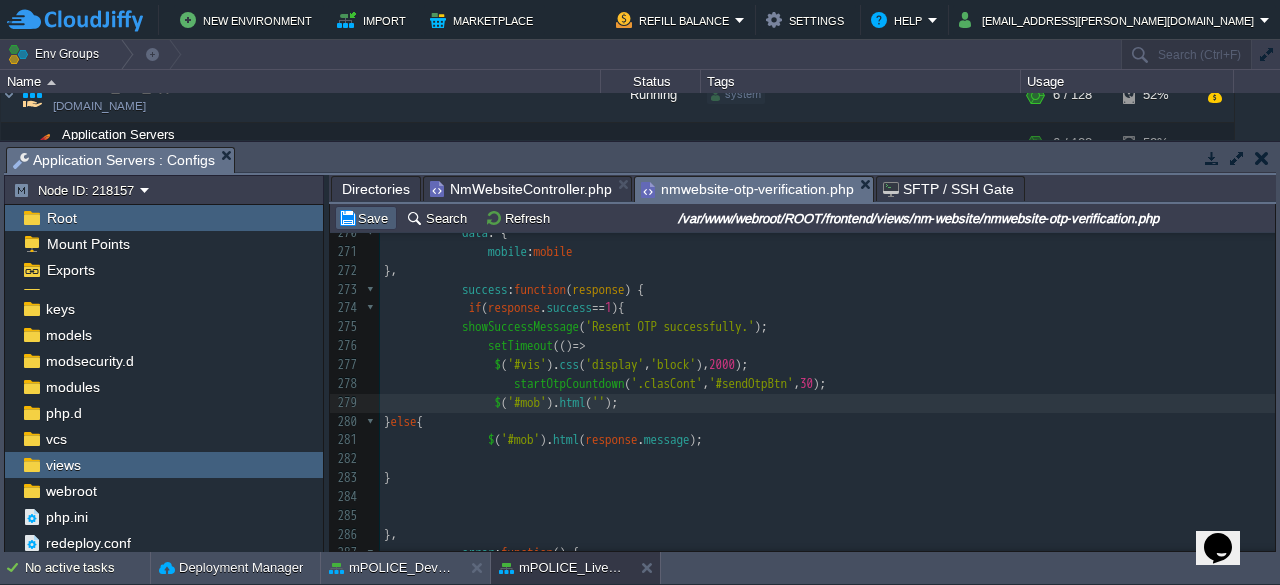 type 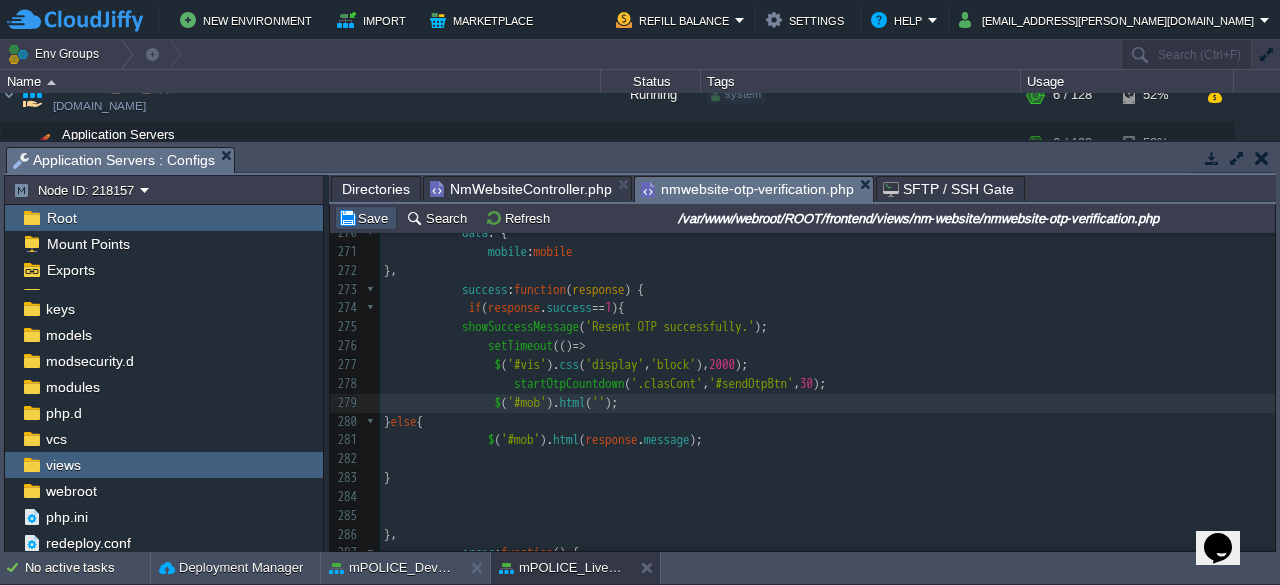 click on "Save" at bounding box center [366, 218] 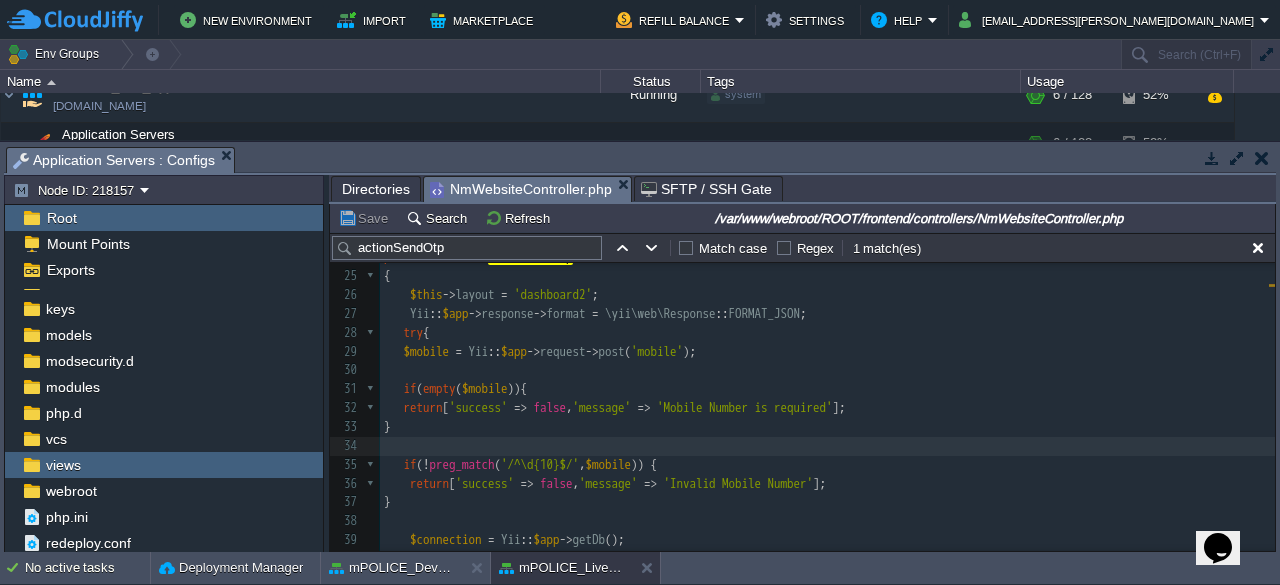 click on "NmWebsiteController.php" at bounding box center [521, 189] 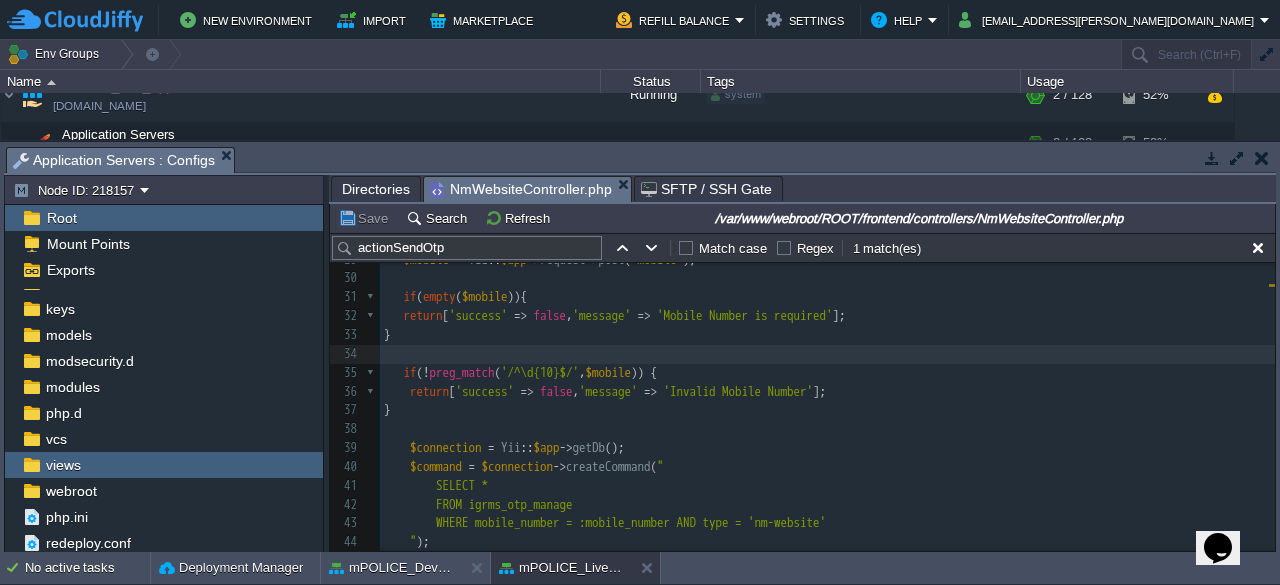 click on "Save" at bounding box center [366, 218] 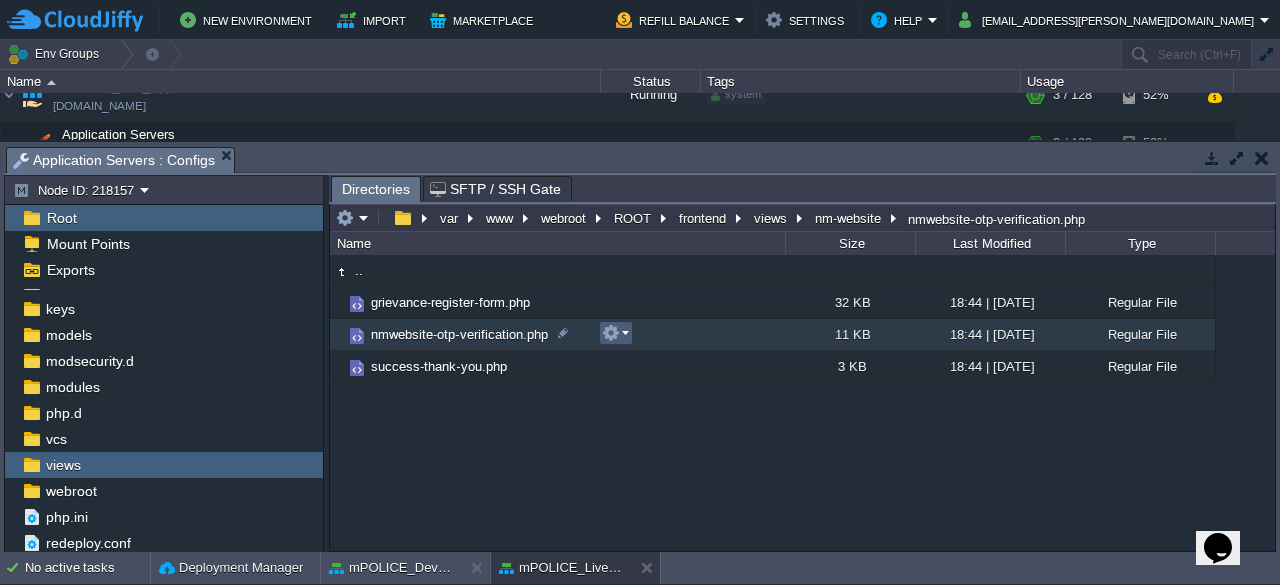 click at bounding box center [615, 333] 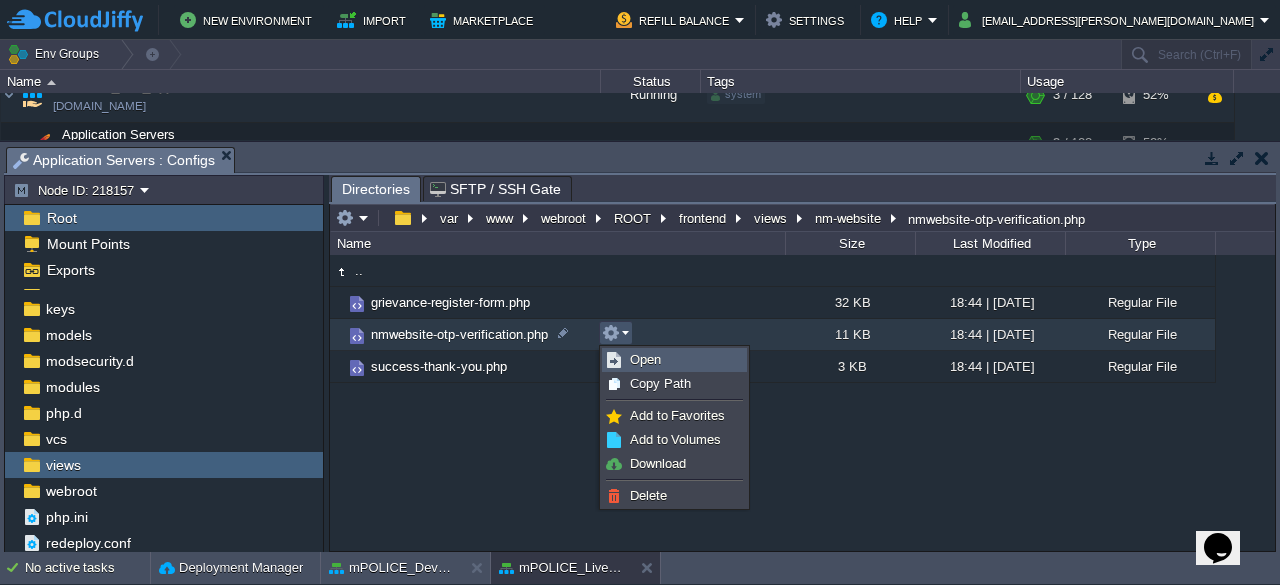 click on "Open" at bounding box center (645, 359) 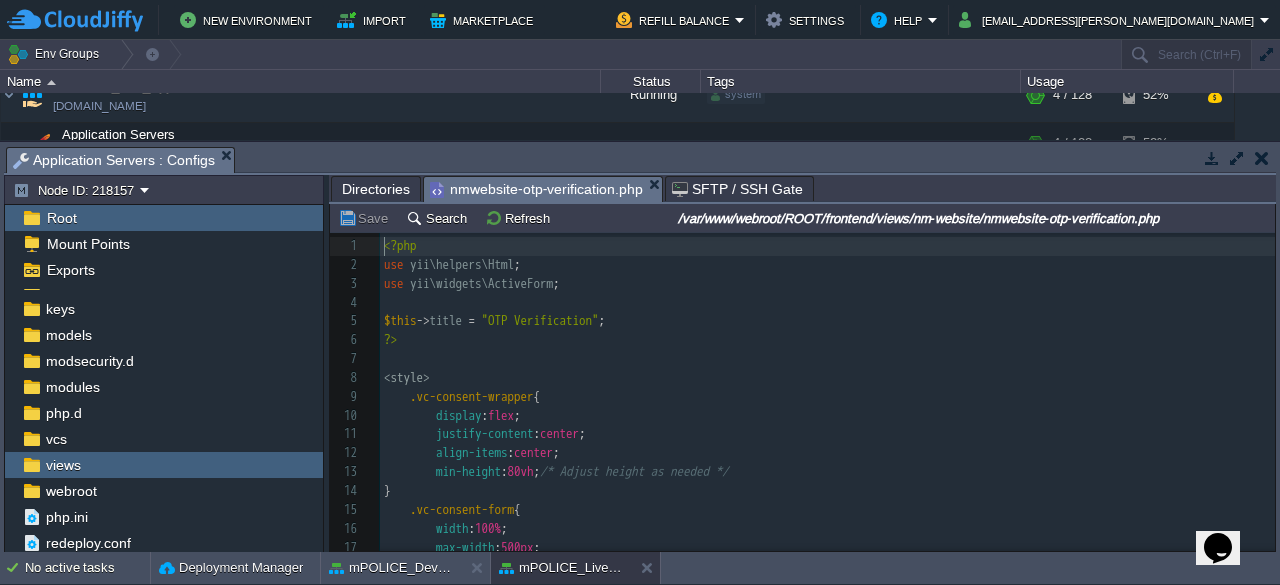 scroll, scrollTop: 6, scrollLeft: 0, axis: vertical 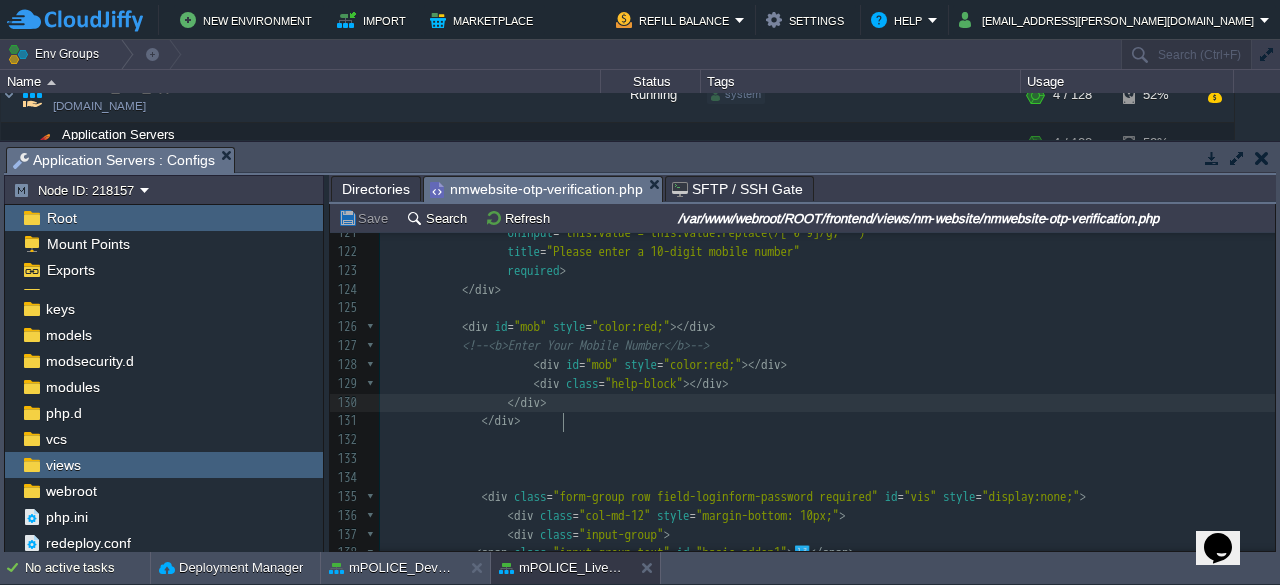 click on "</ div >" at bounding box center [827, 403] 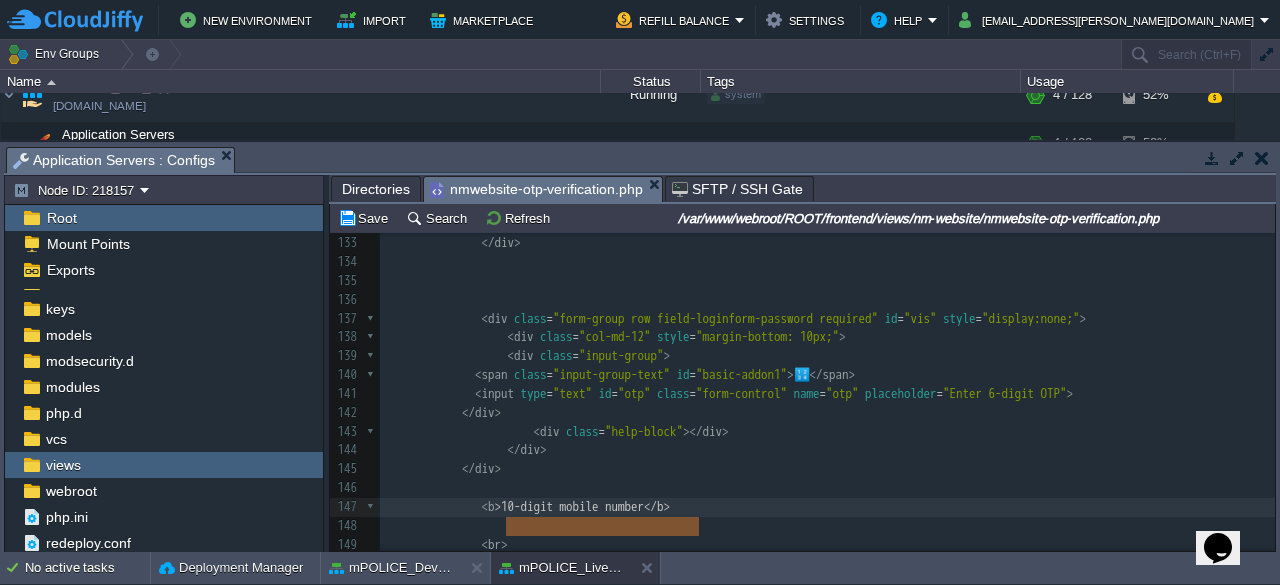 type on "<b>10-digit mobile number</b>" 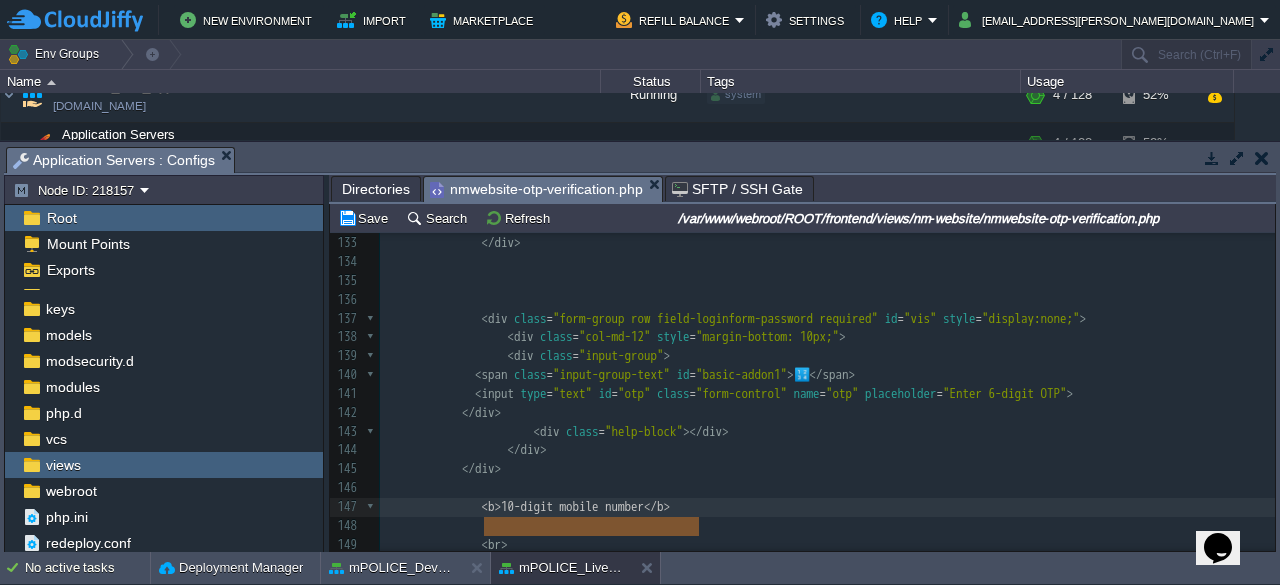 drag, startPoint x: 708, startPoint y: 523, endPoint x: 498, endPoint y: 521, distance: 210.00952 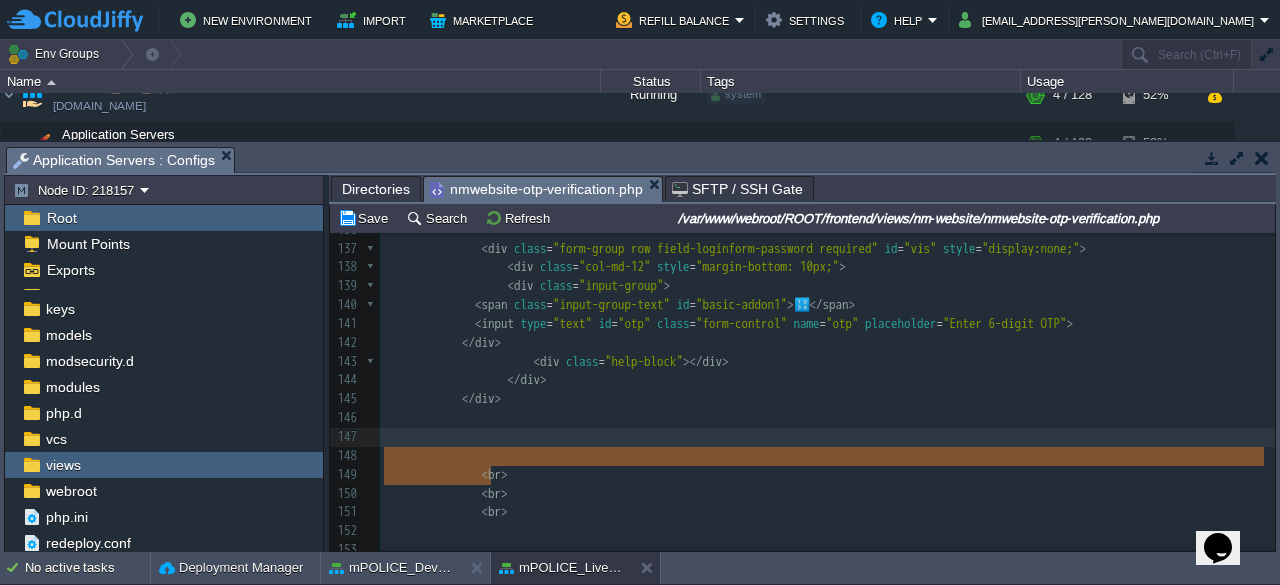 drag, startPoint x: 496, startPoint y: 466, endPoint x: 379, endPoint y: 453, distance: 117.72001 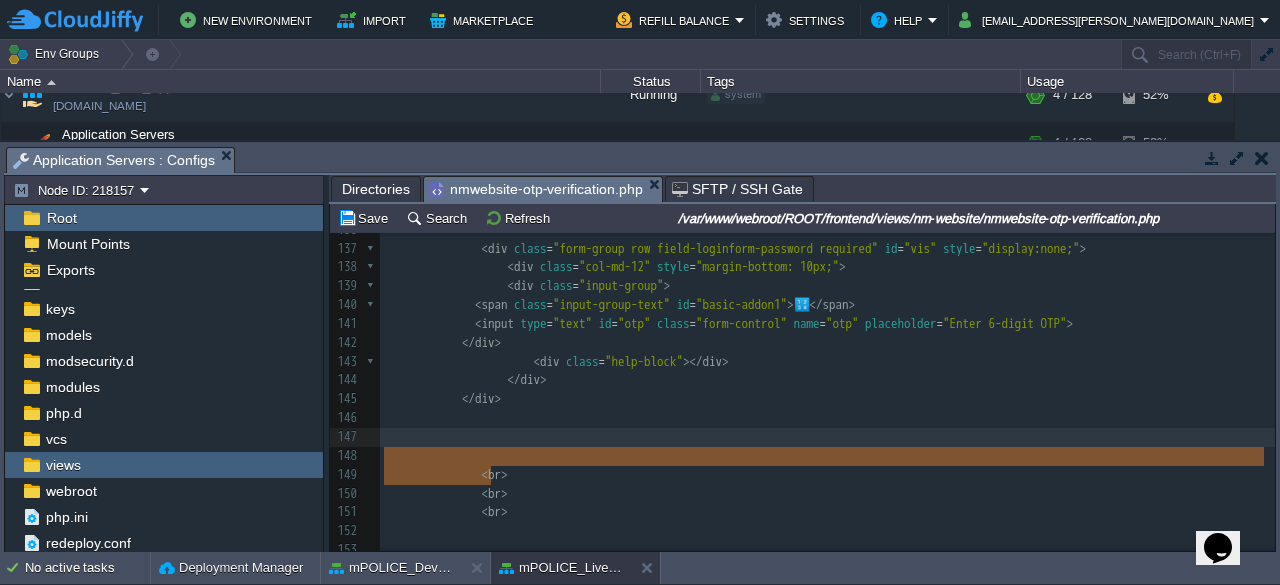 type 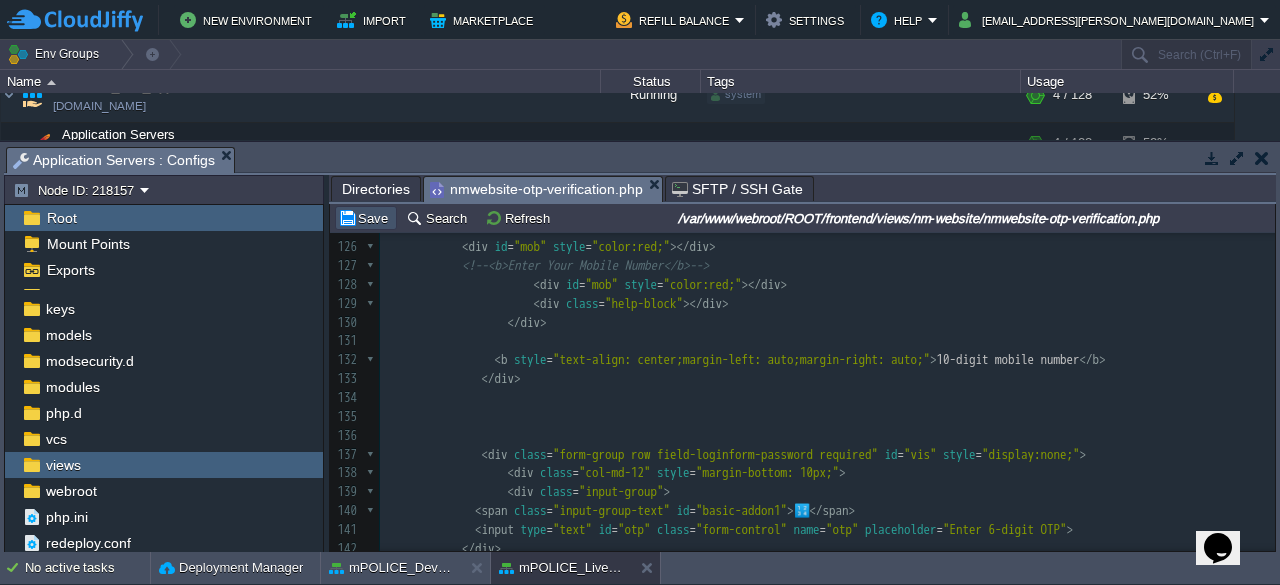 click on "Save" at bounding box center (366, 218) 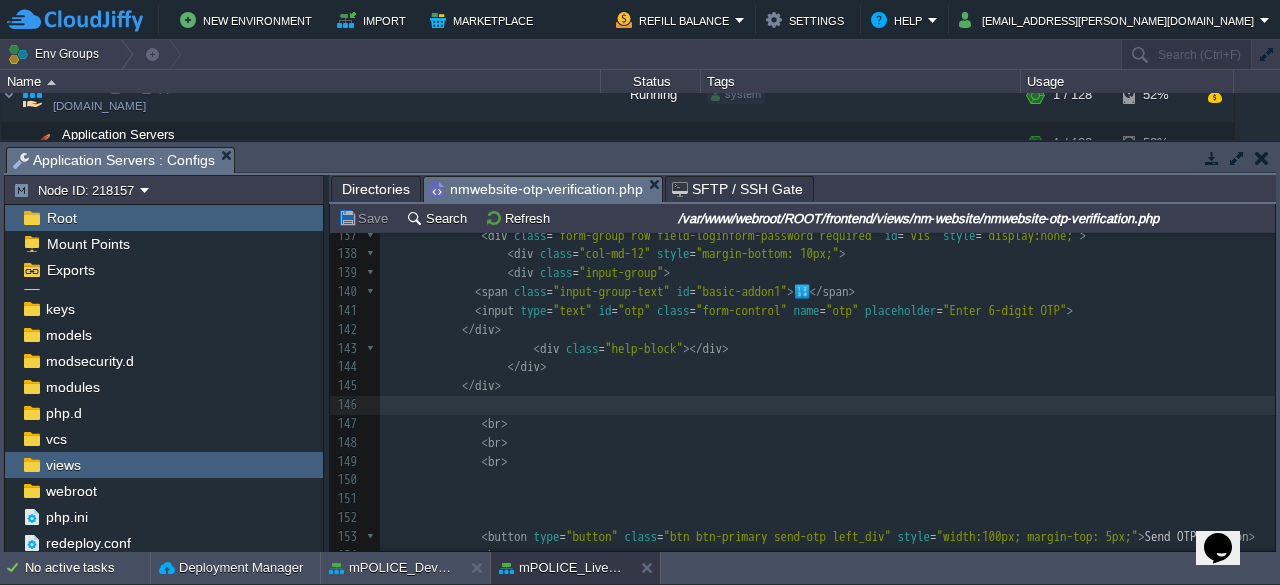 scroll, scrollTop: 2583, scrollLeft: 0, axis: vertical 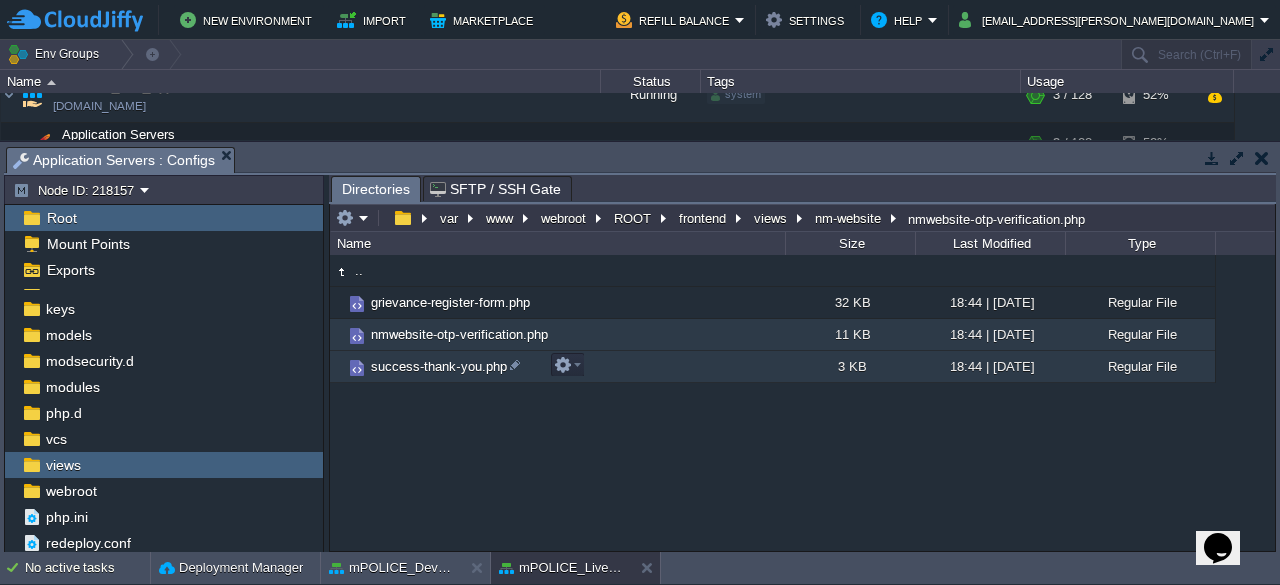click on "success-thank-you.php" at bounding box center [439, 366] 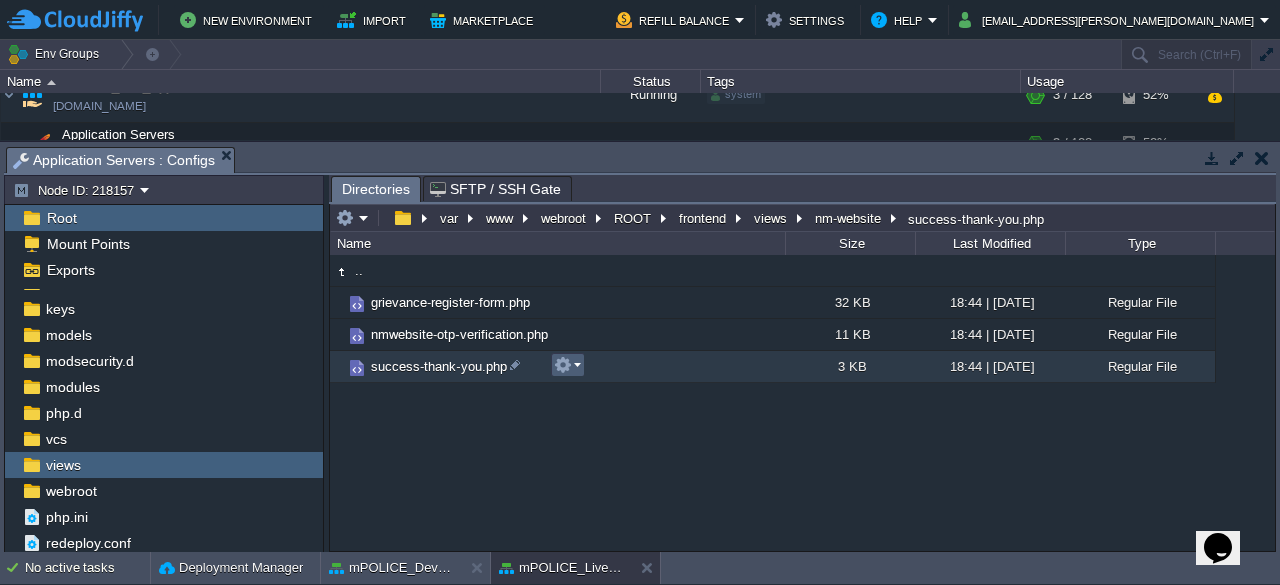 click at bounding box center (567, 365) 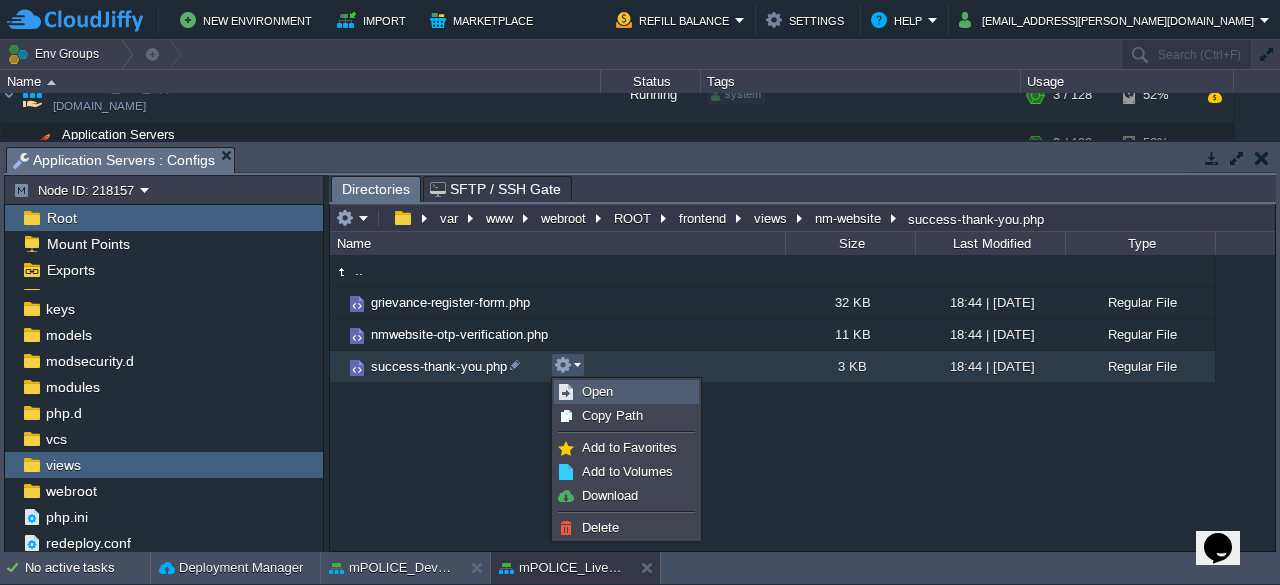 click on "Open" at bounding box center [597, 391] 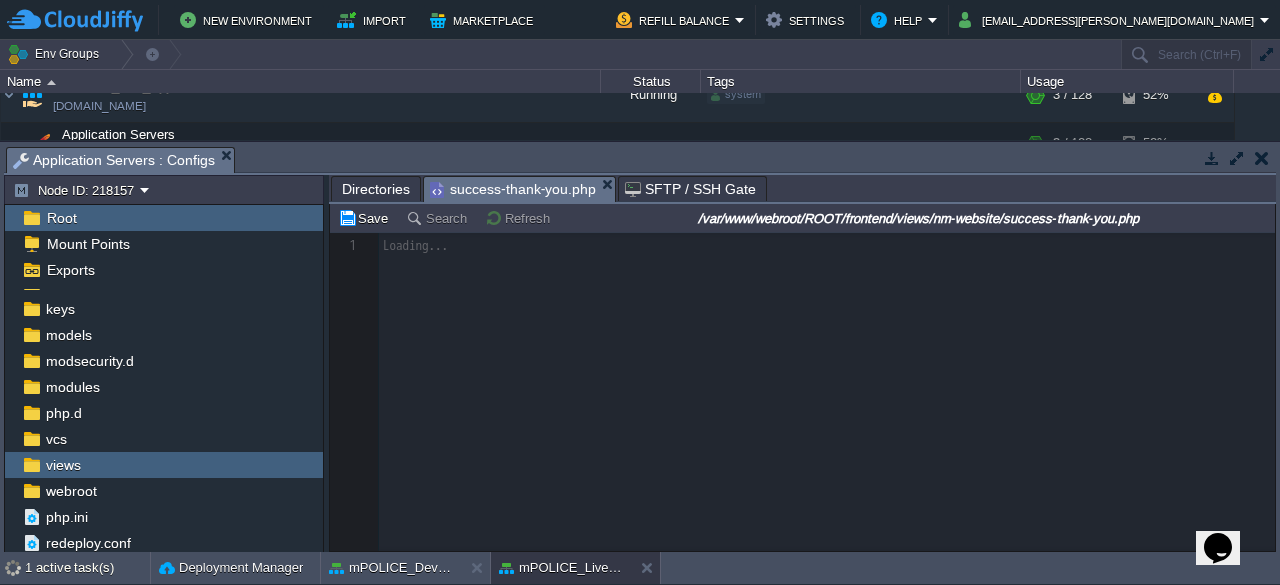 scroll, scrollTop: 6, scrollLeft: 0, axis: vertical 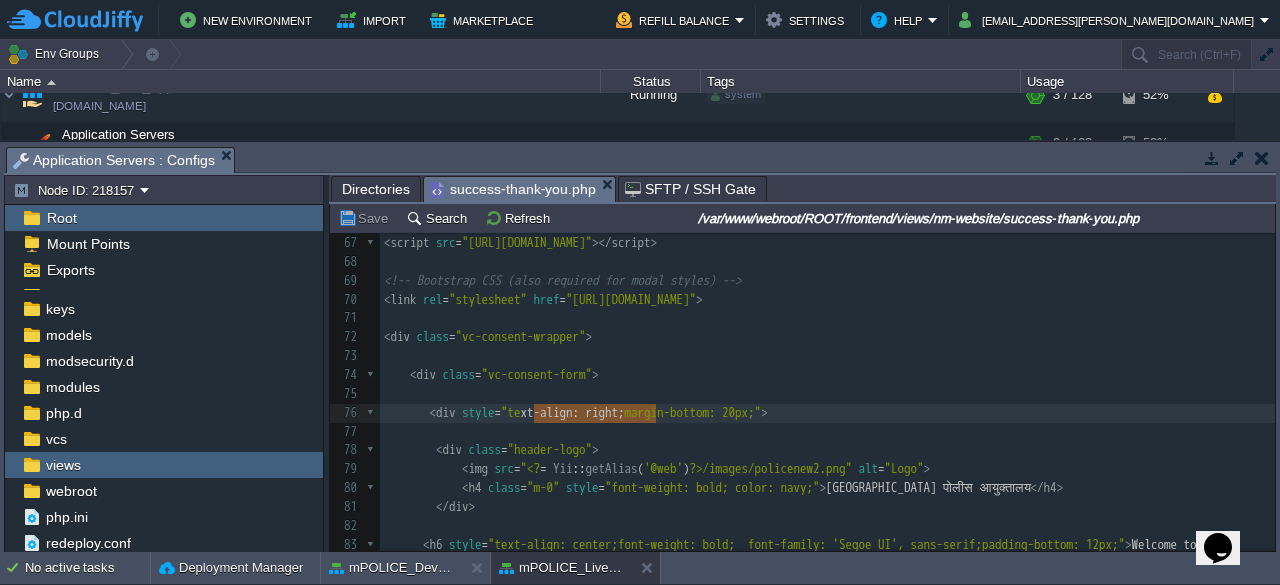 type on "text-align: right;" 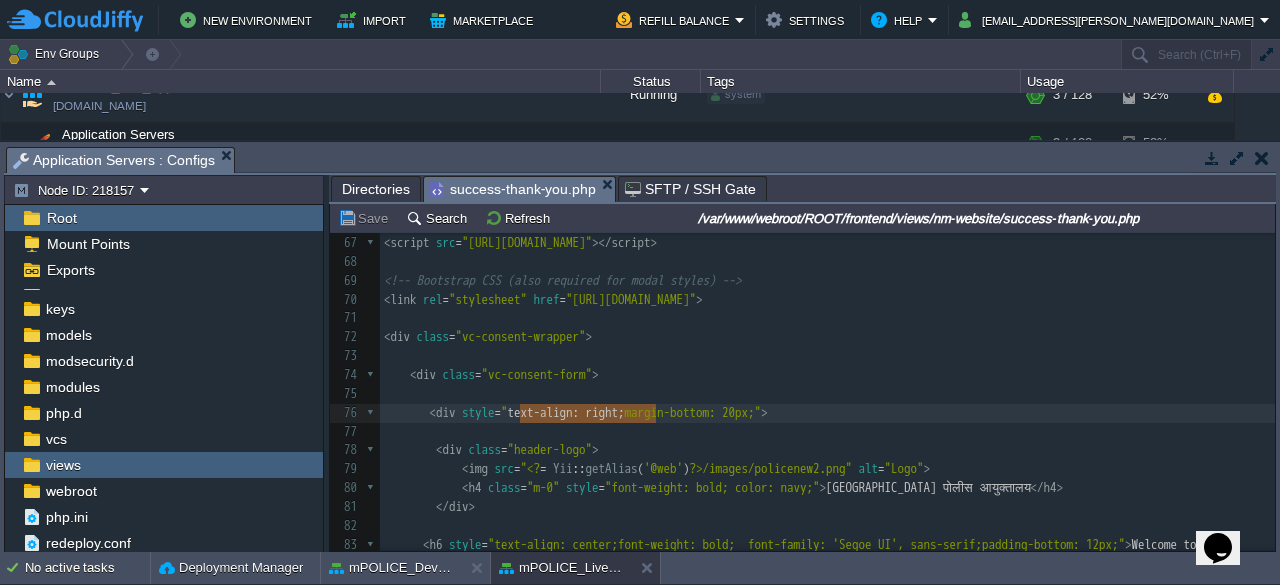 drag, startPoint x: 654, startPoint y: 412, endPoint x: 522, endPoint y: 411, distance: 132.00378 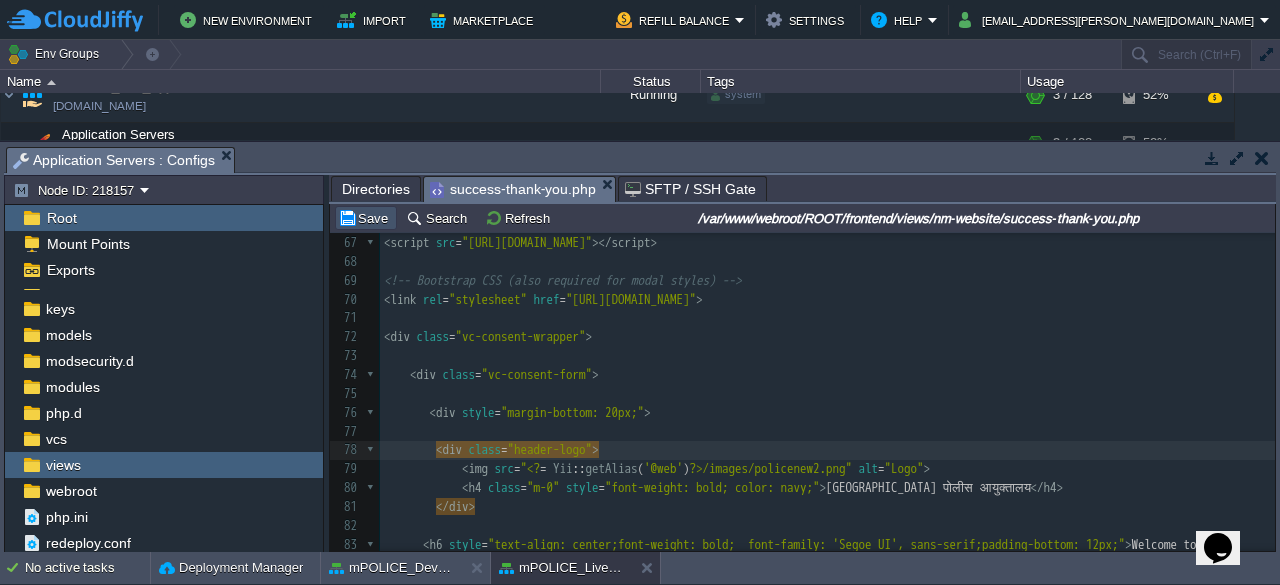 click on "Save" at bounding box center [366, 218] 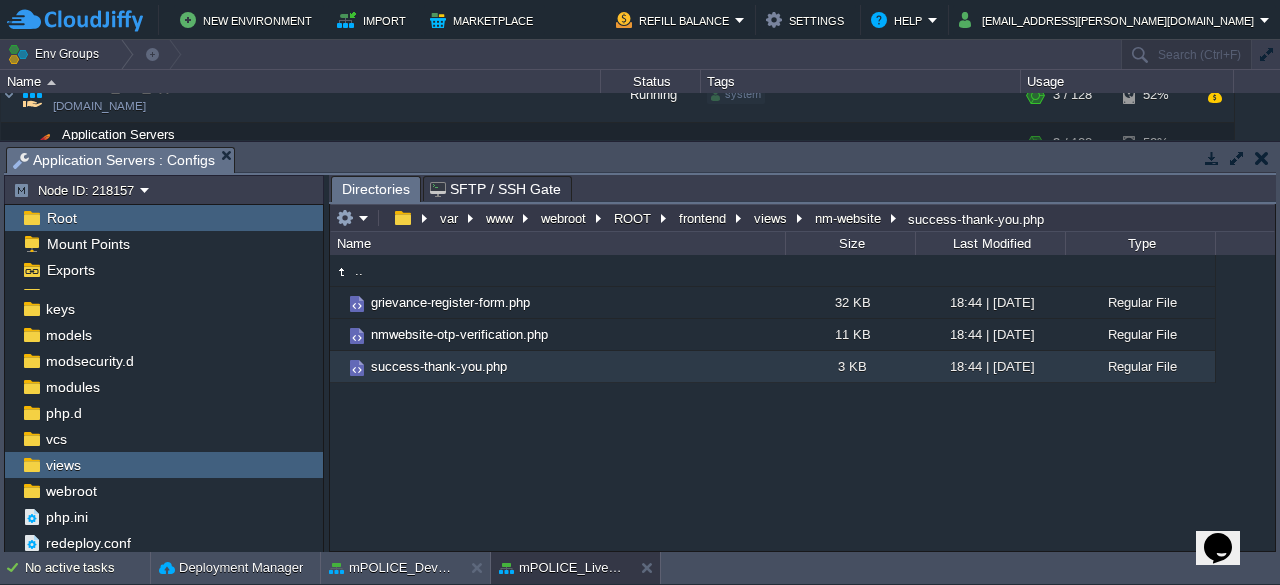 click on "Tasks Activity Log Archive Git / SVN Application Servers : Configs Application Servers : Configs" at bounding box center [2504, 159] 